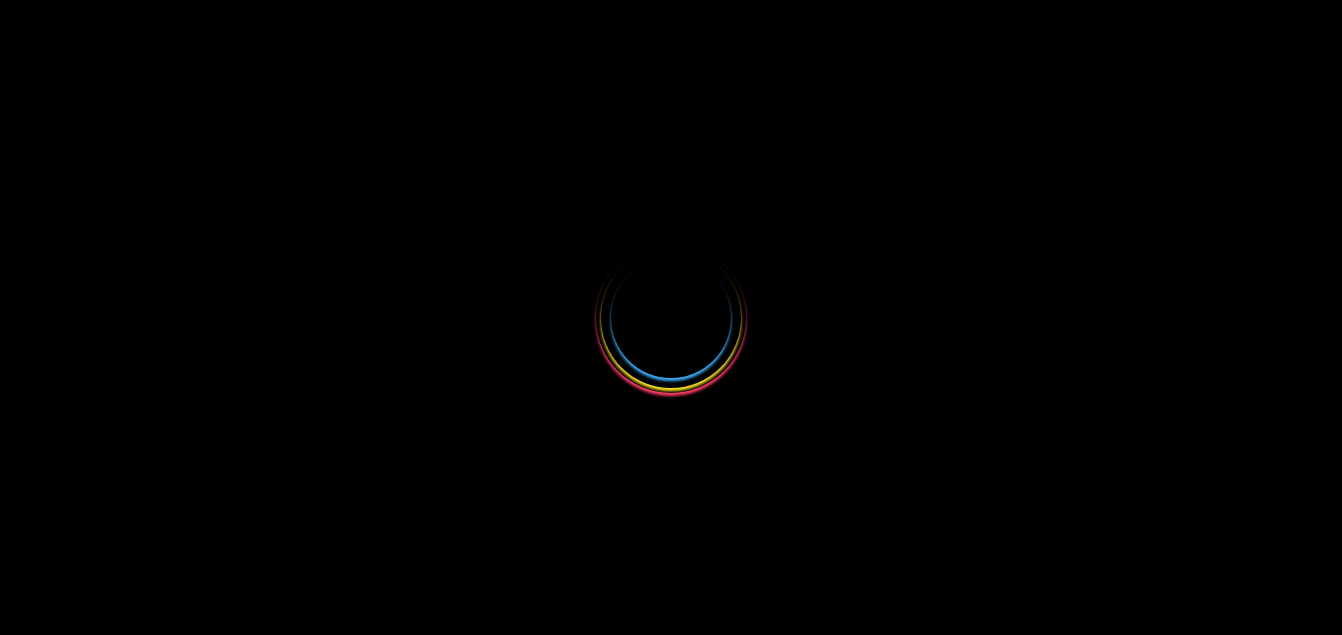 scroll, scrollTop: 0, scrollLeft: 0, axis: both 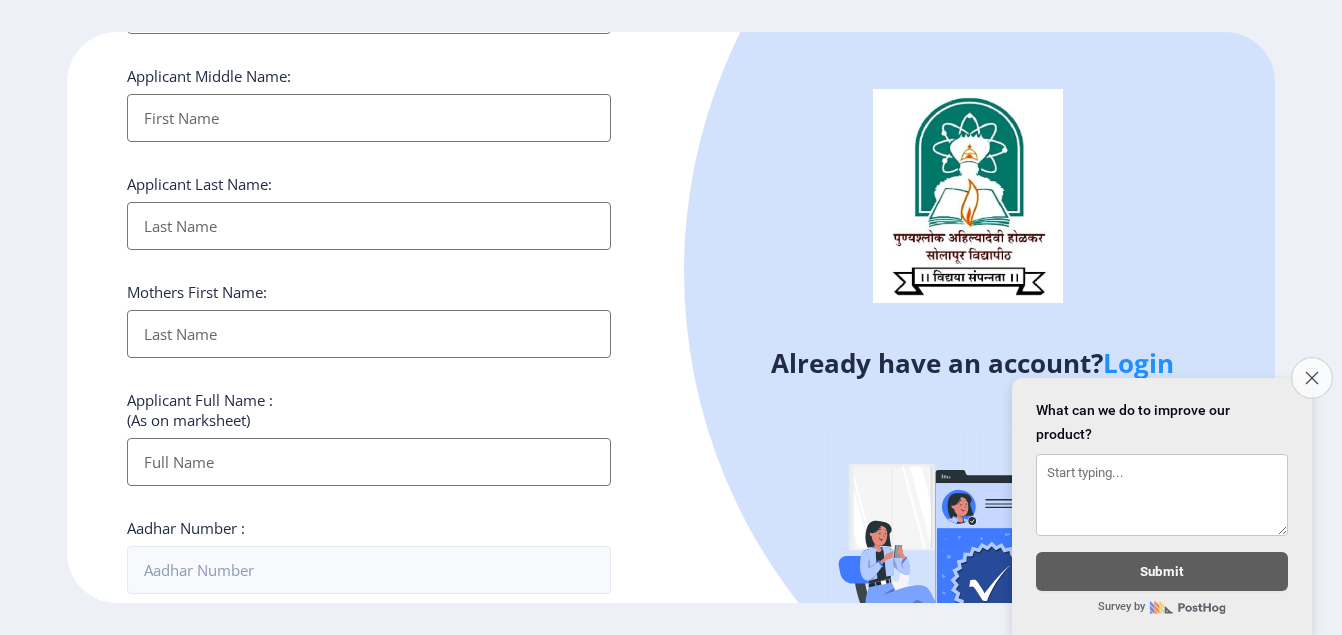 click on "Close survey" 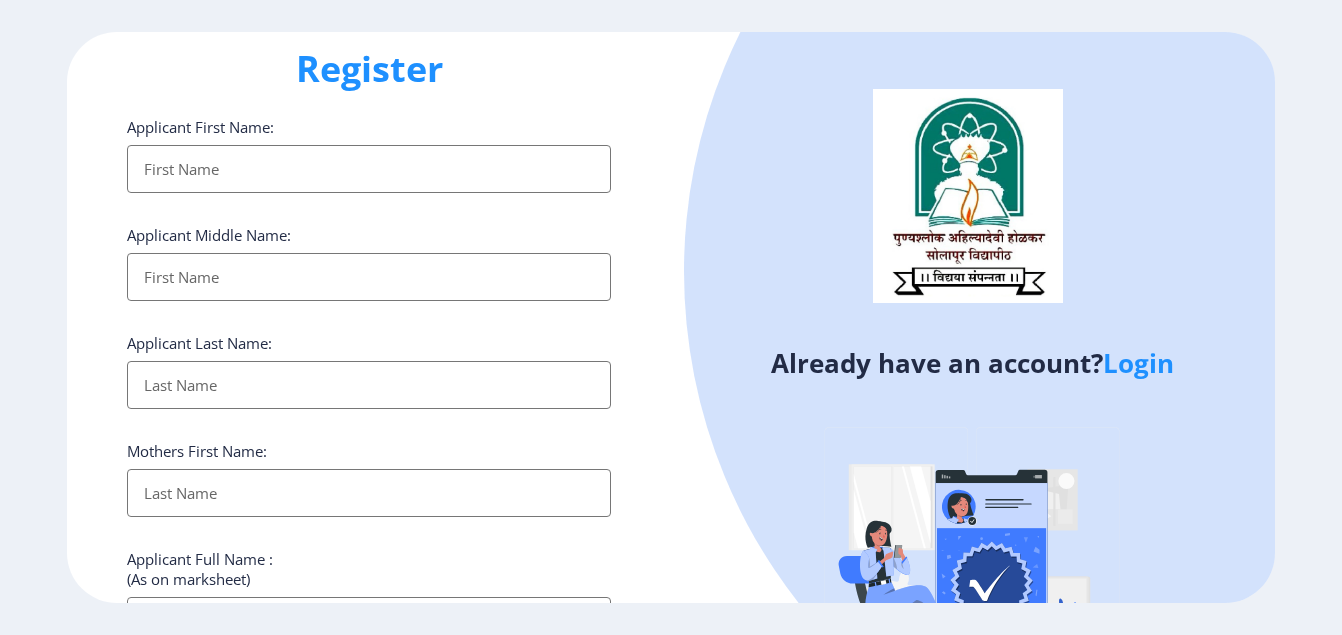 scroll, scrollTop: 0, scrollLeft: 0, axis: both 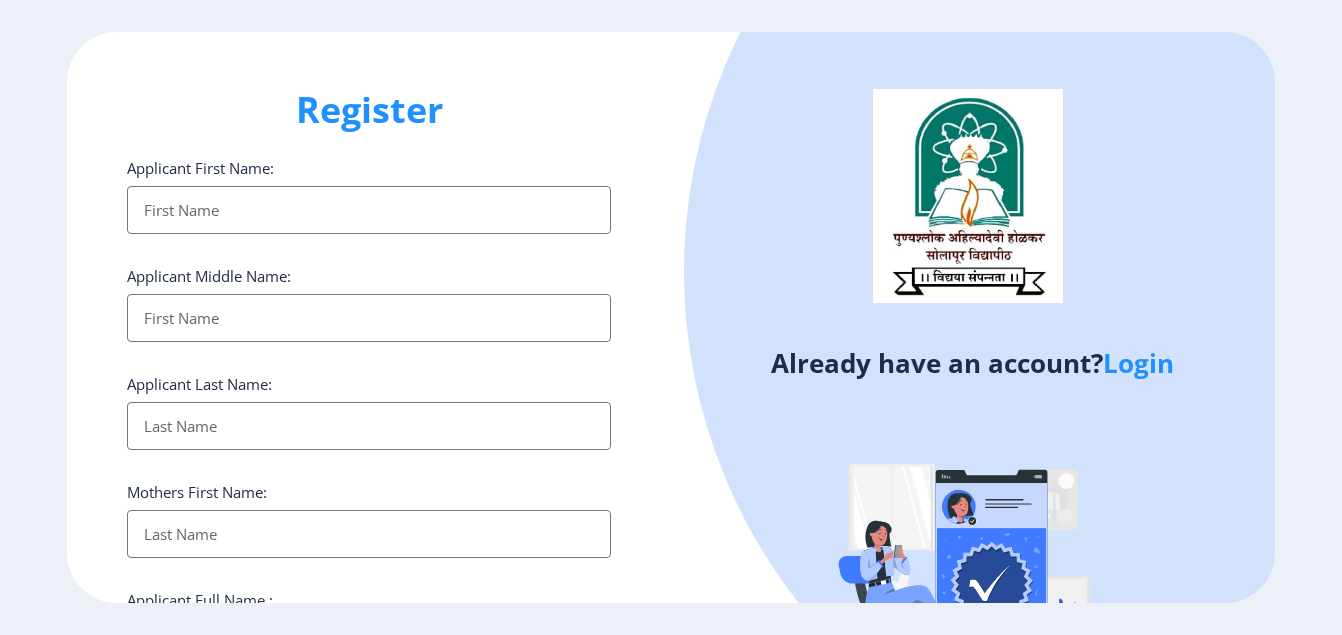 click on "Applicant First Name:" at bounding box center (369, 210) 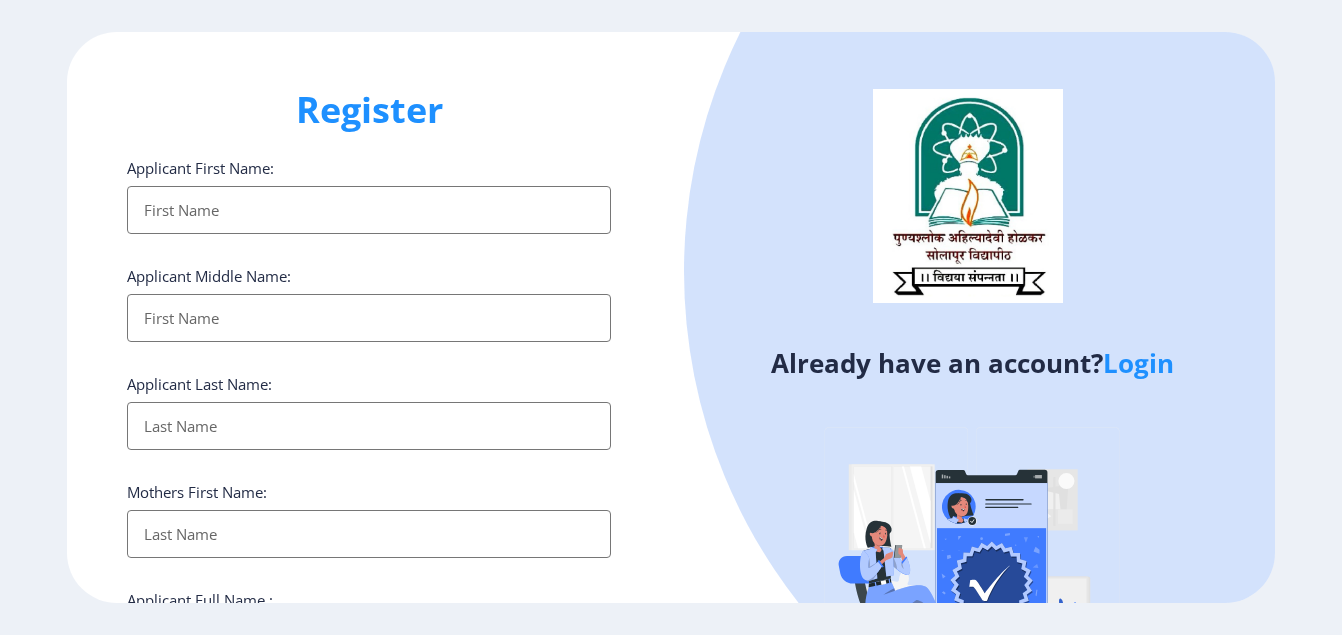 type on "V" 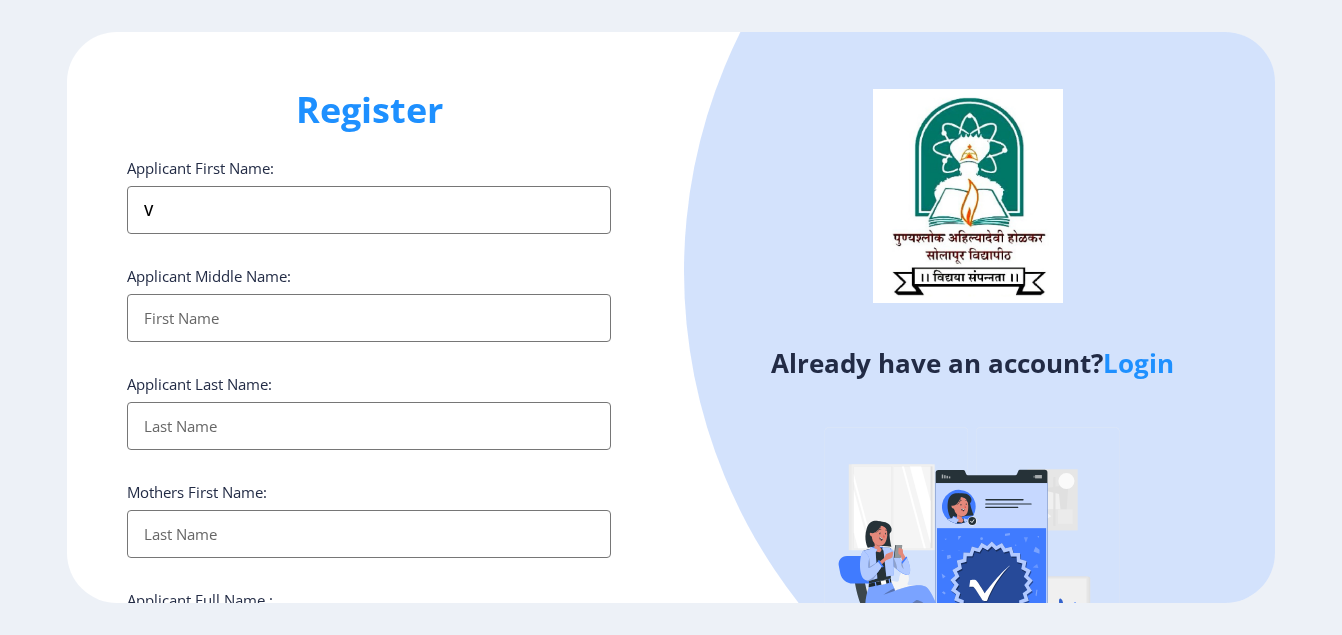 type on "VI" 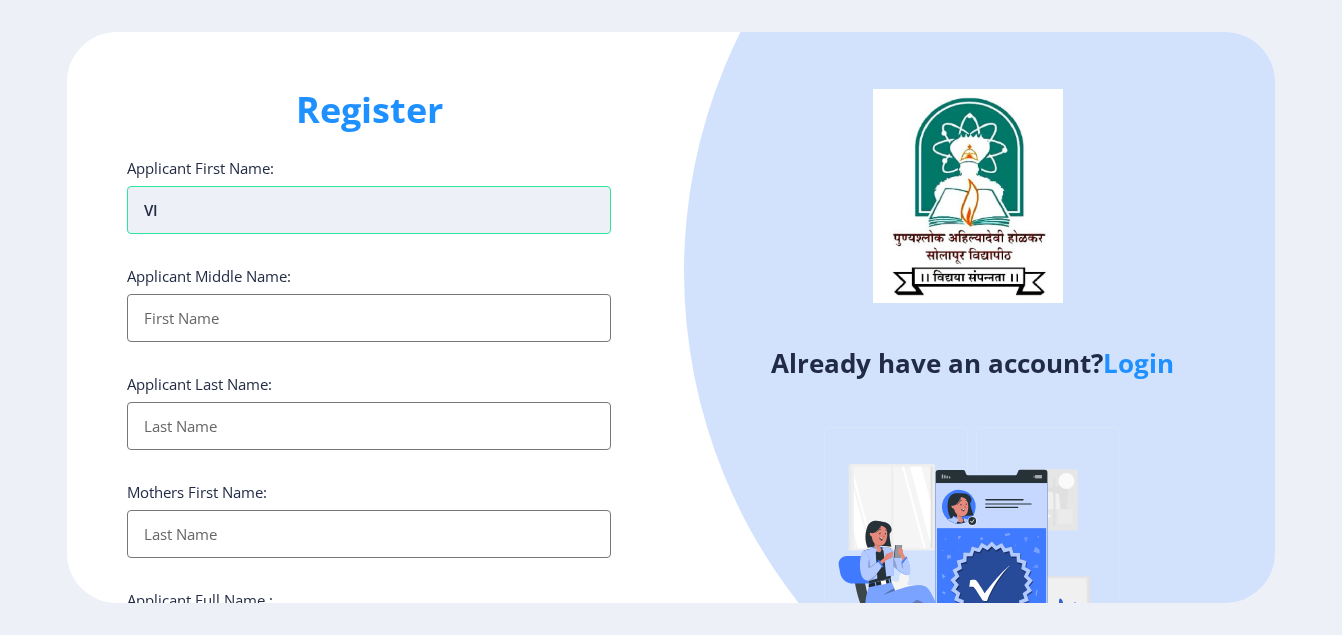 type on "VIN" 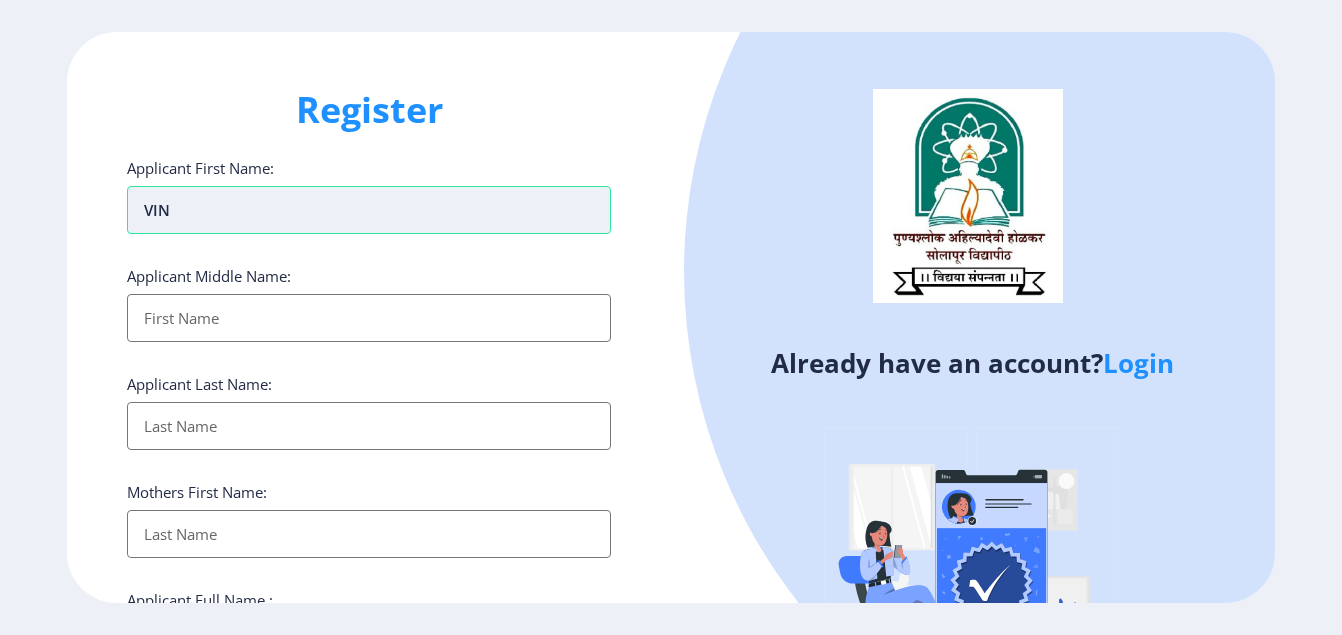 type on "VIN" 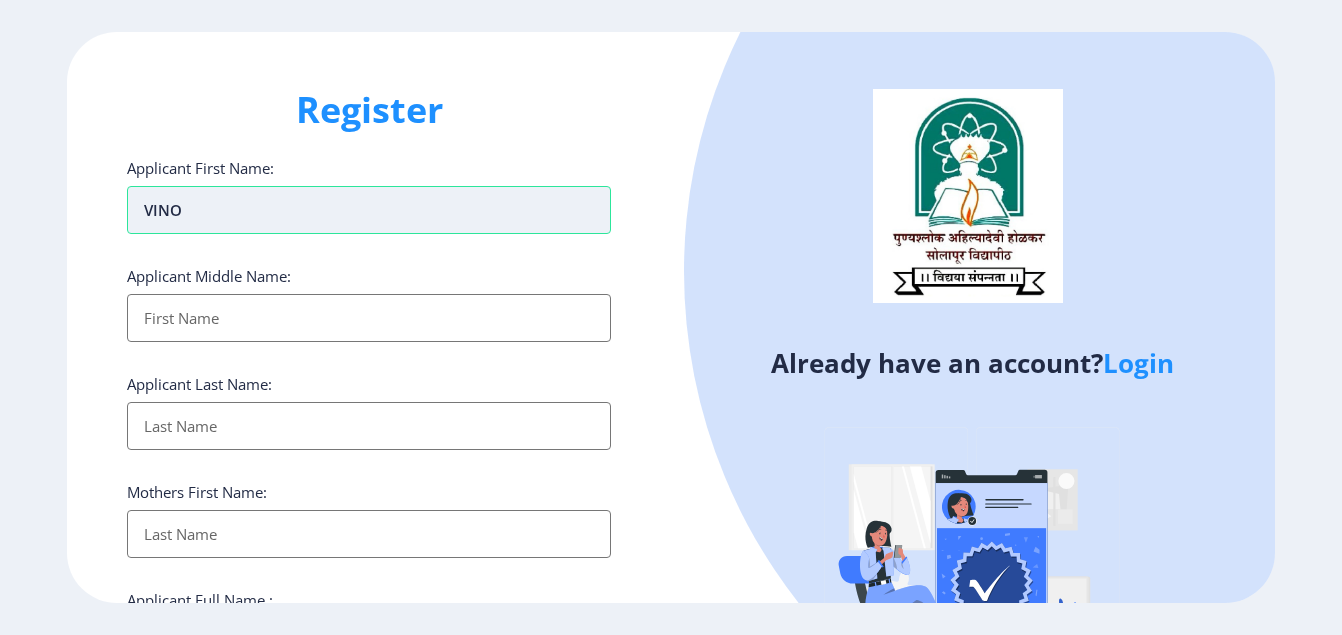 type on "VINO" 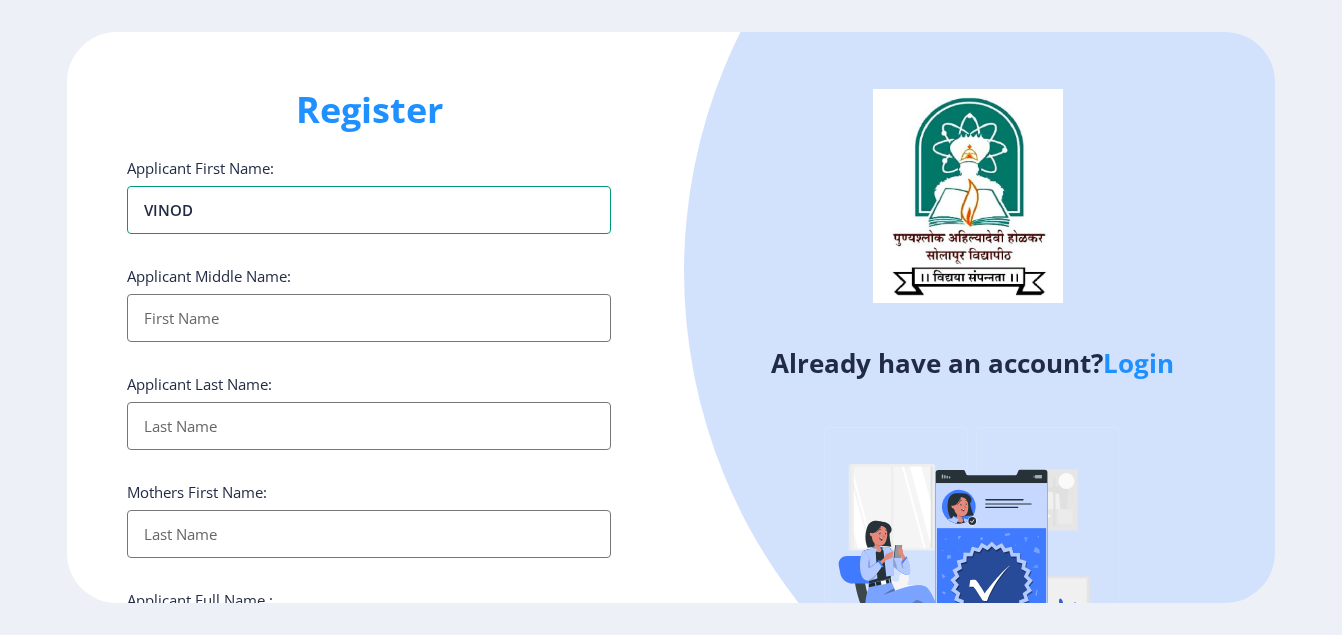 type on "VINOD" 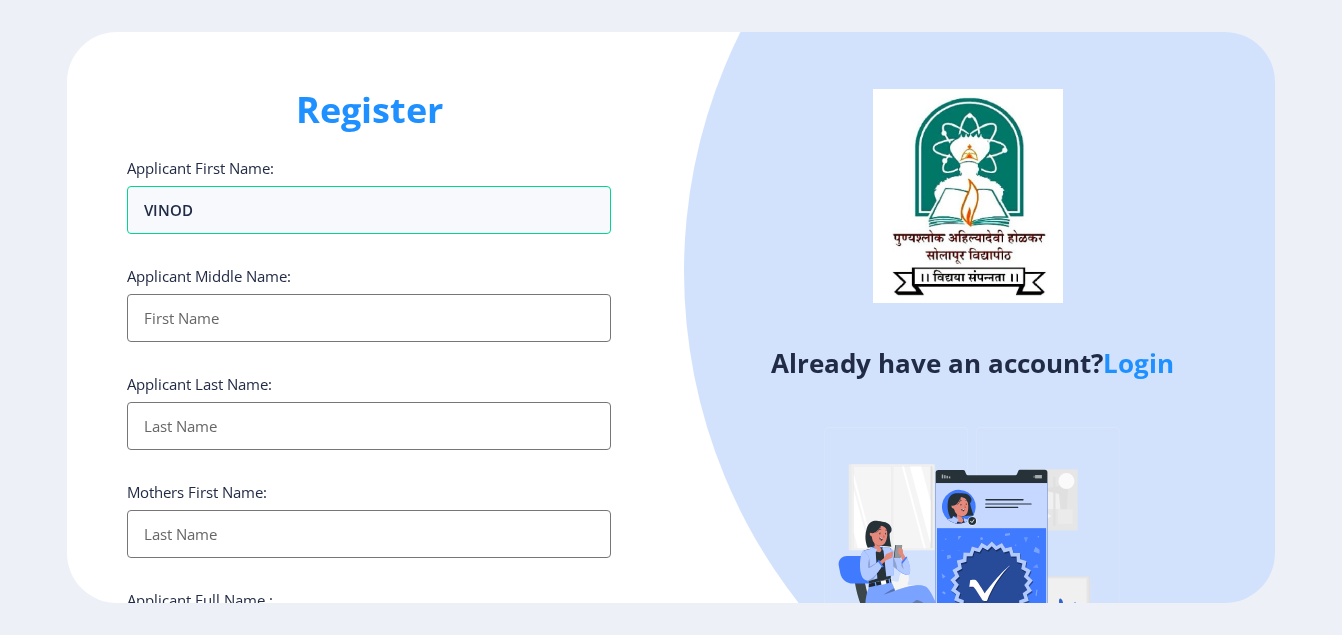 click on "Applicant First Name:" at bounding box center (369, 318) 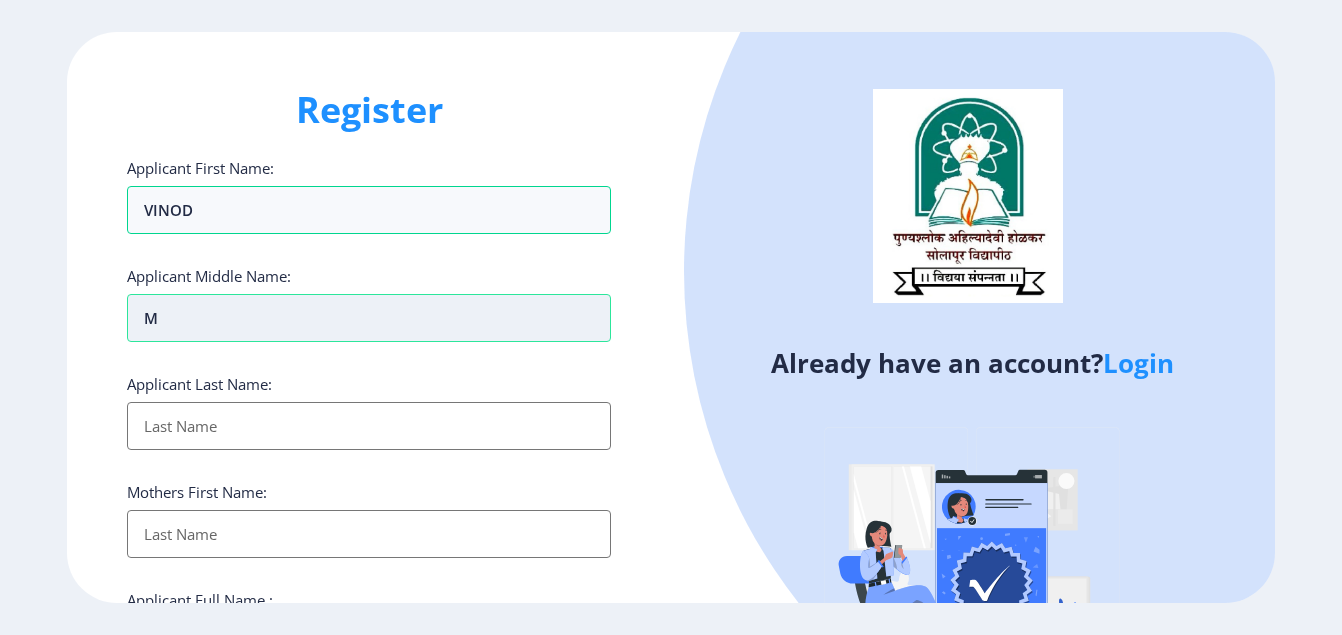 type on "MA" 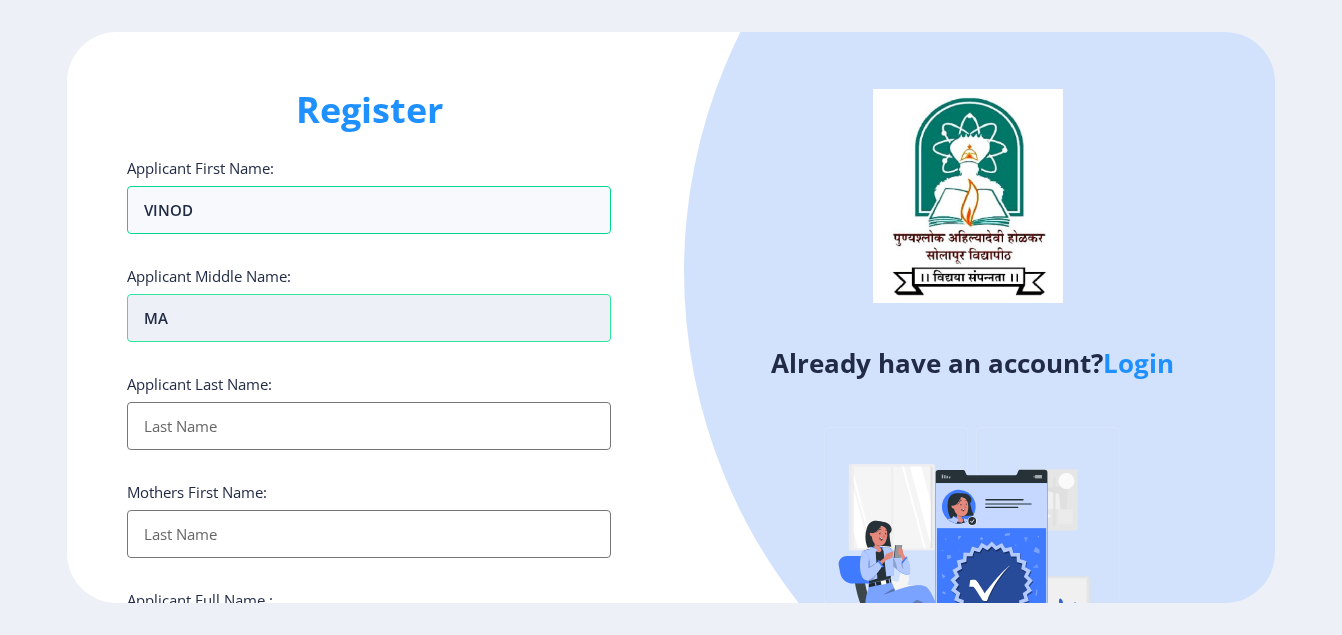 type on "MAD" 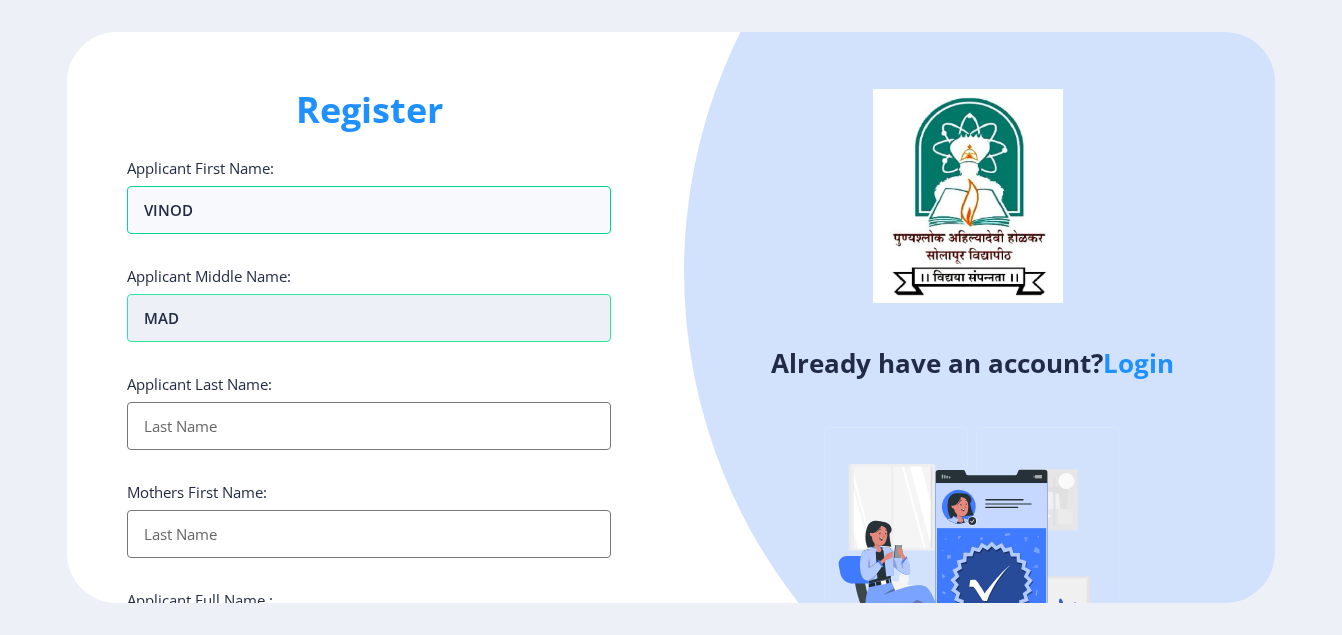 type on "VINOD  MAD" 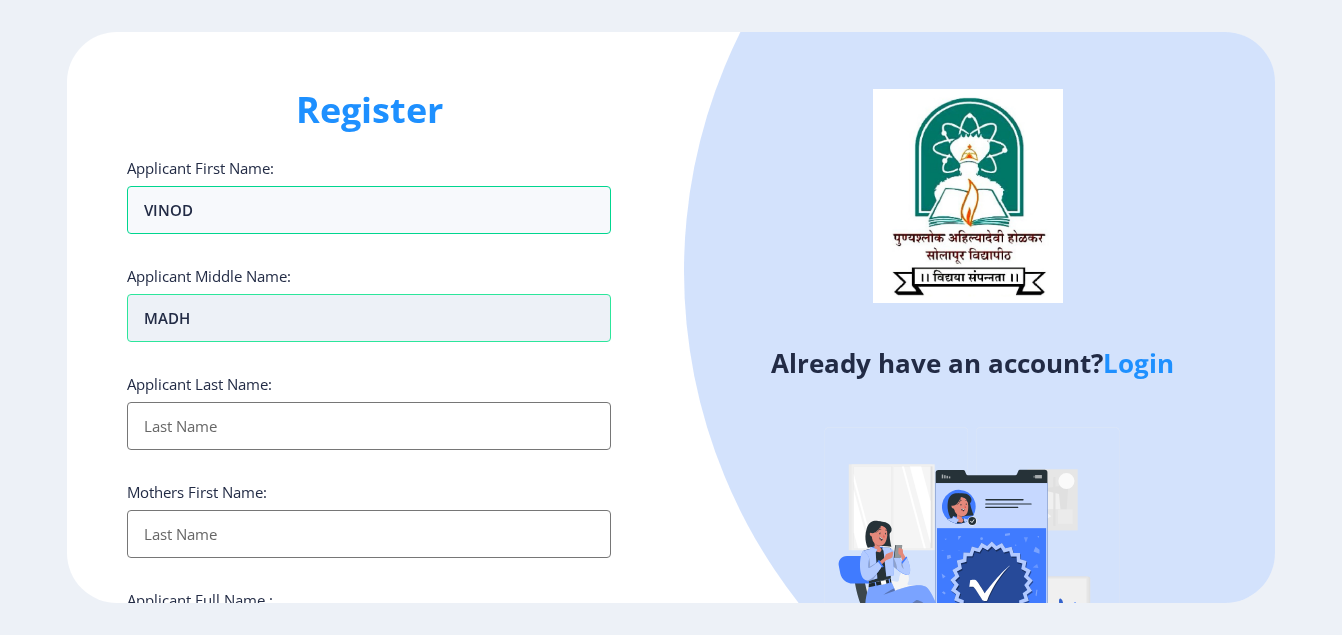 type on "MADHU" 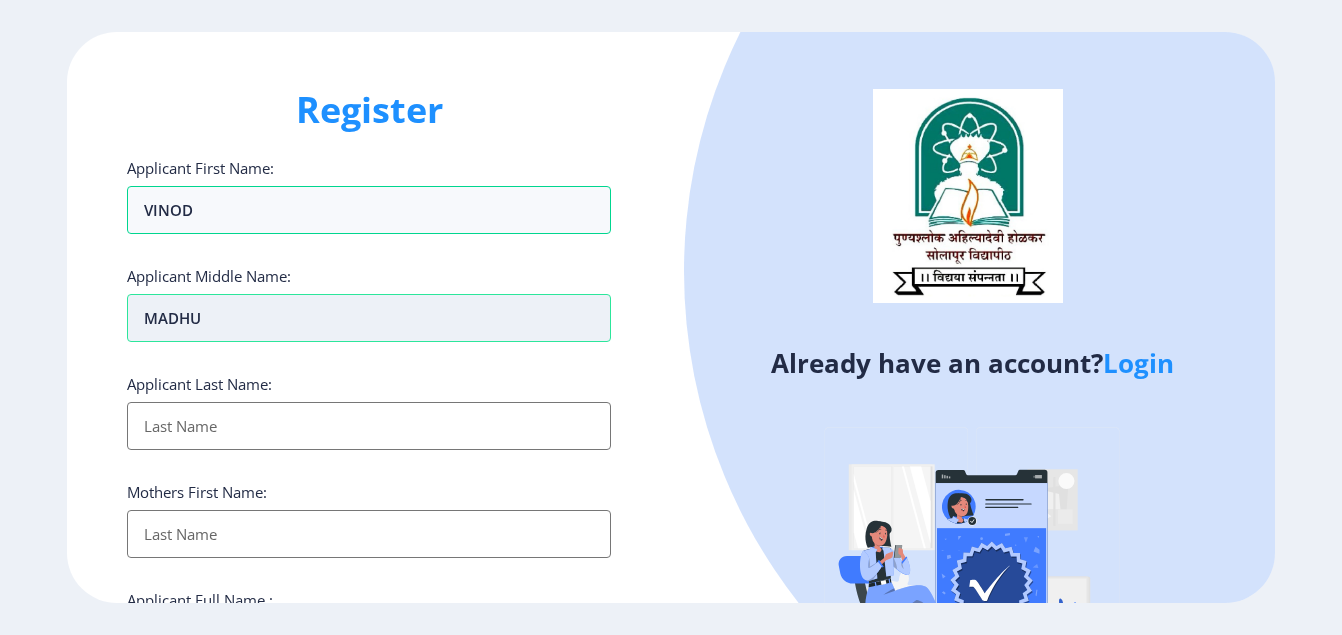 type on "MADHUK" 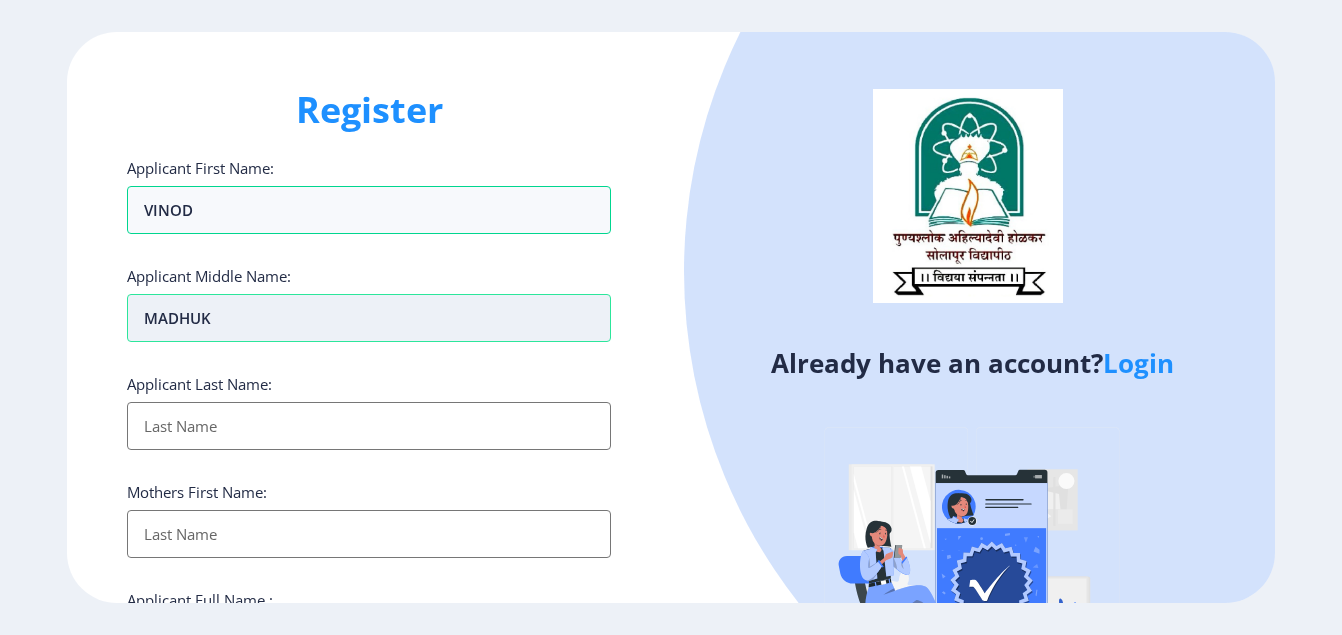 type on "MADHUKA" 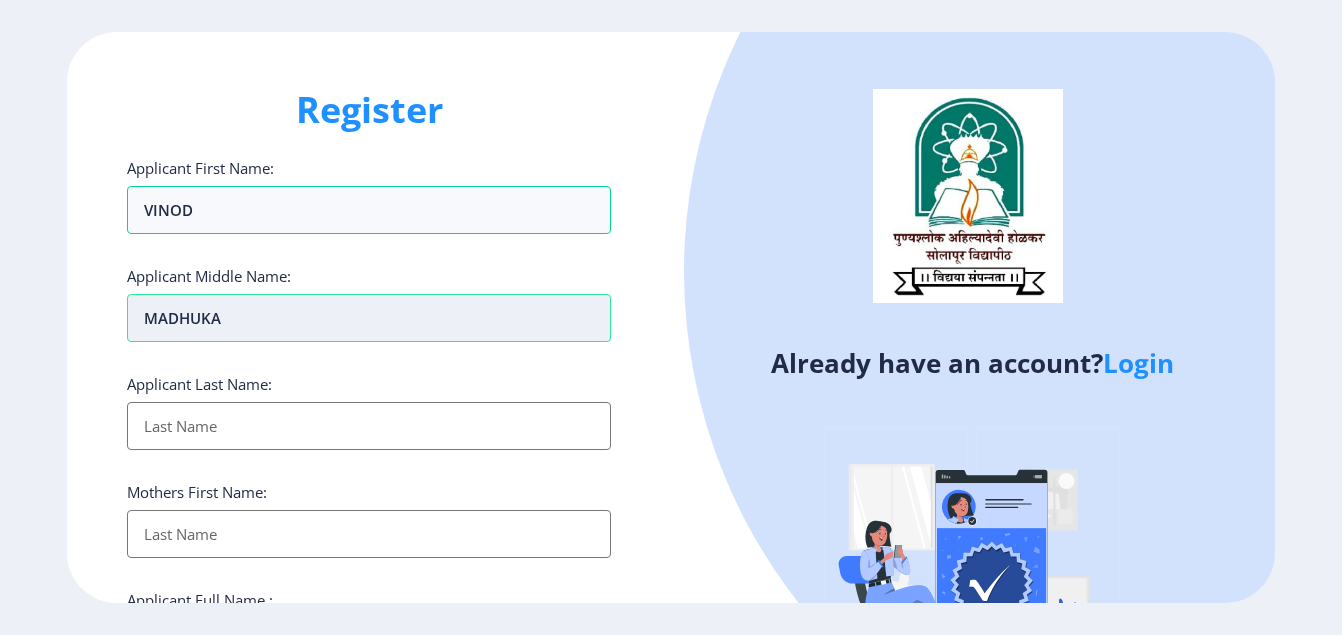 type on "MADHUKAT" 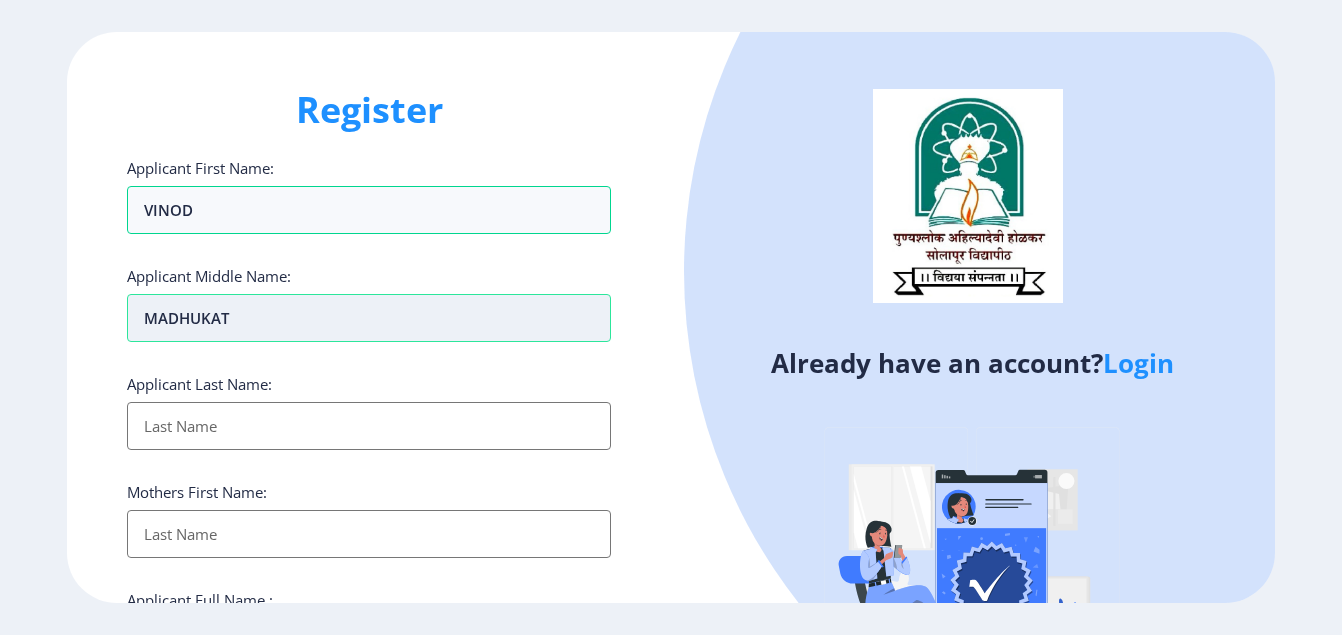 type on "VINOD  MADHUKAT" 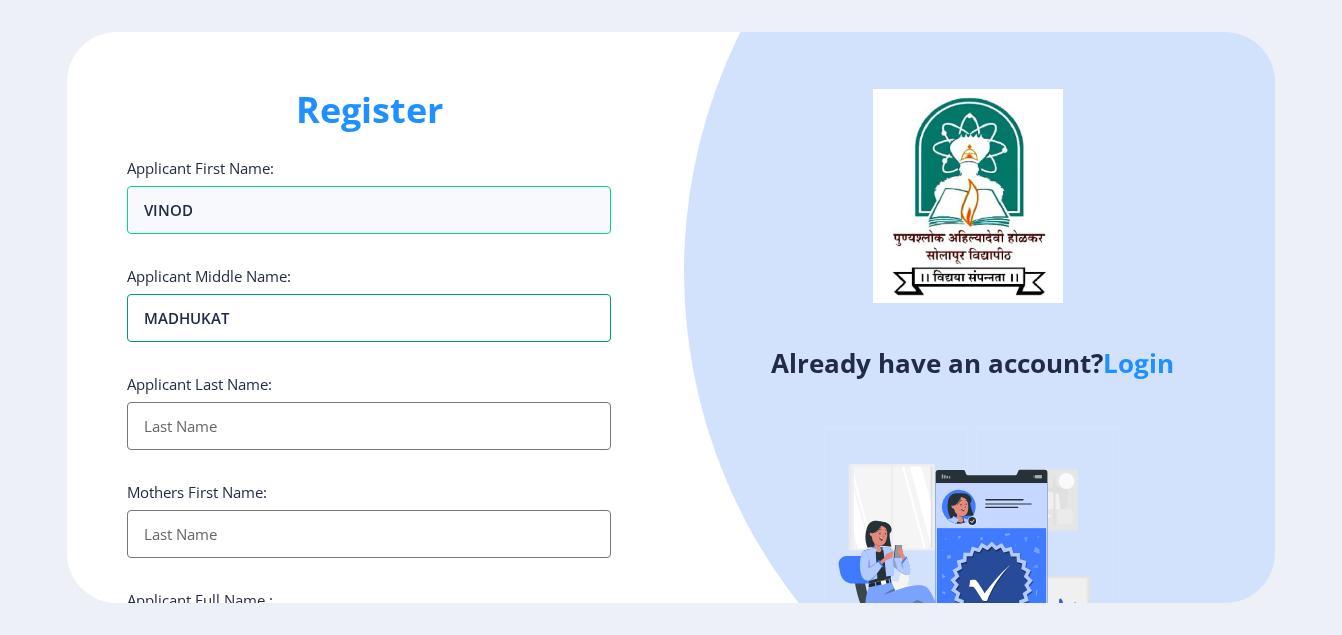 type on "MADHUKA" 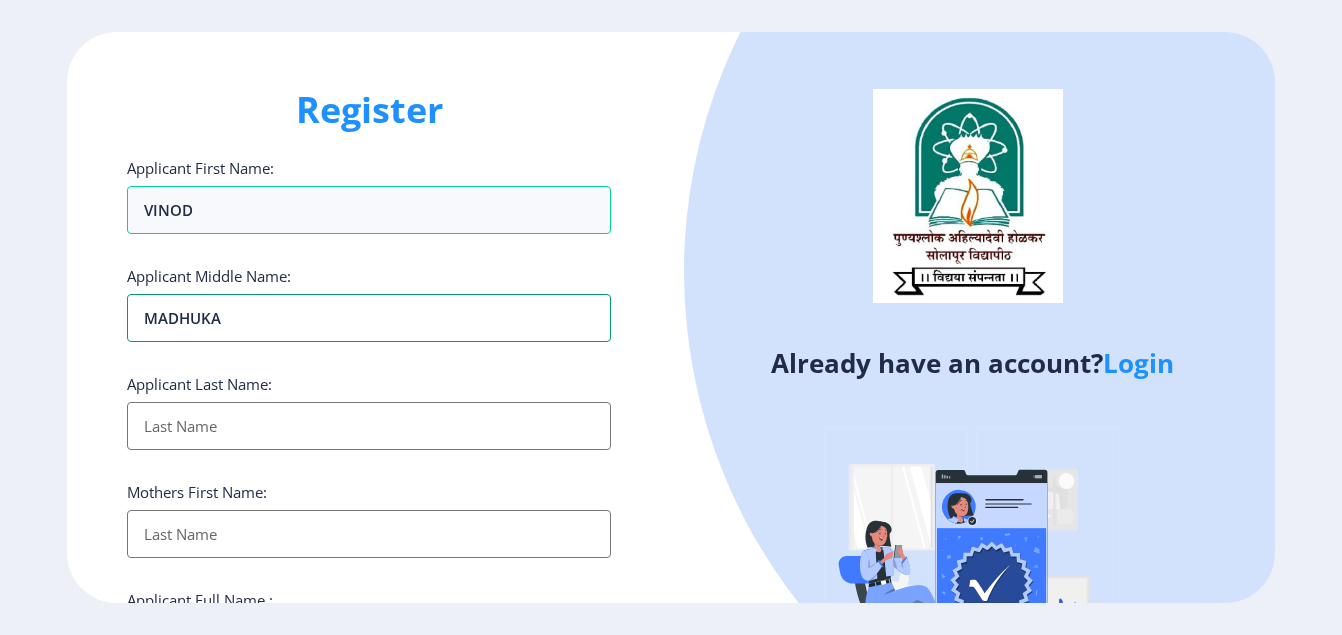 type on "MADHUKAR" 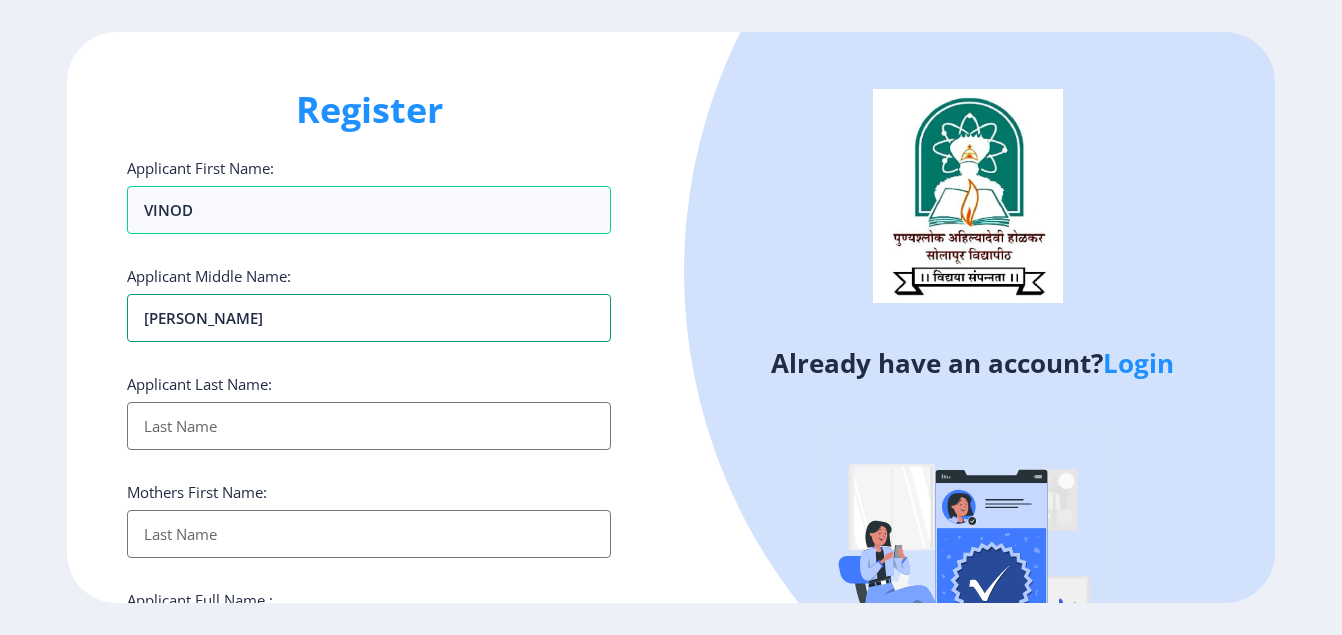 type on "VINOD  MADHUKAR" 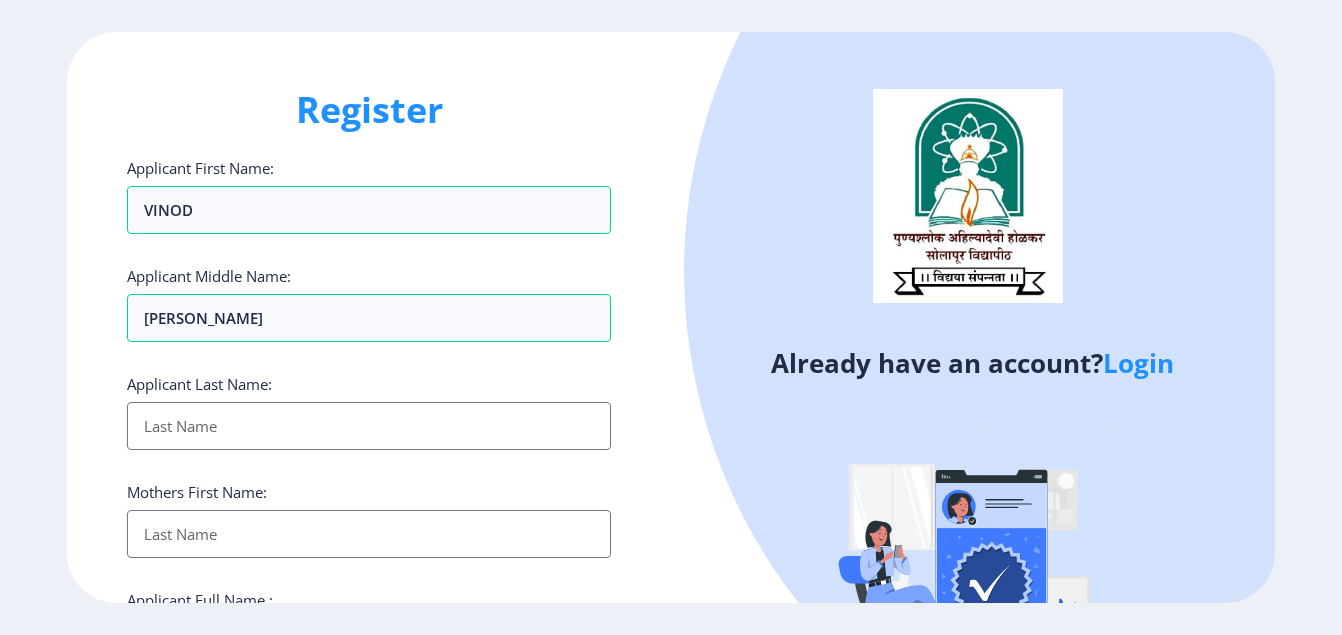click on "Applicant First Name:" at bounding box center (369, 426) 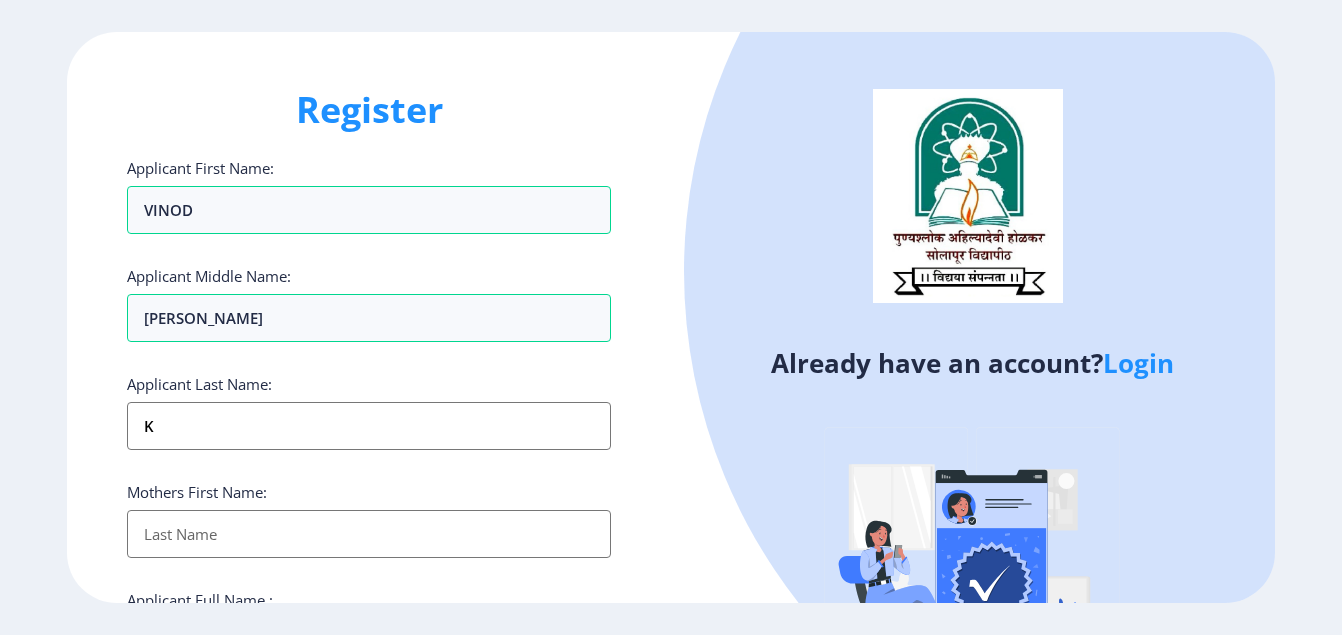 type on "K VINOD  MADHUKAR" 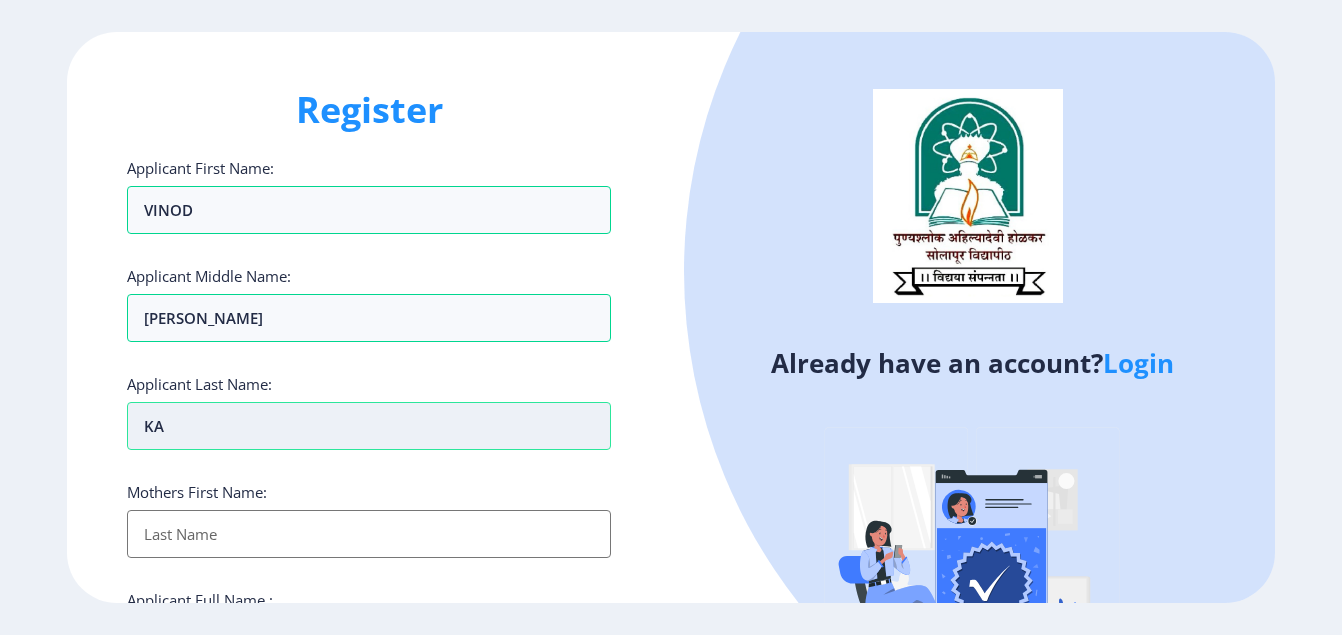 type on "KAM" 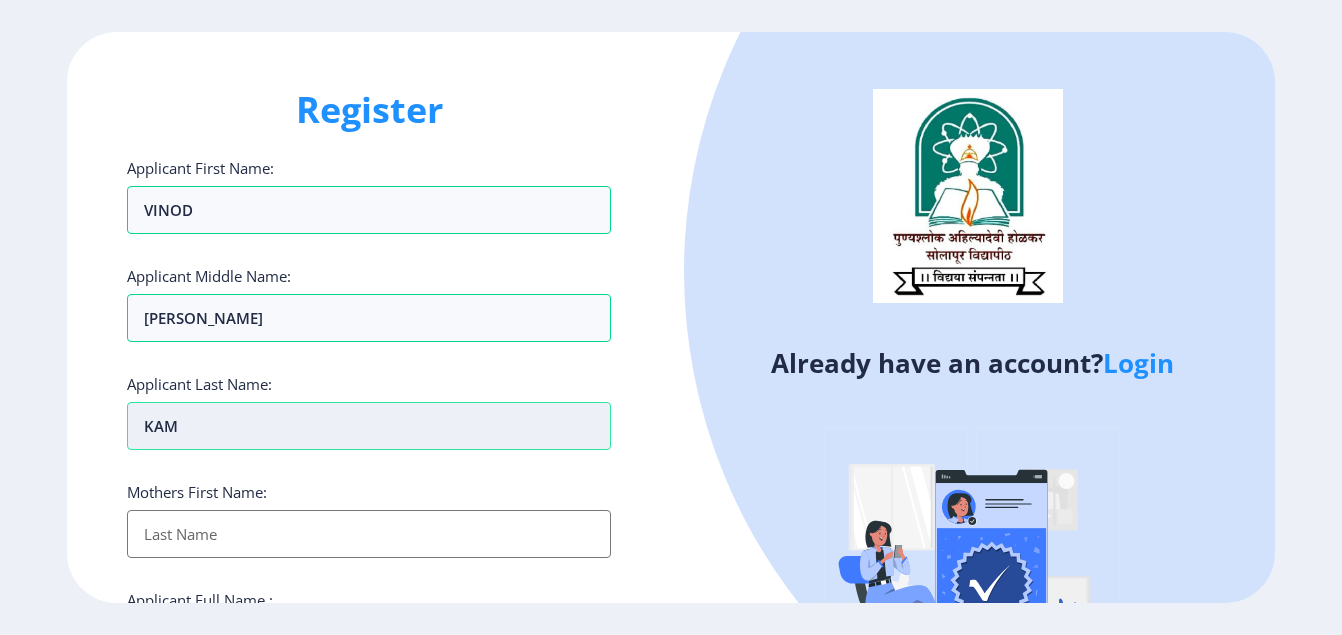 type on "KAMB" 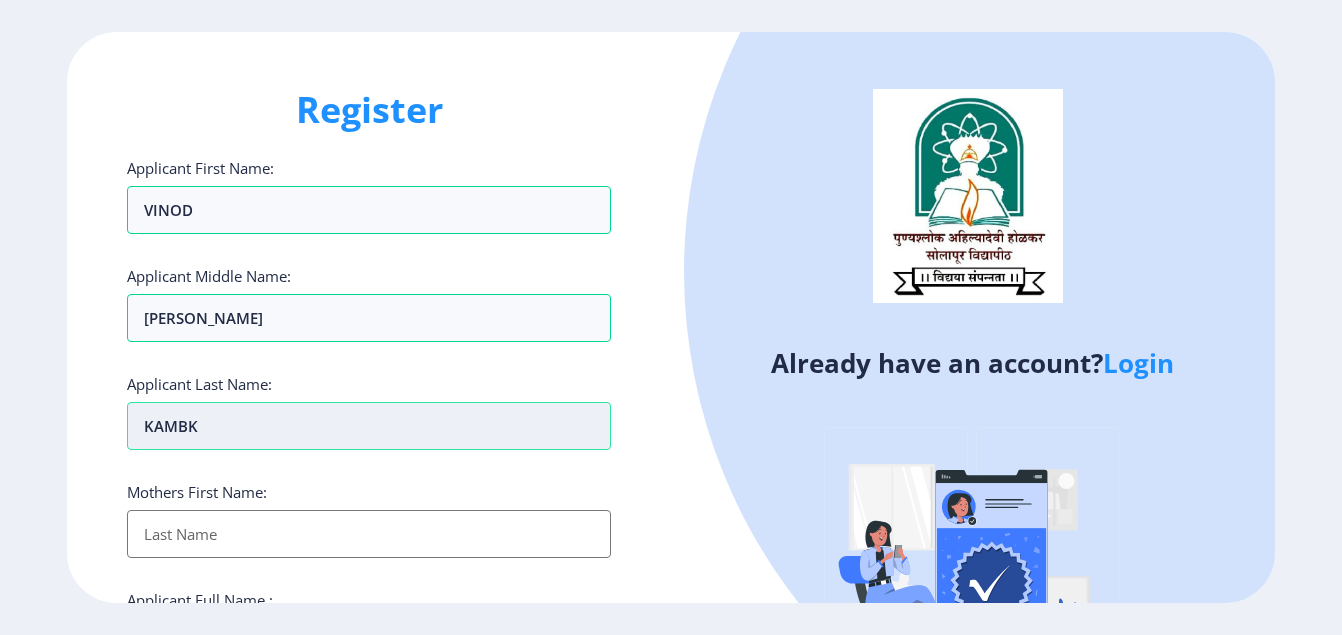 type on "KAMBKL" 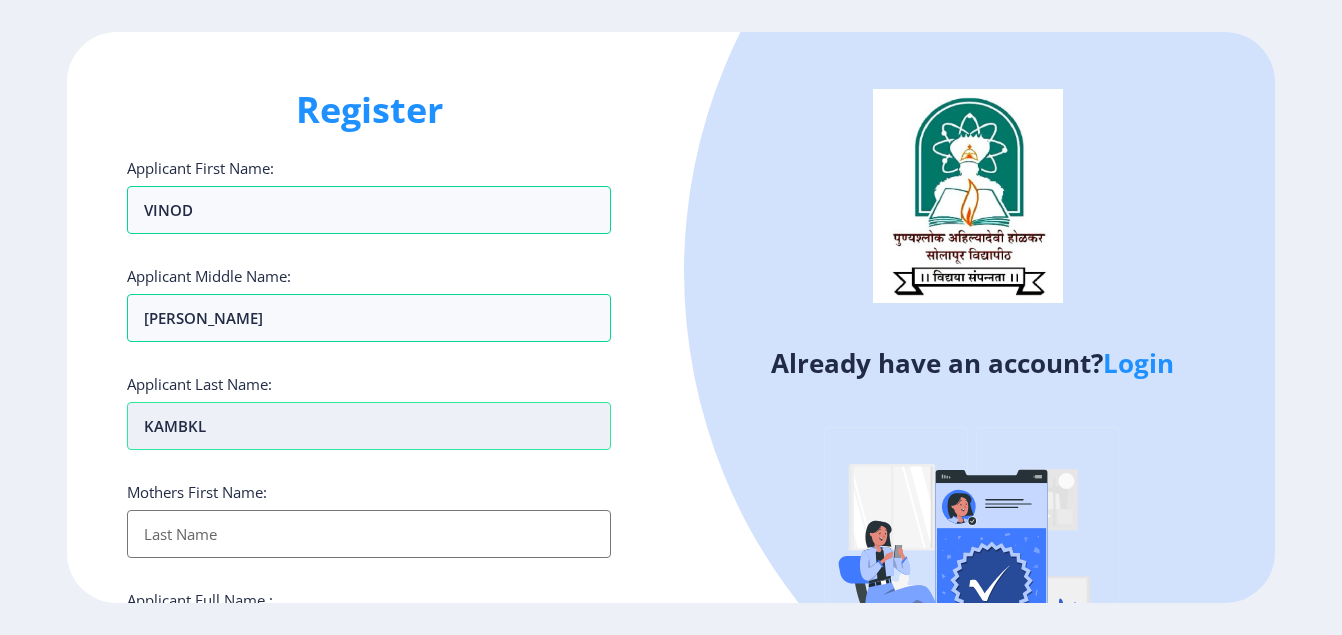 type on "KAMBKLE" 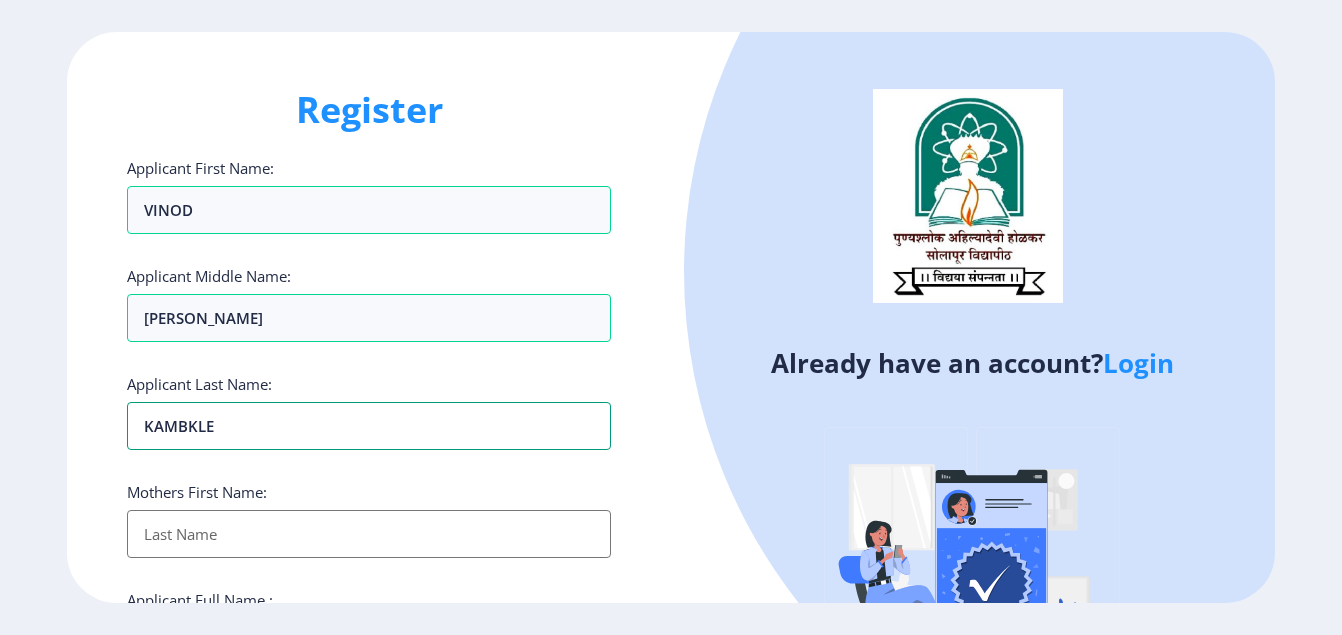type on "KAMBKL" 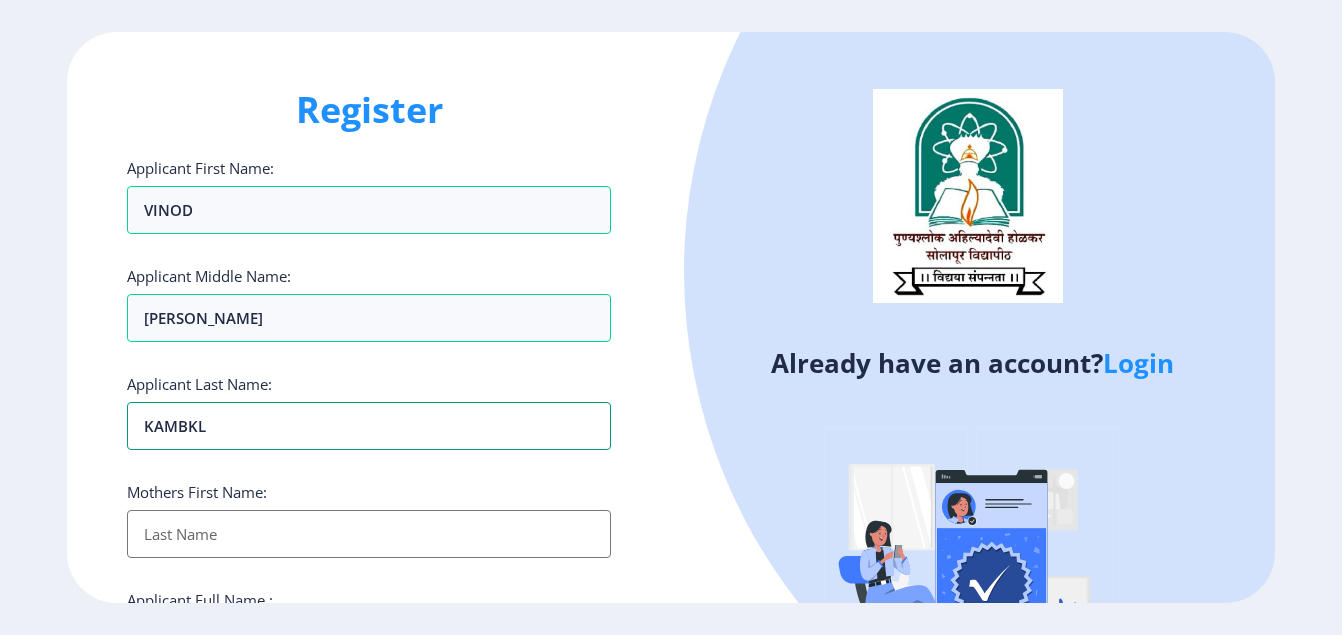 type on "KAMBK" 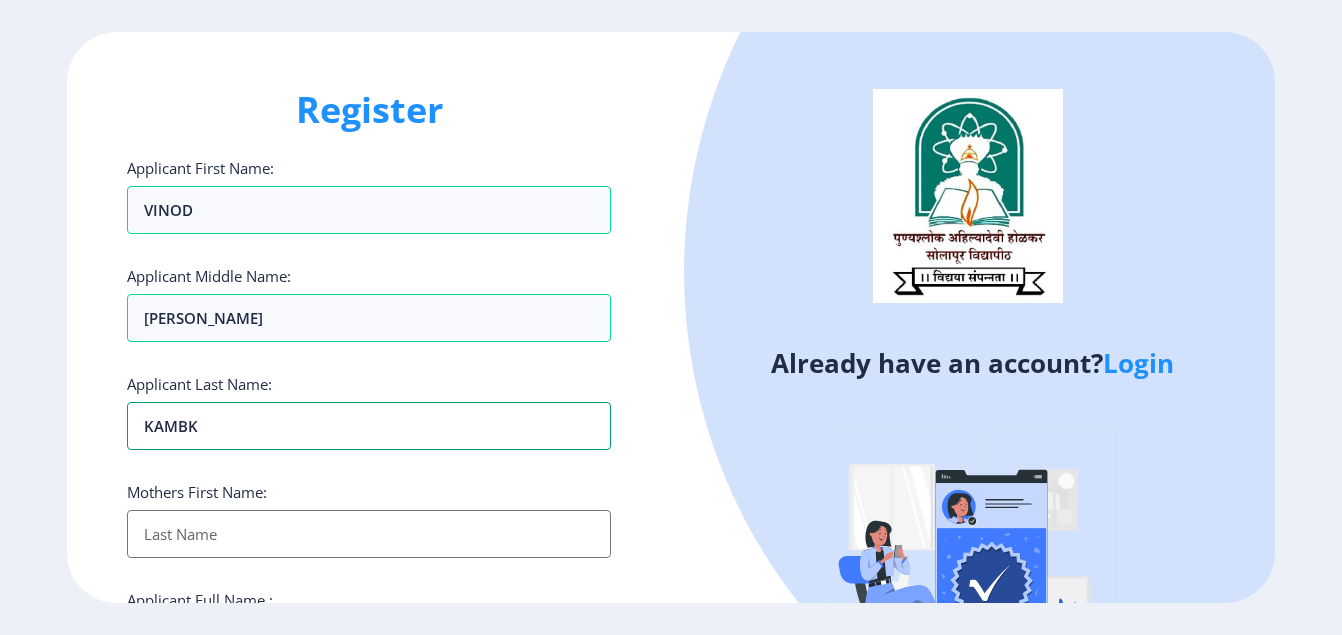 type on "KAMB" 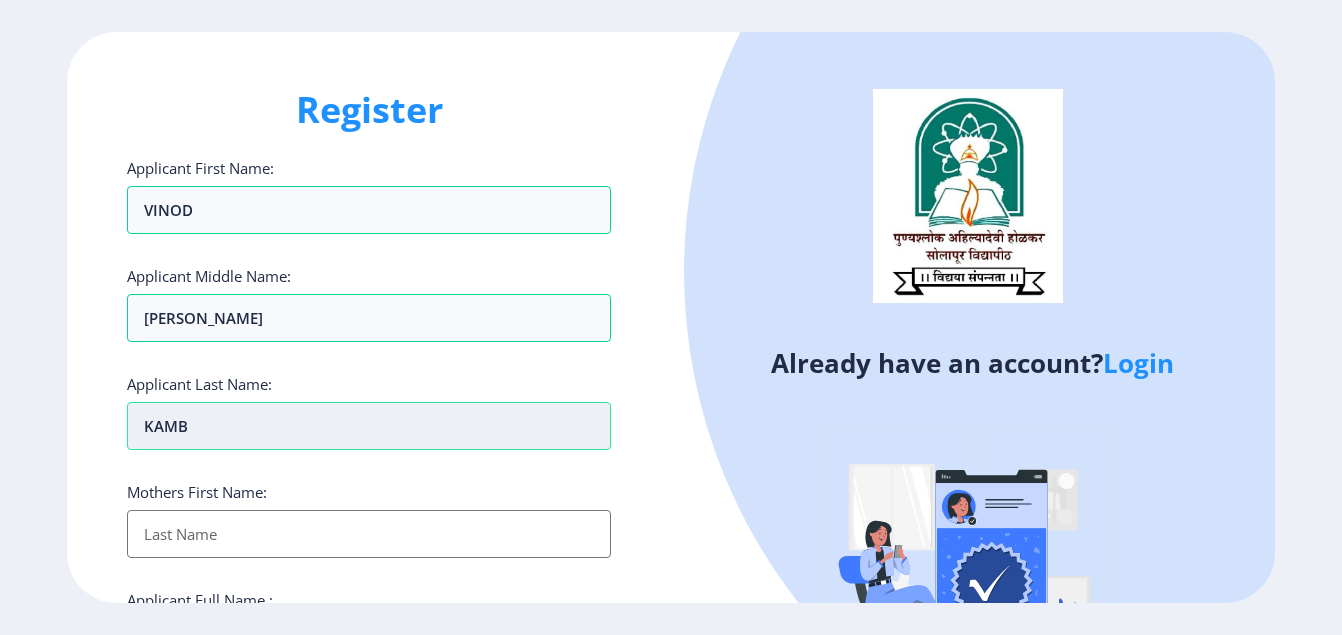 click on "KAMB" at bounding box center [369, 426] 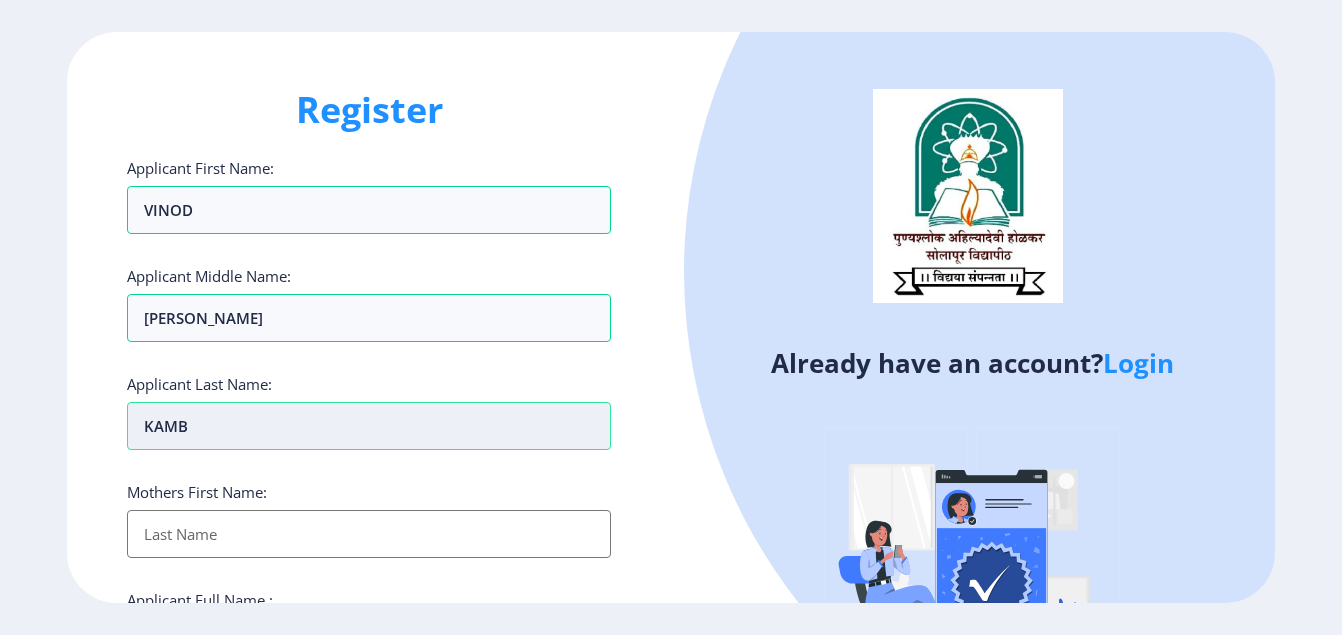 type on "KAMBL" 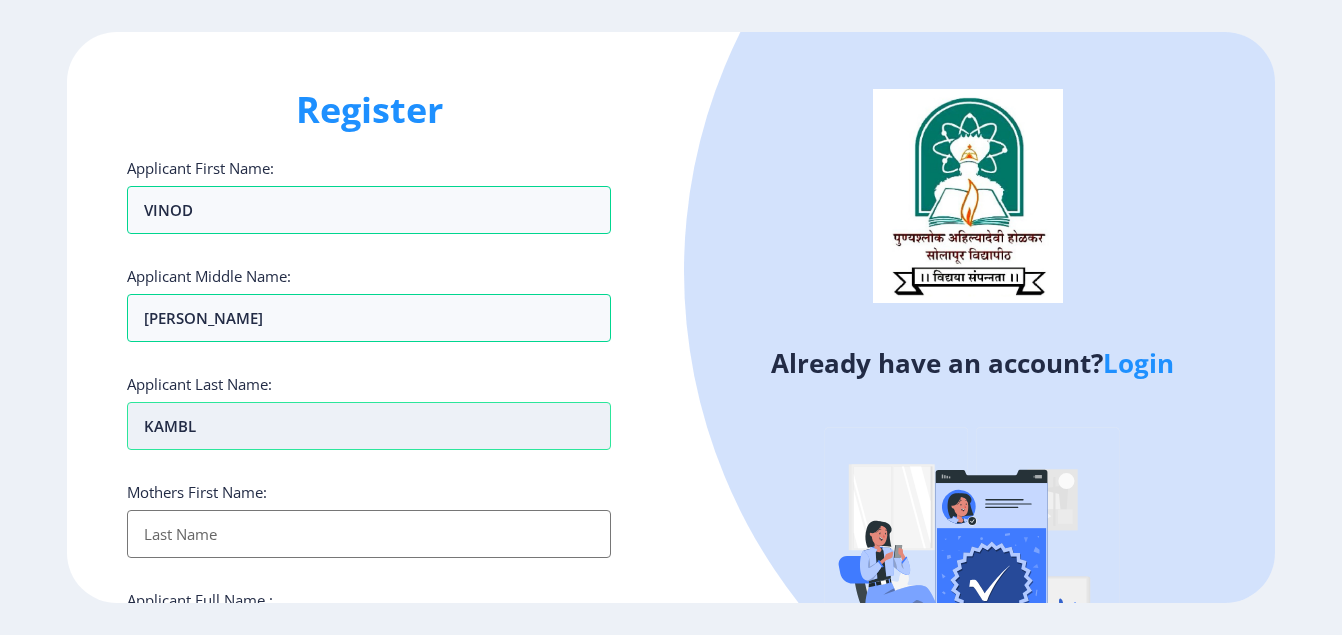 type on "KAMBLE" 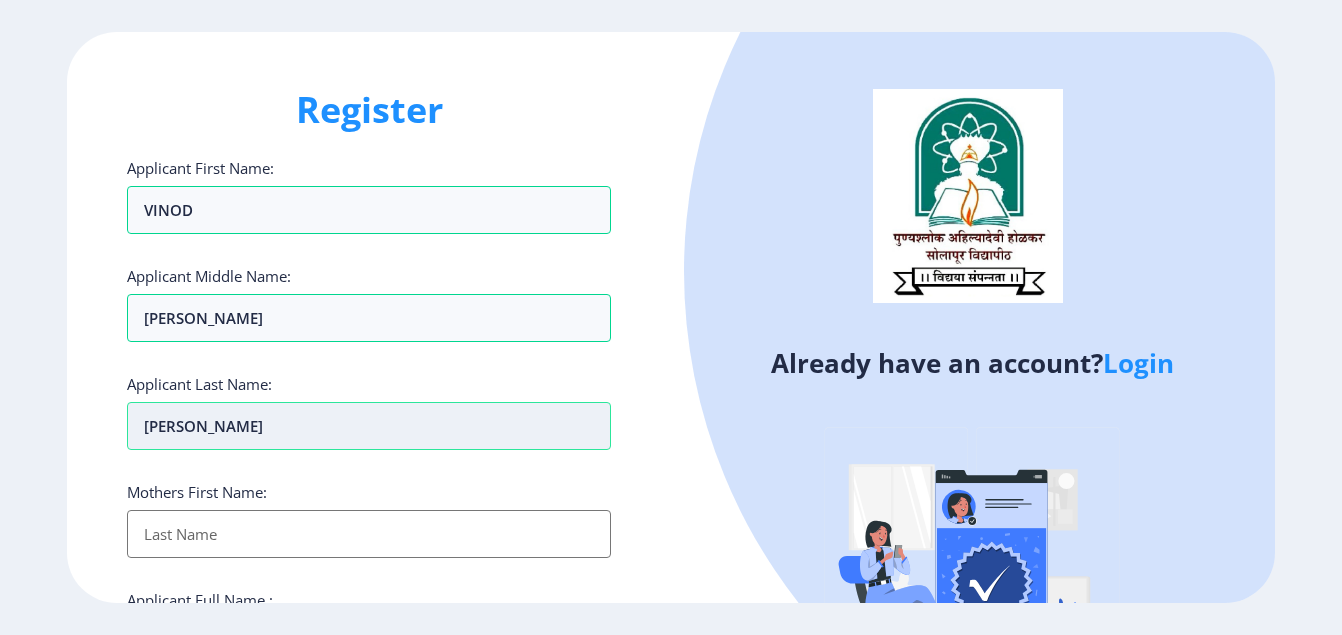 type on "KAMBLE" 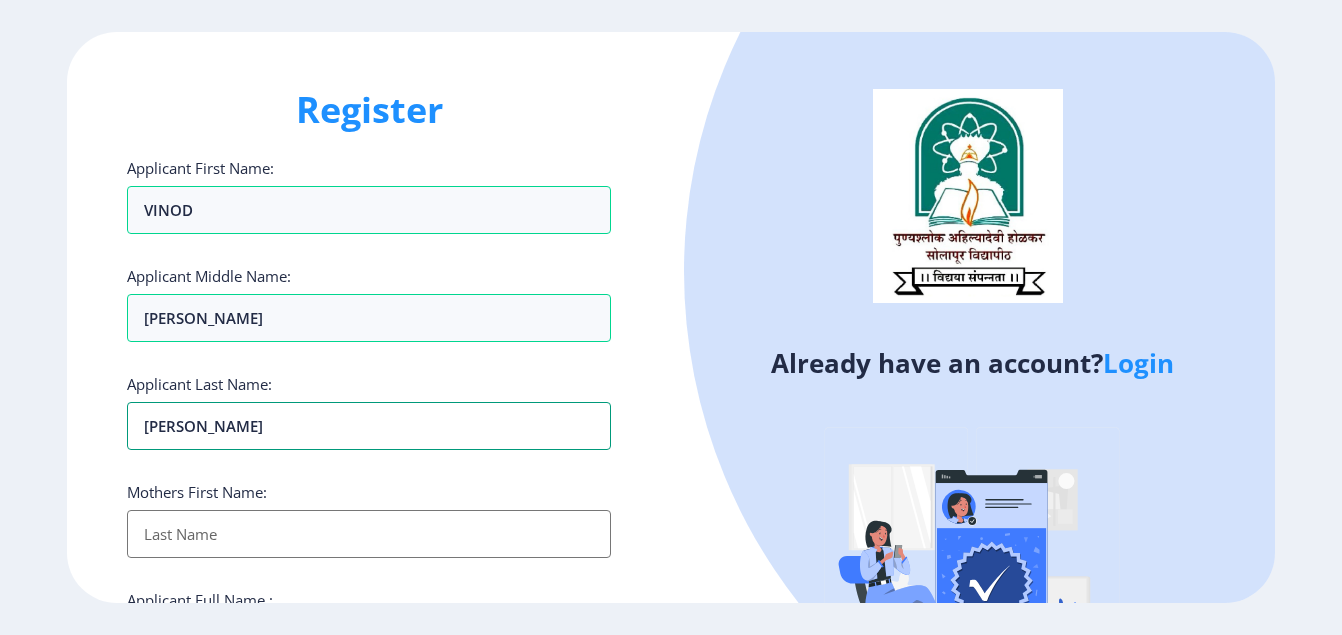 type on "KAMBLE" 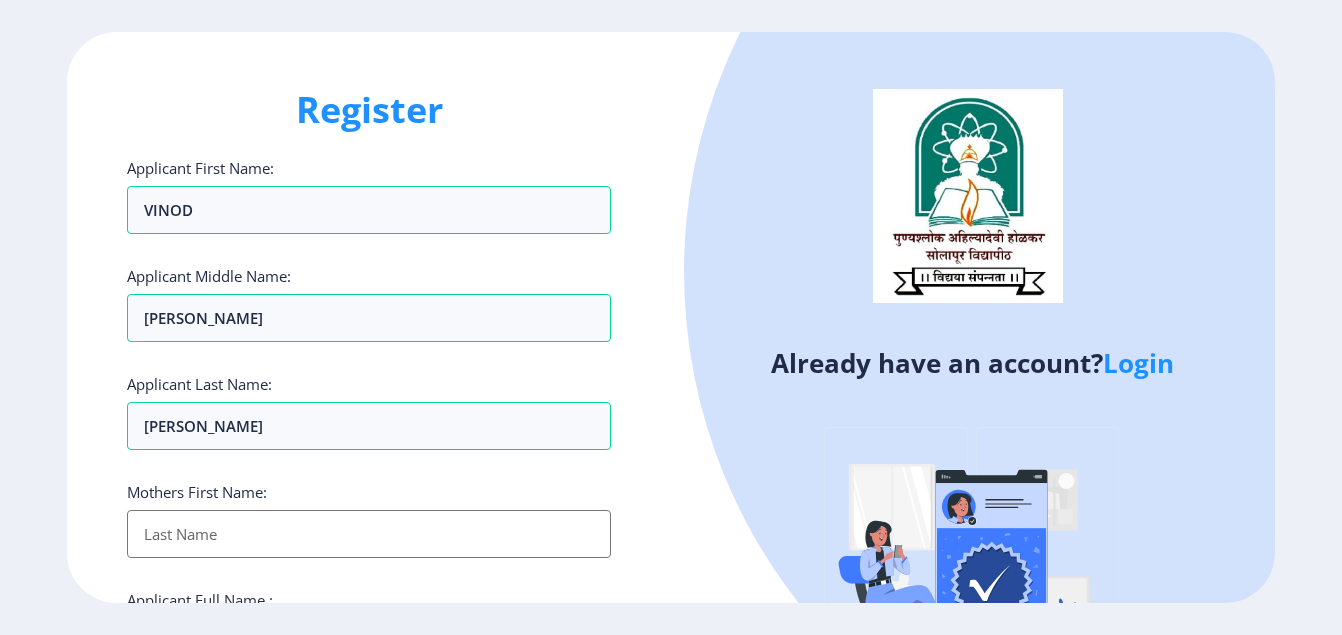 click on "Applicant First Name:" at bounding box center [369, 534] 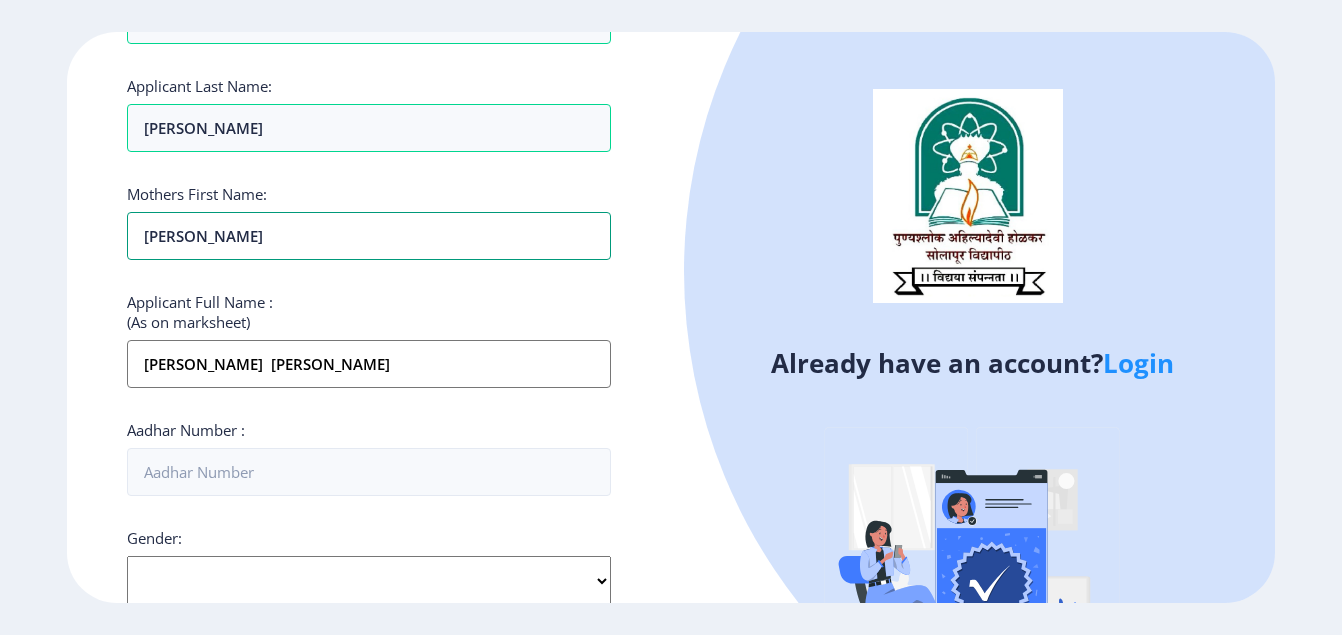 scroll, scrollTop: 300, scrollLeft: 0, axis: vertical 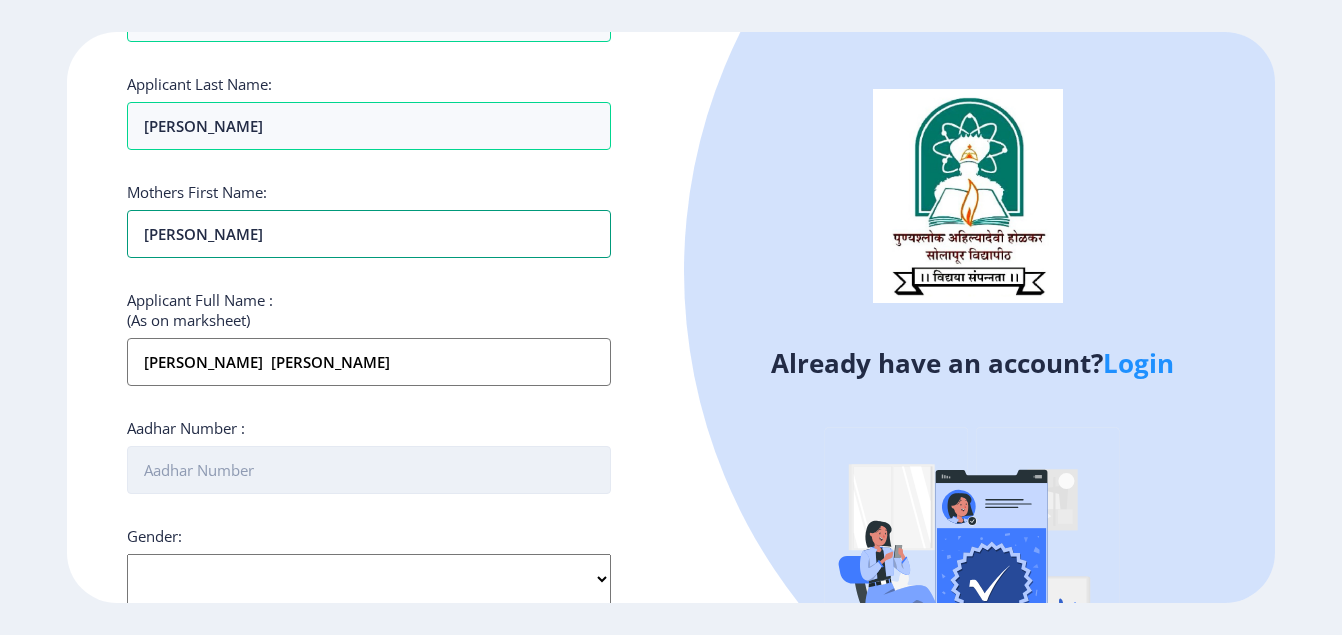 type on "NAKUSHA MADHUKAR KAMBLE" 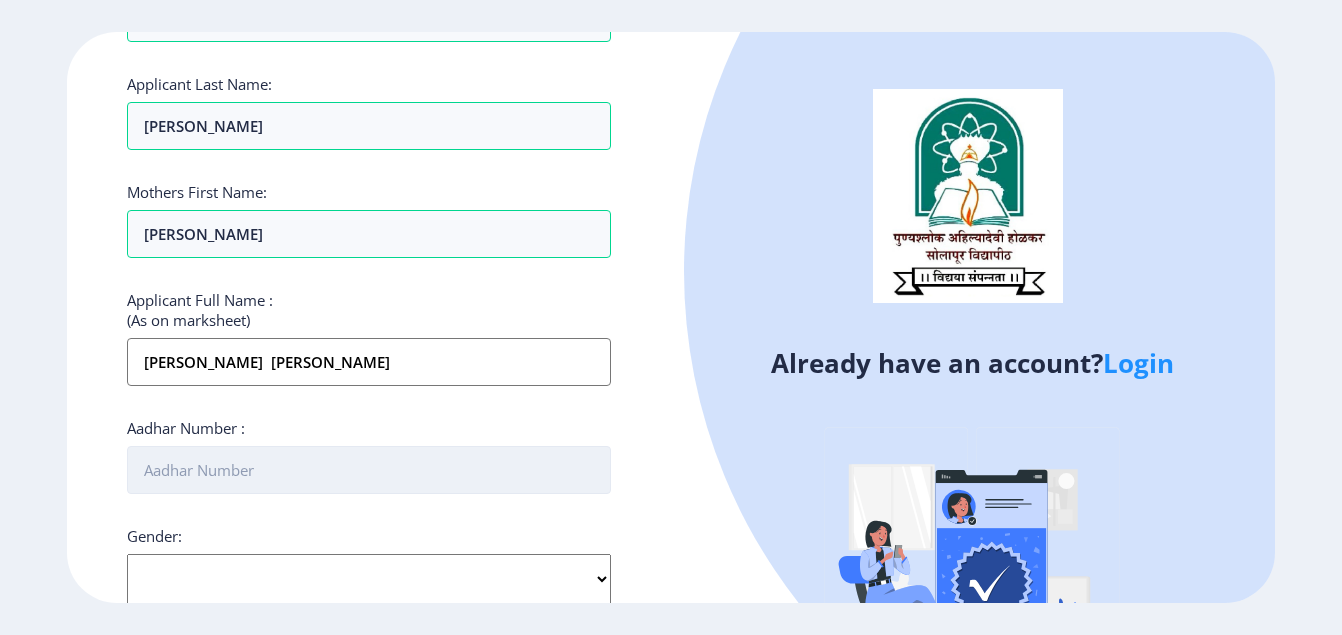 click on "Aadhar Number :" at bounding box center (369, 470) 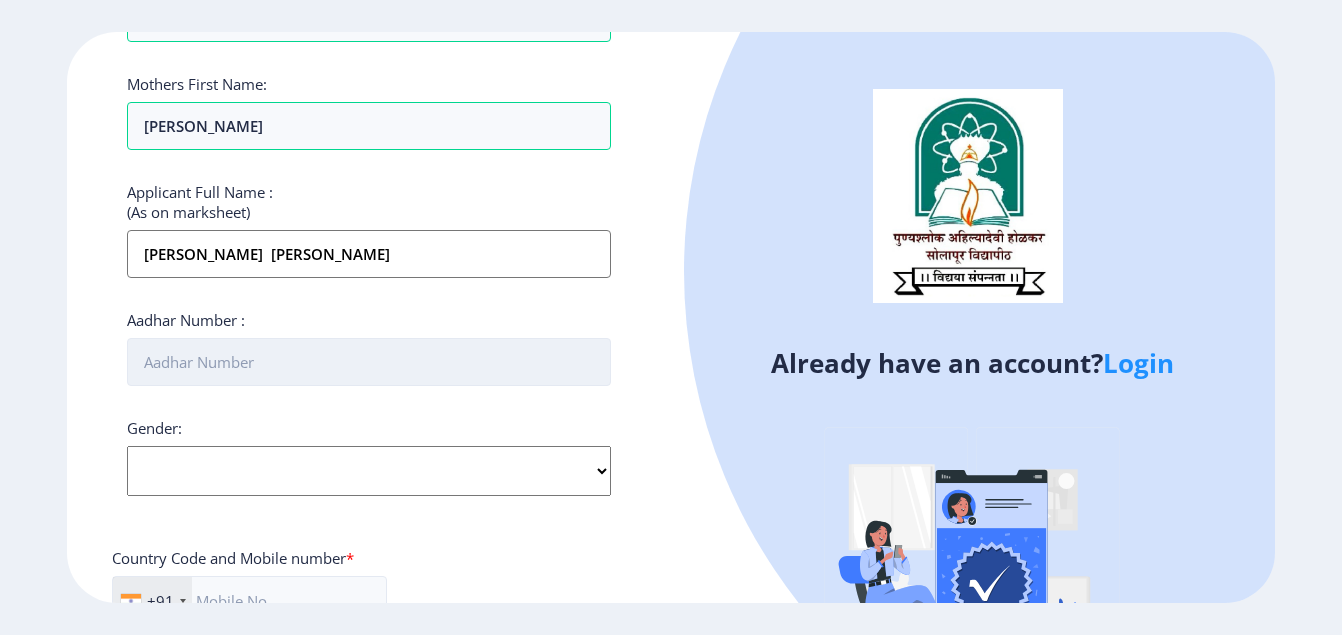 scroll, scrollTop: 600, scrollLeft: 0, axis: vertical 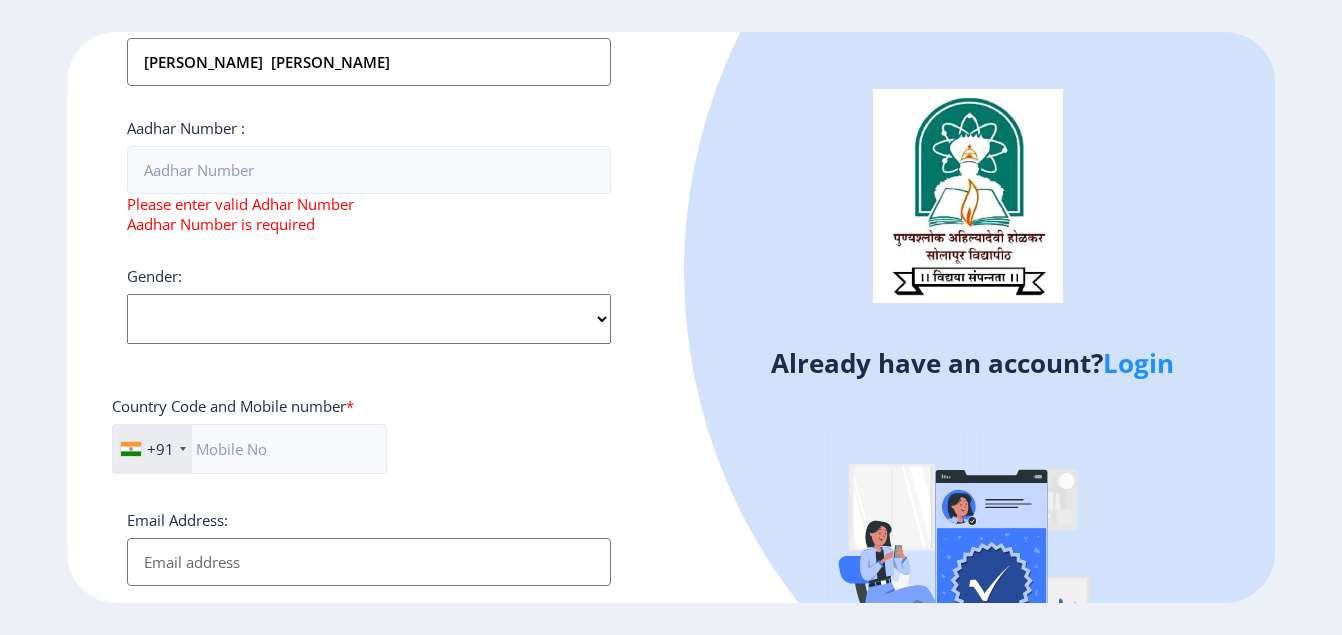 click on "Gender: Select Gender Male Female Other" 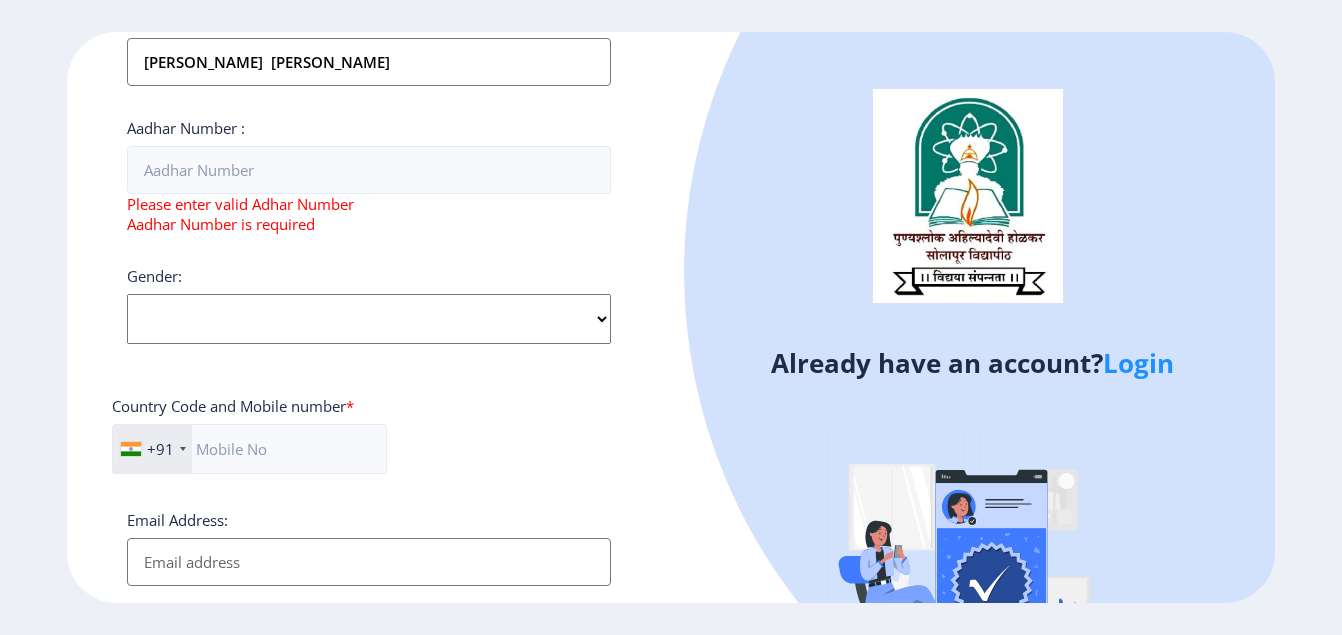 select on "Male" 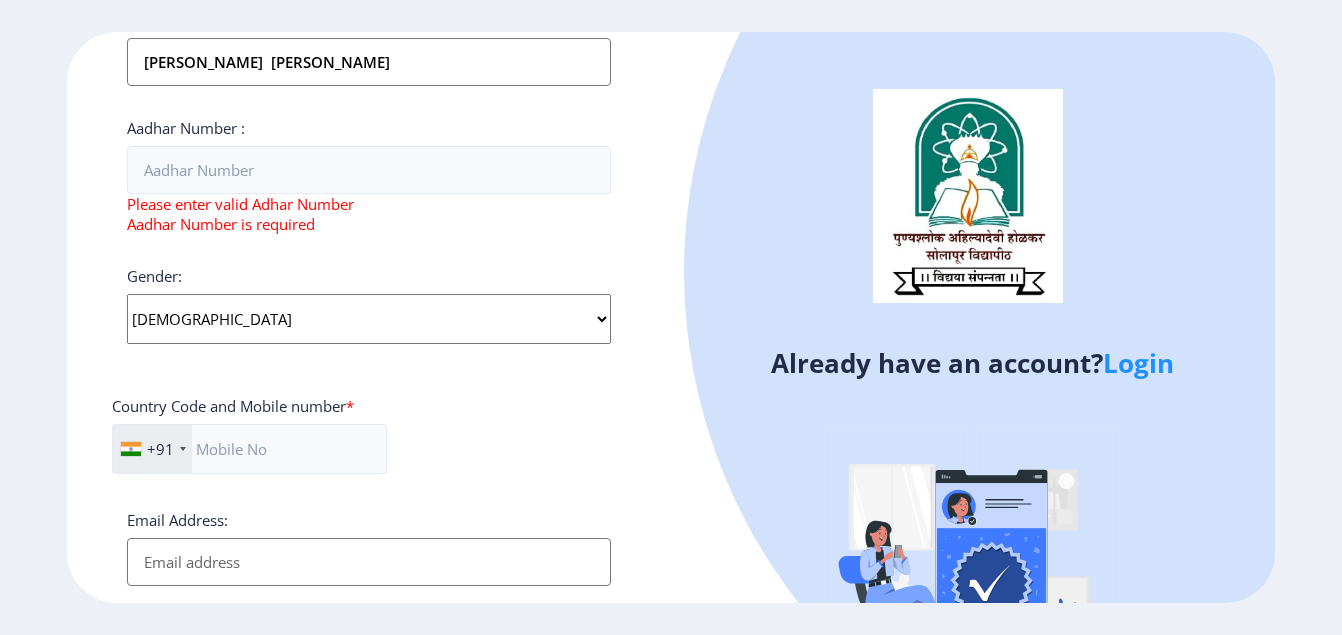 click on "Select Gender Male Female Other" 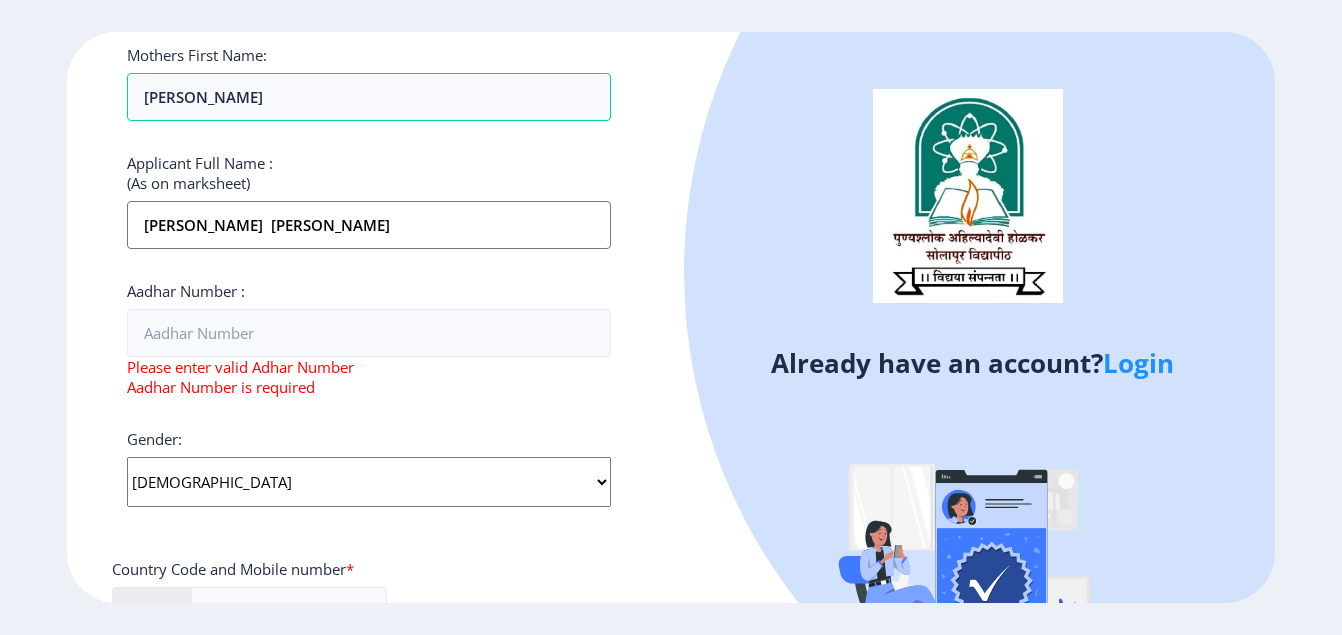 scroll, scrollTop: 400, scrollLeft: 0, axis: vertical 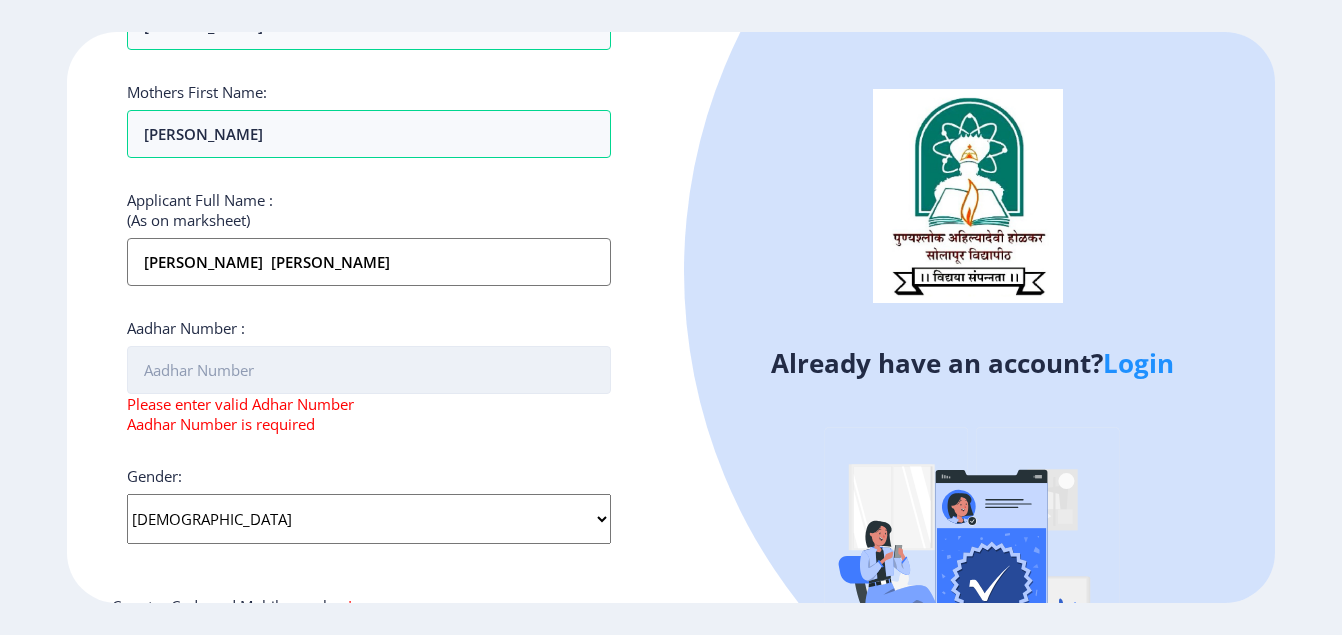 click on "Aadhar Number :" at bounding box center [369, 370] 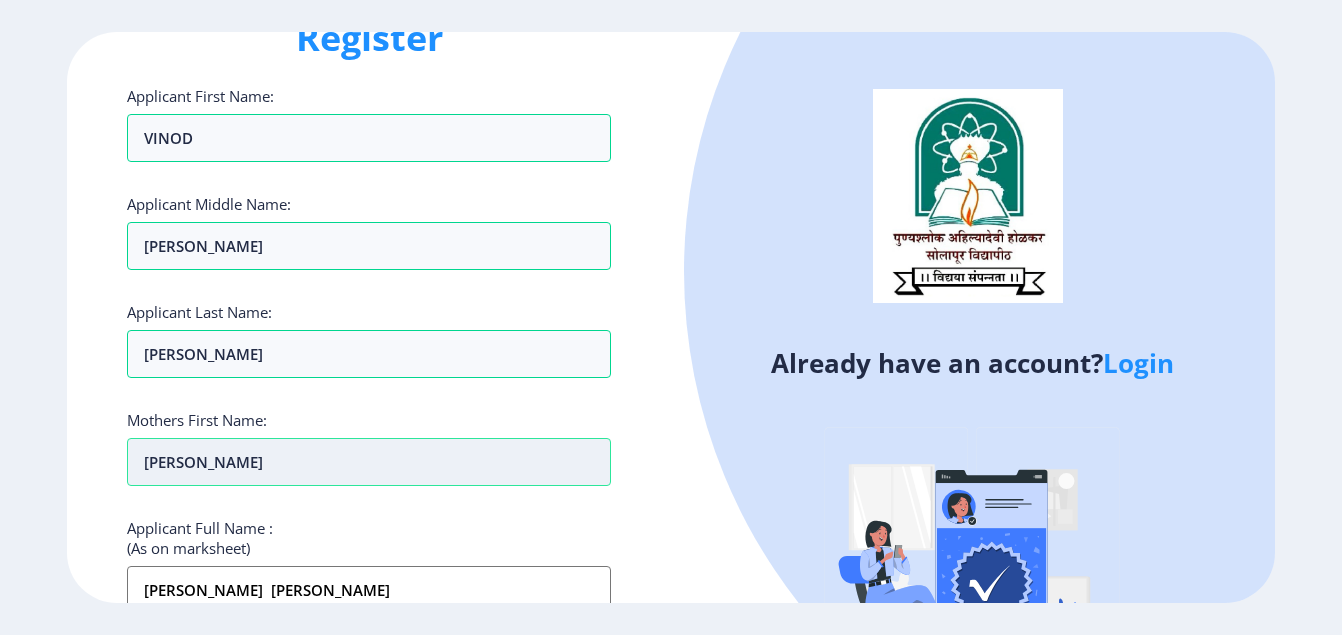 scroll, scrollTop: 300, scrollLeft: 0, axis: vertical 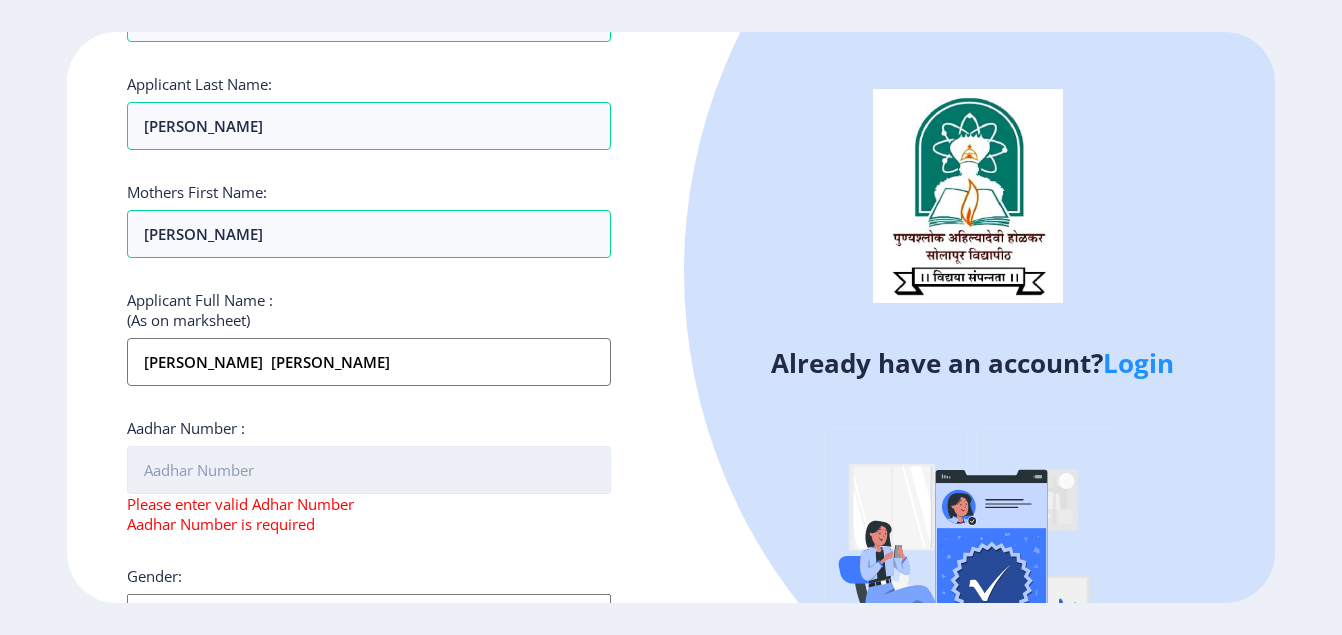 click on "Aadhar Number :" at bounding box center (369, 470) 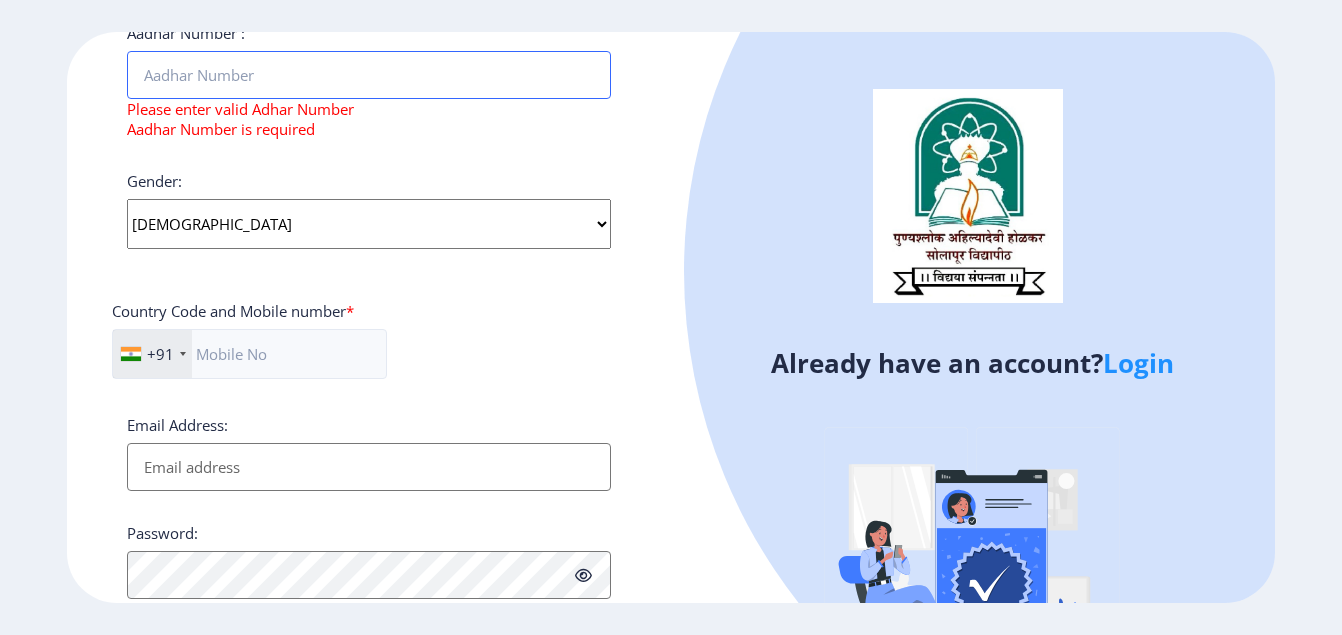 scroll, scrollTop: 700, scrollLeft: 0, axis: vertical 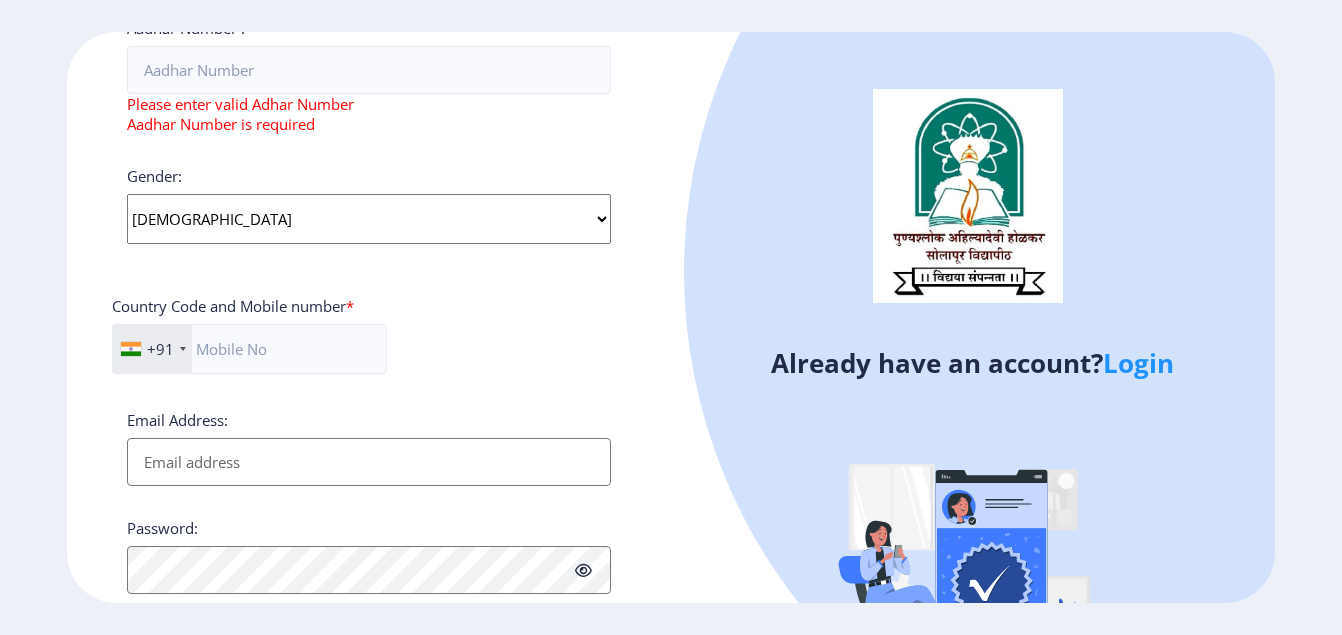 click on "Select Gender Male Female Other" 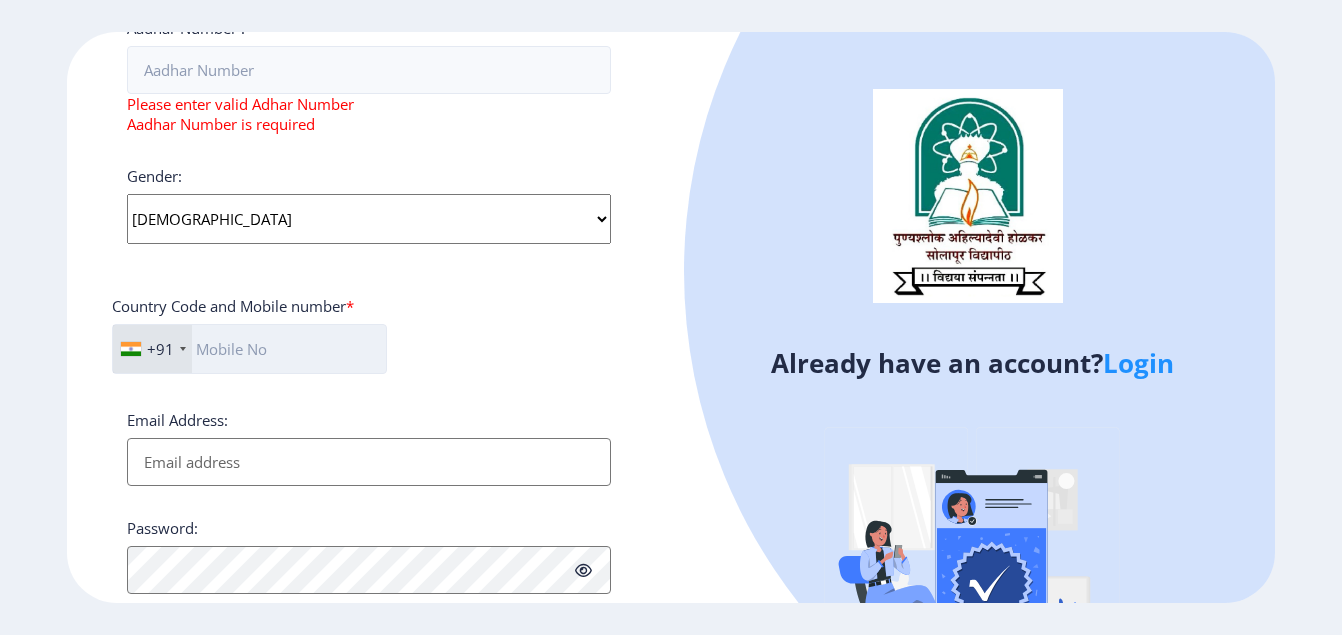 click 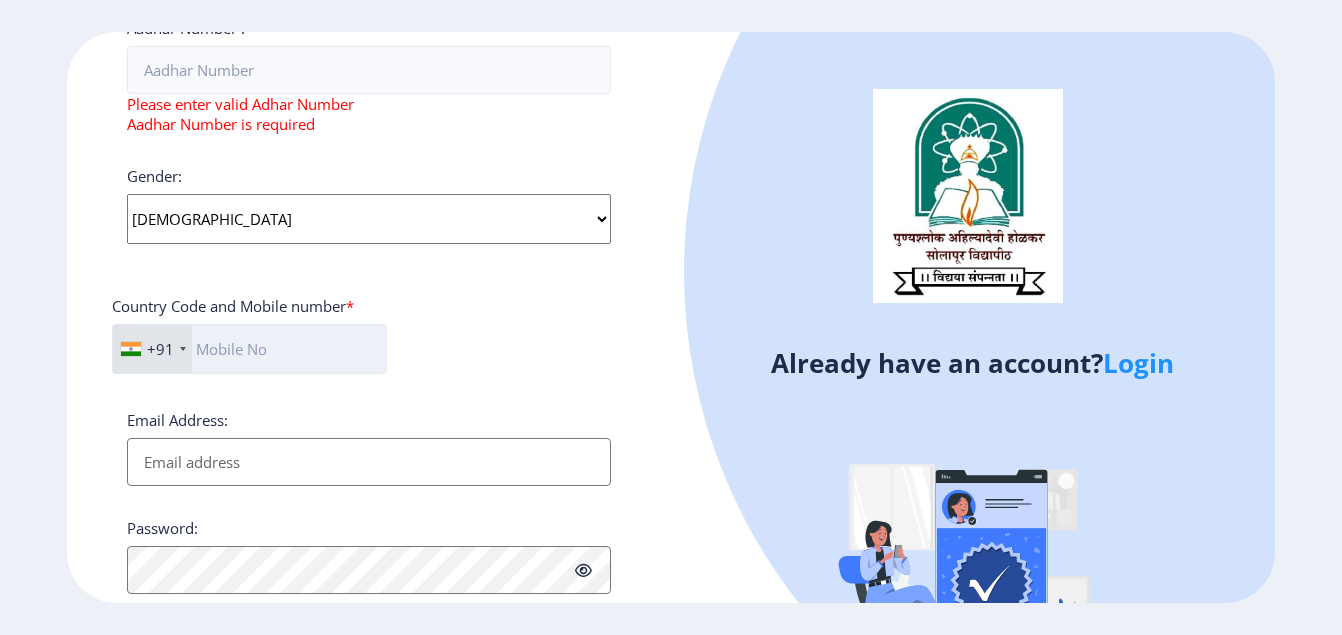 type on "8286821326" 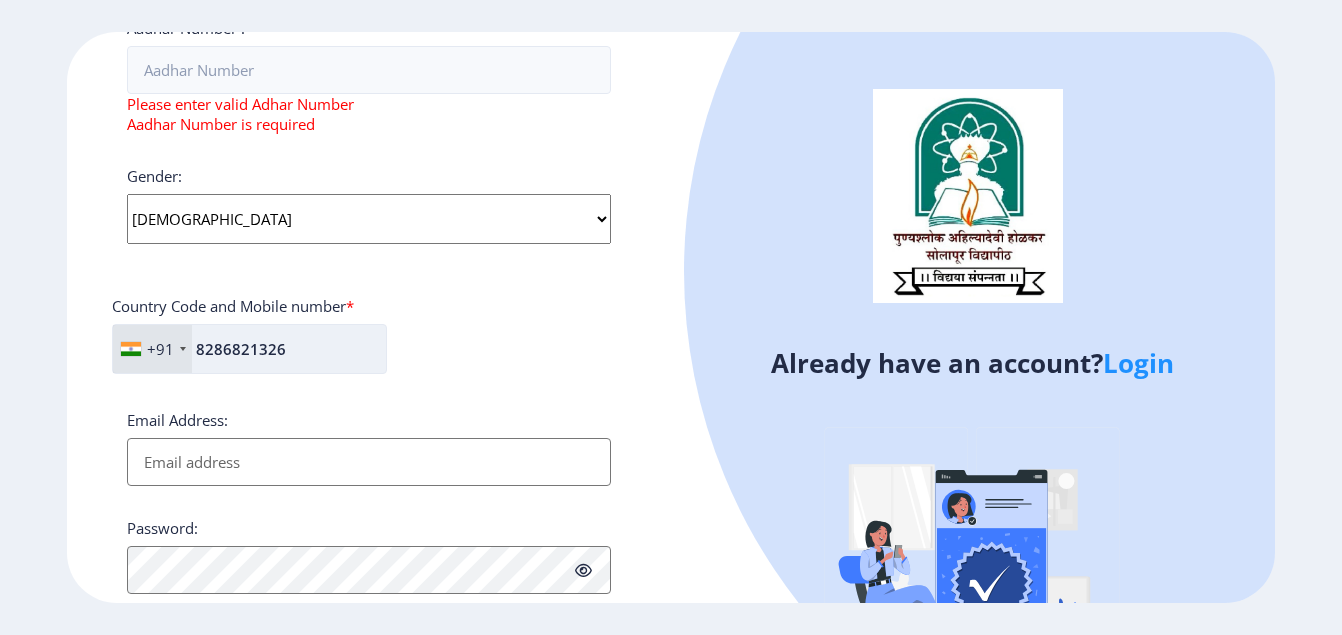 type on "vkamble69@gmail.com" 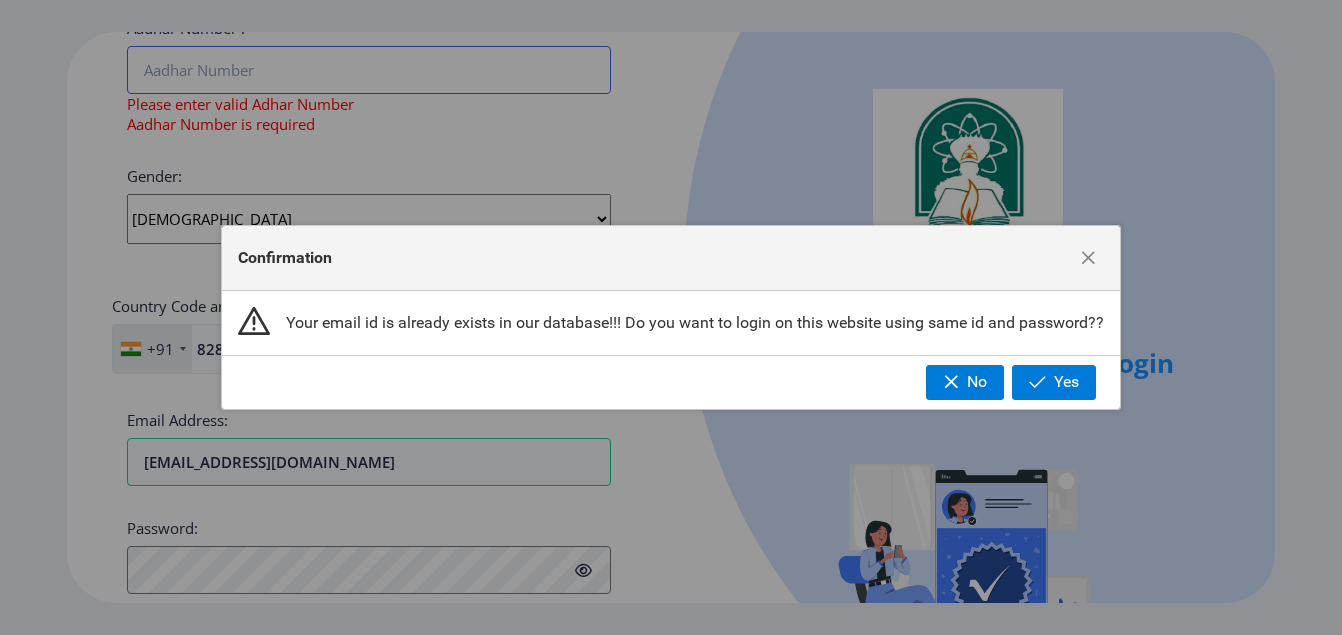 type 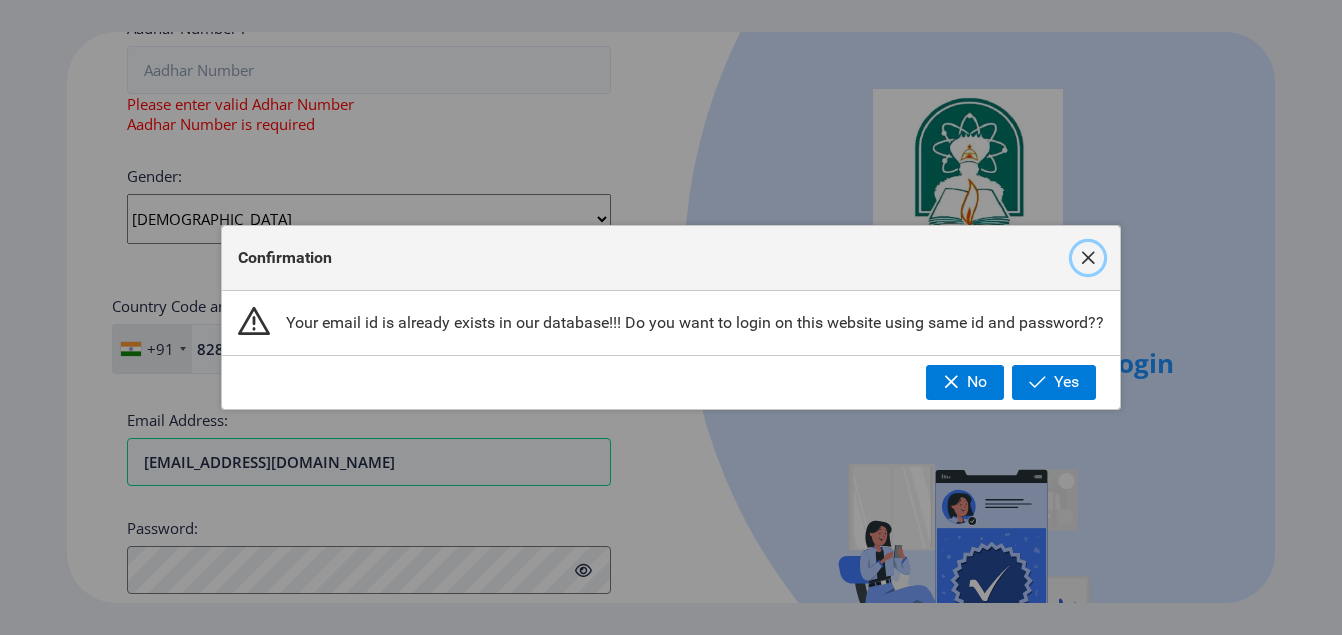 click 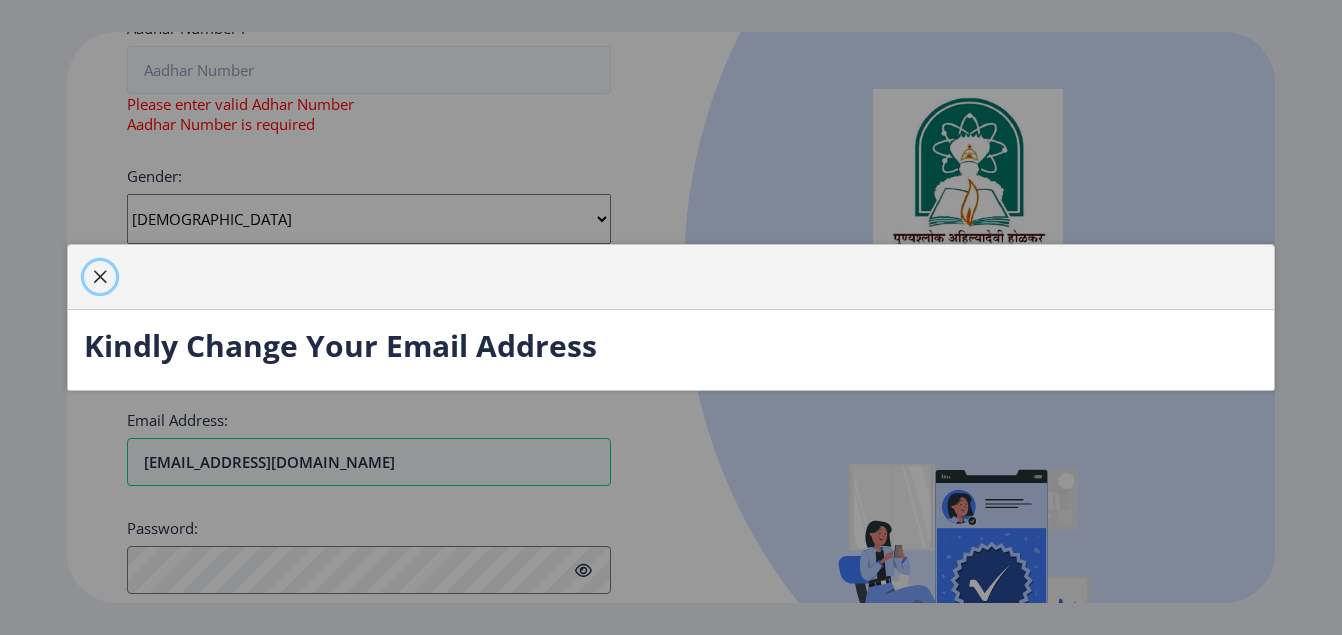 click 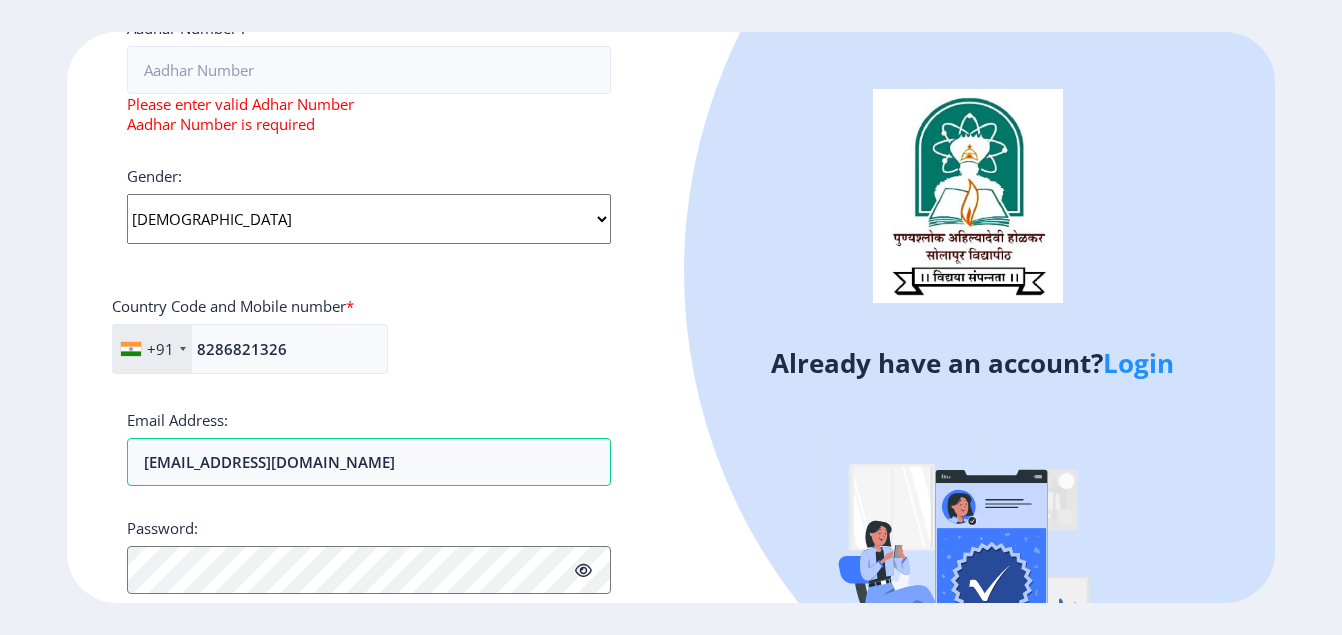 click on "Login" 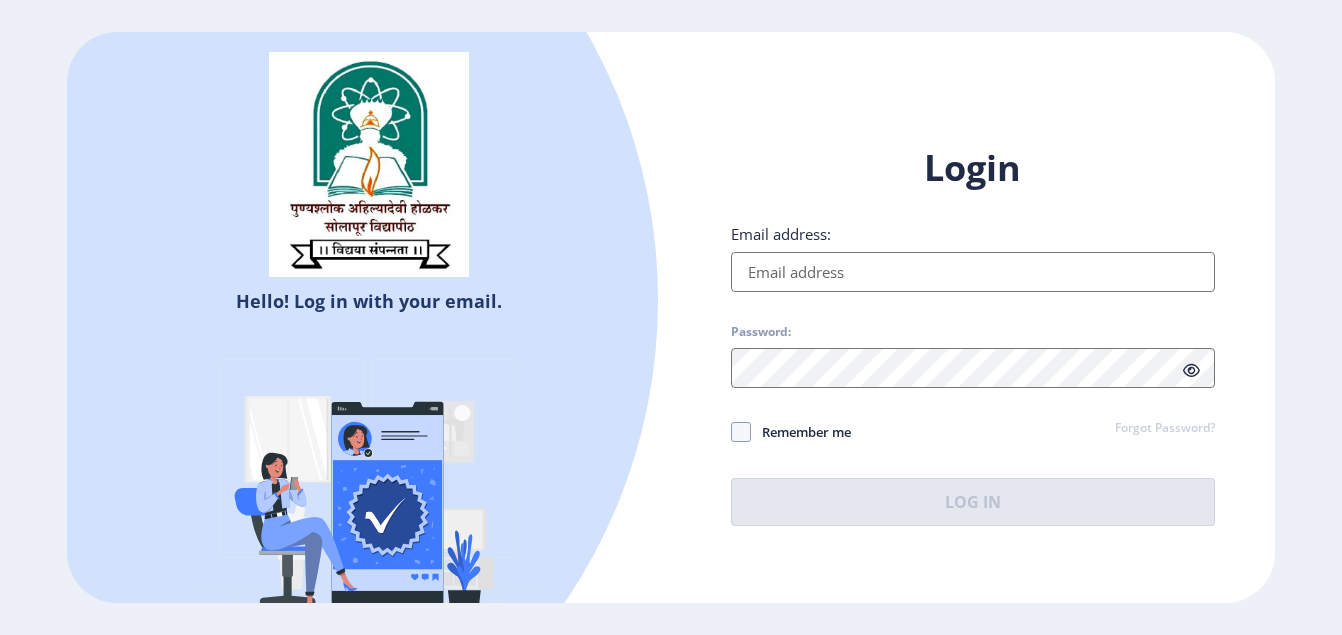 click on "Email address:" at bounding box center [973, 272] 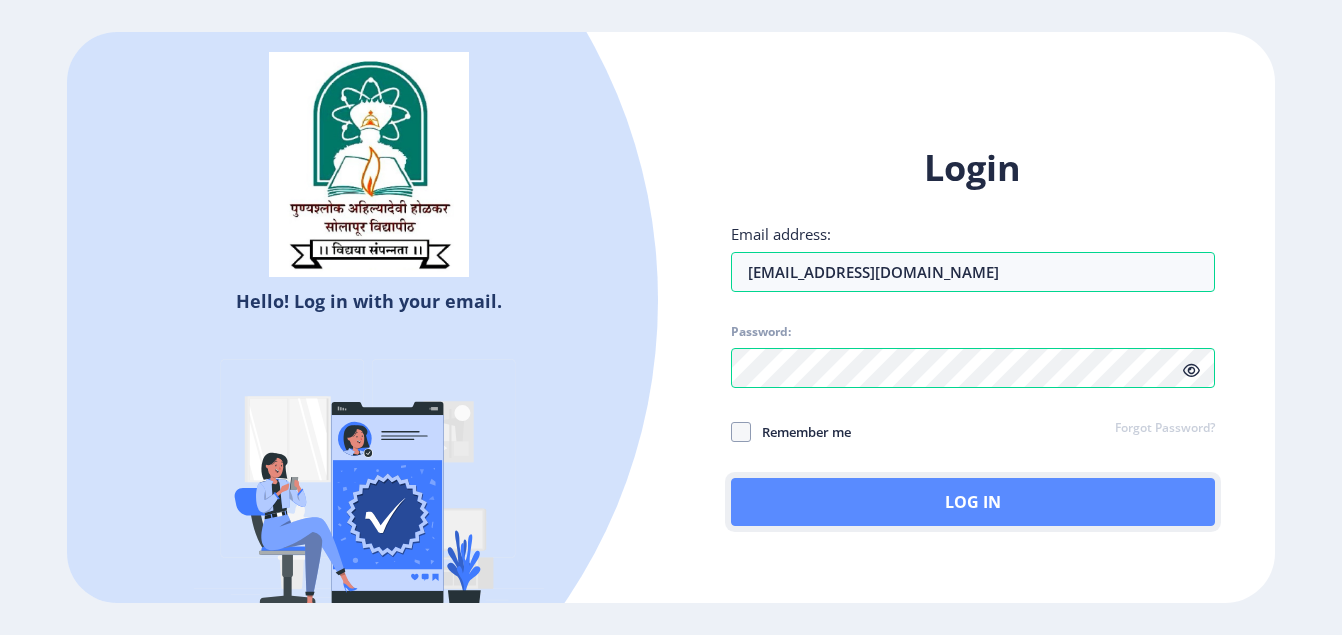 click on "Log In" 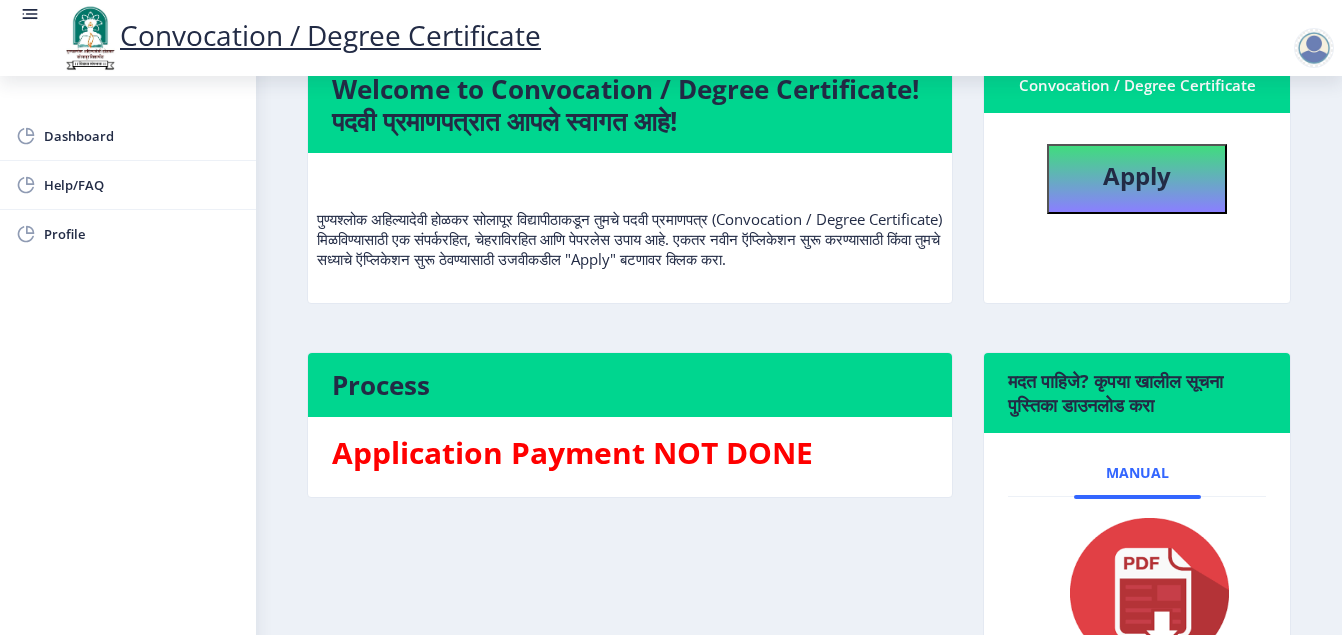 scroll, scrollTop: 0, scrollLeft: 0, axis: both 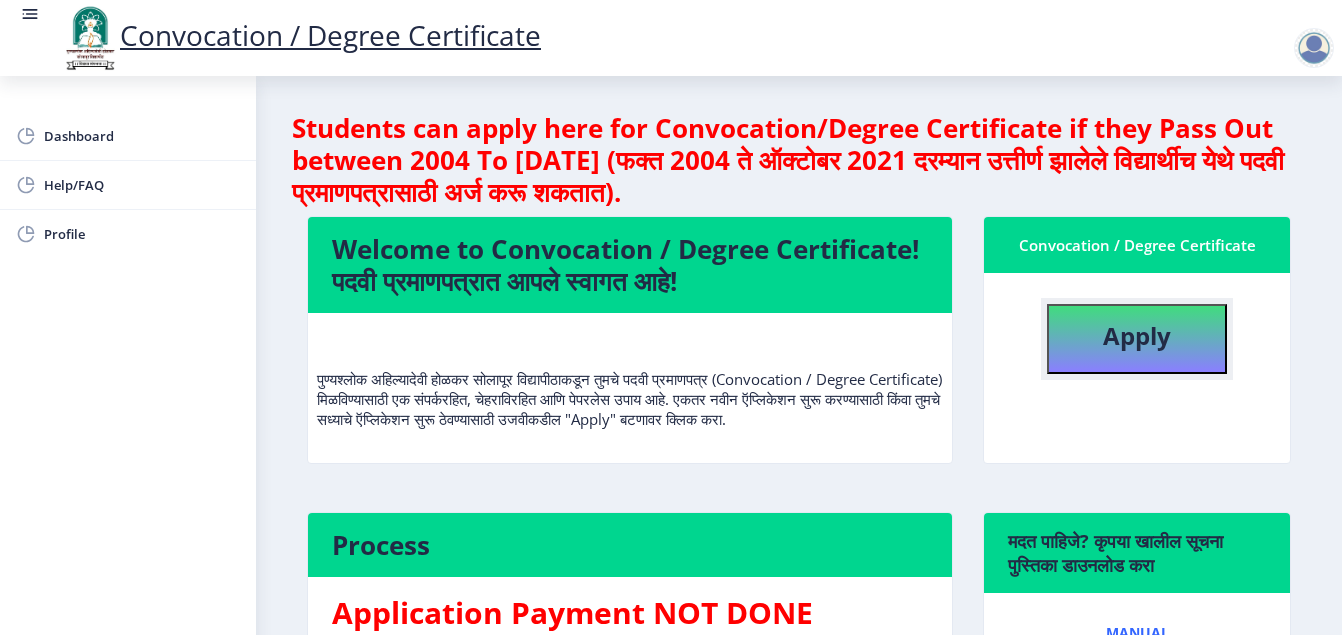 click on "Apply" 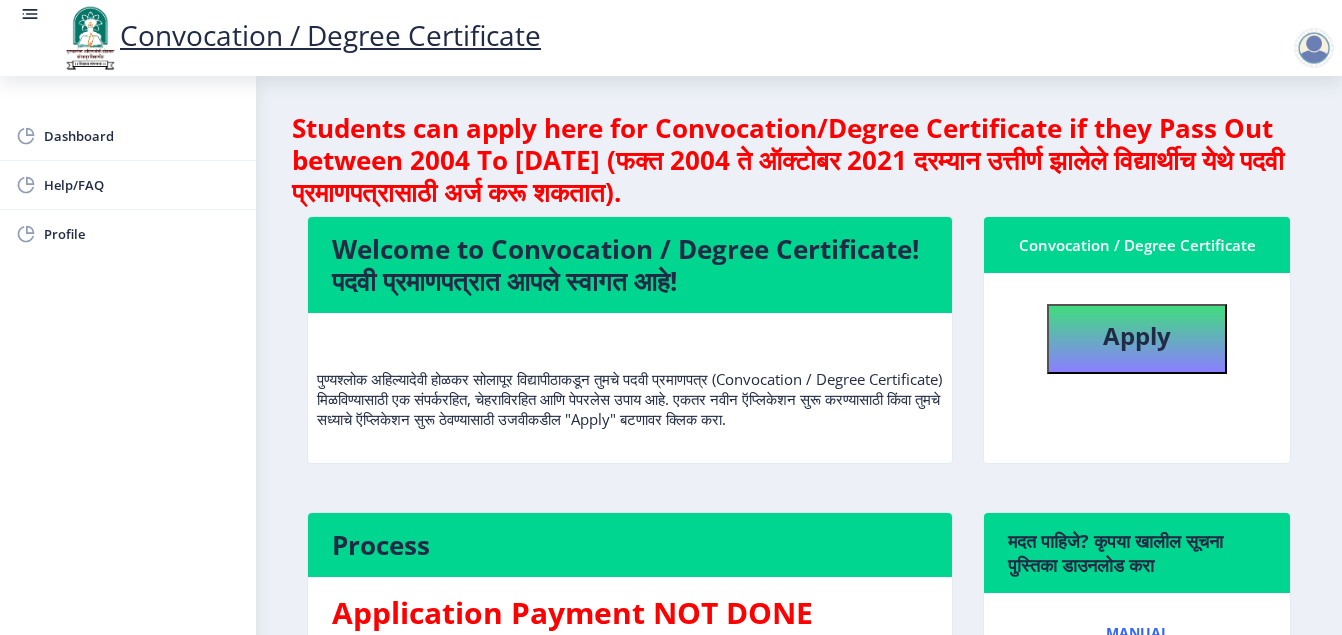 select 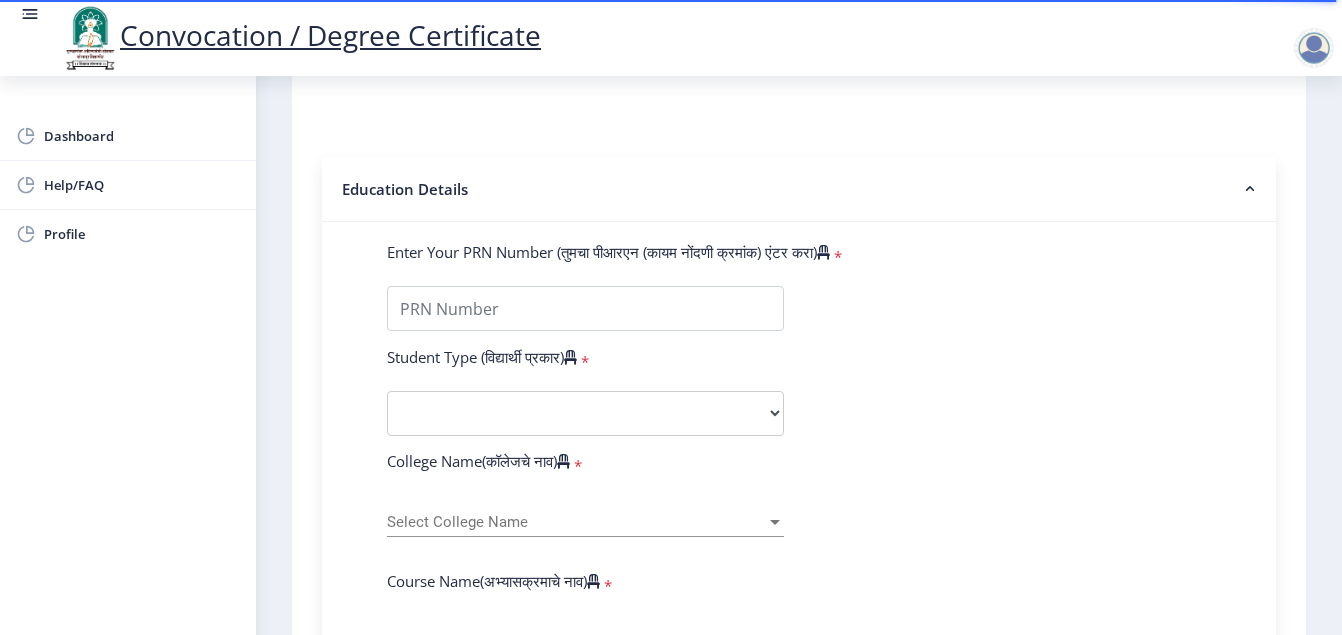scroll, scrollTop: 213, scrollLeft: 0, axis: vertical 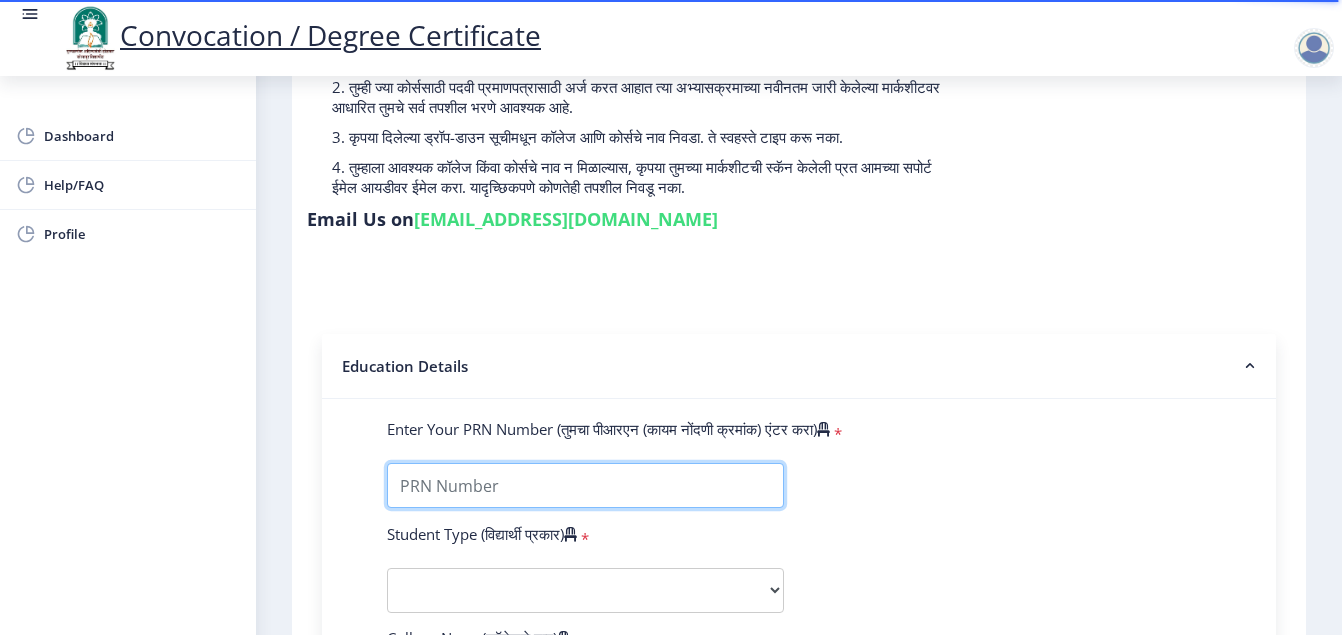 click on "Enter Your PRN Number (तुमचा पीआरएन (कायम नोंदणी क्रमांक) एंटर करा)" at bounding box center [585, 485] 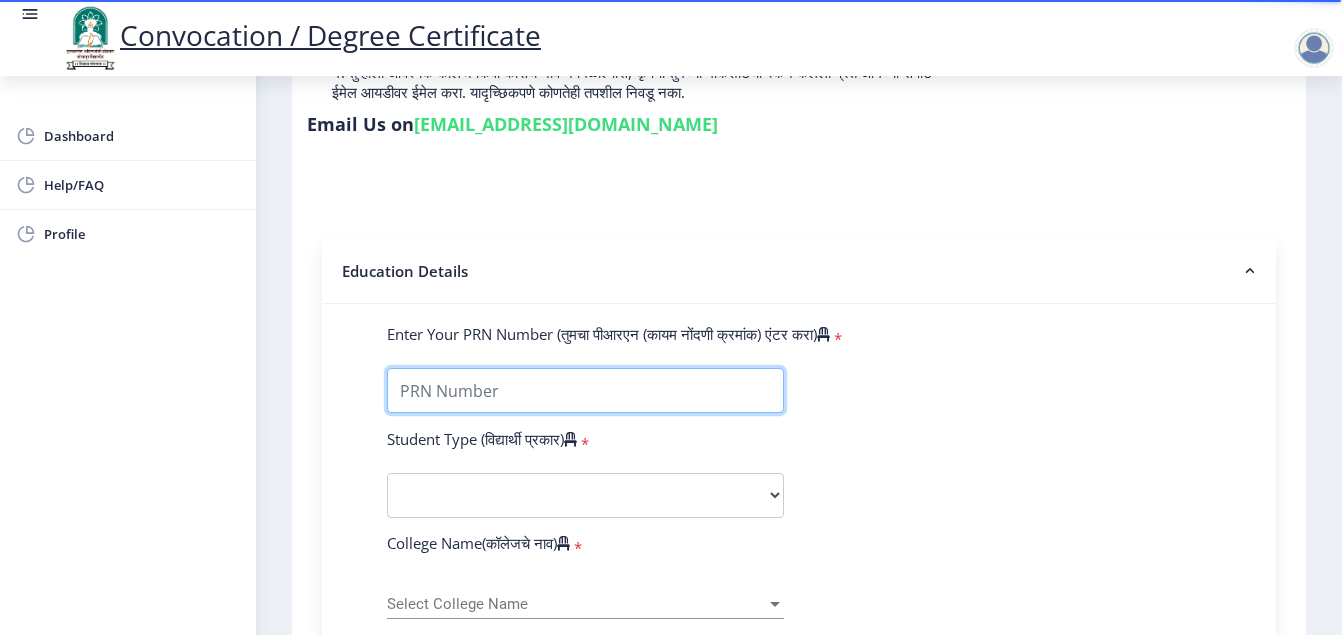 scroll, scrollTop: 313, scrollLeft: 0, axis: vertical 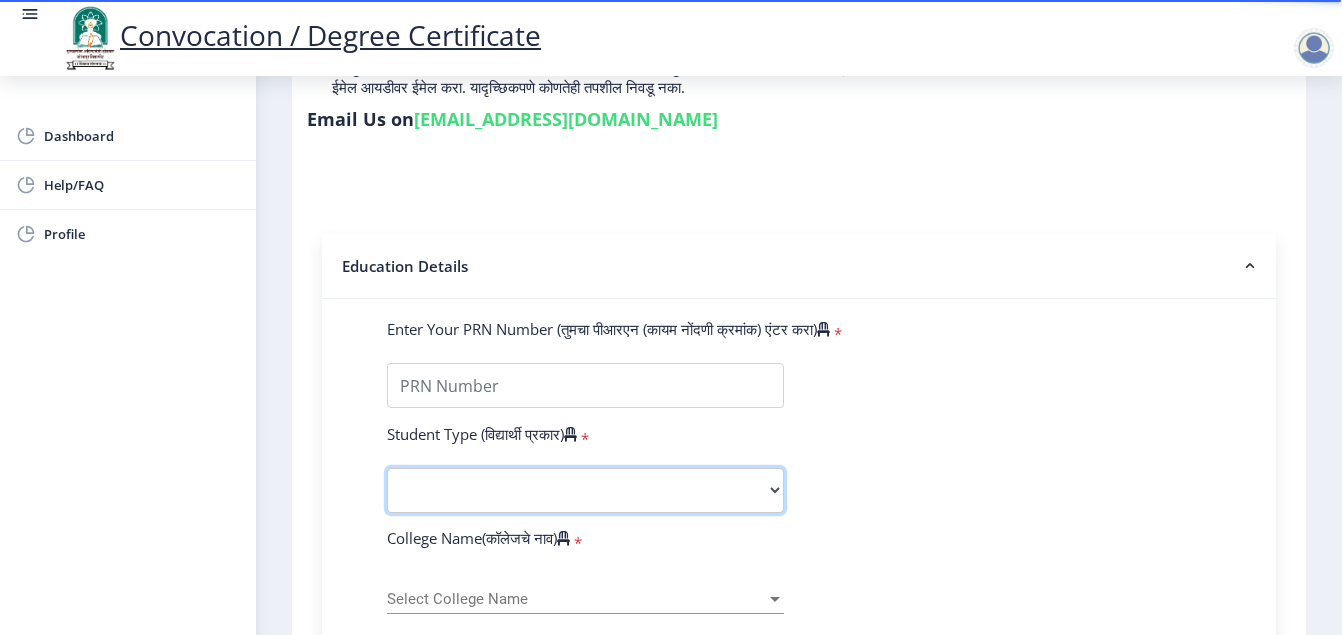 click on "Select Student Type Regular External" at bounding box center [585, 490] 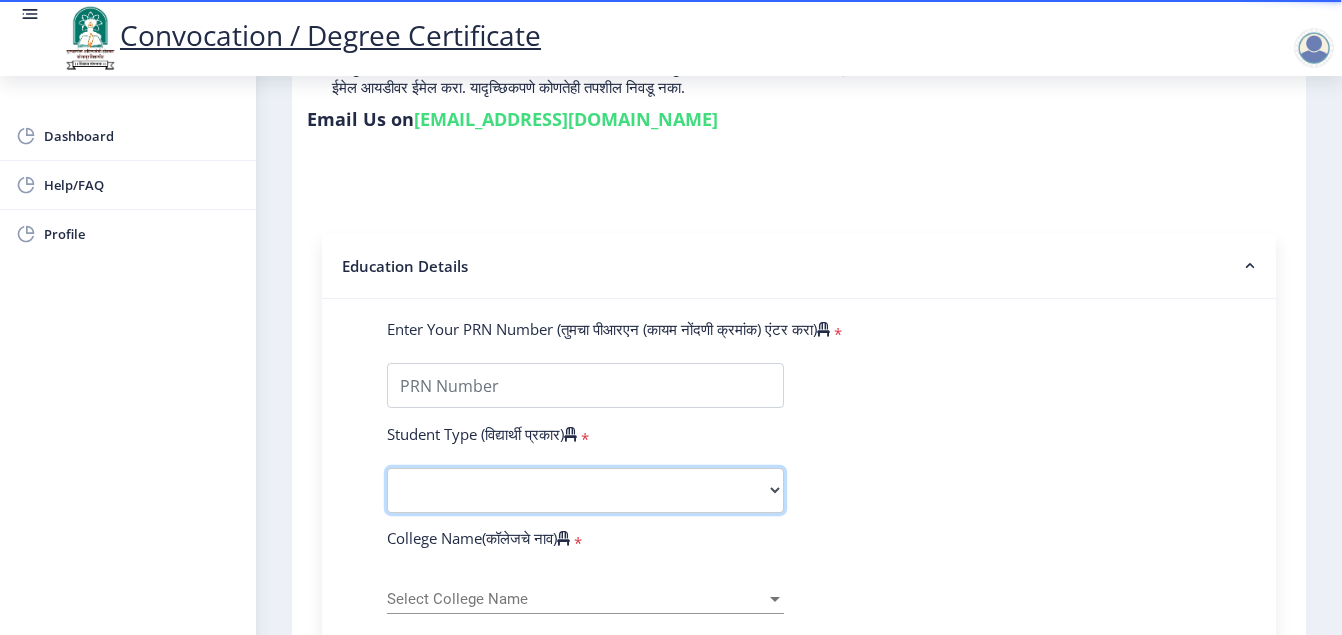 select on "Regular" 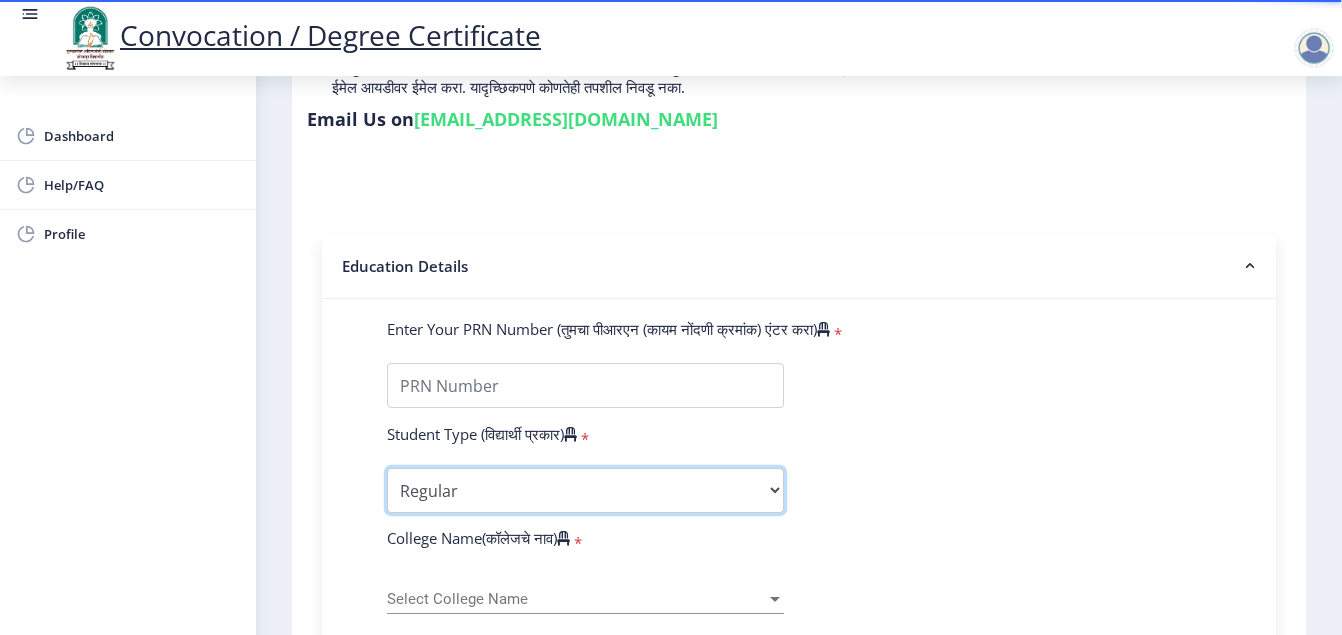 click on "Select Student Type Regular External" at bounding box center [585, 490] 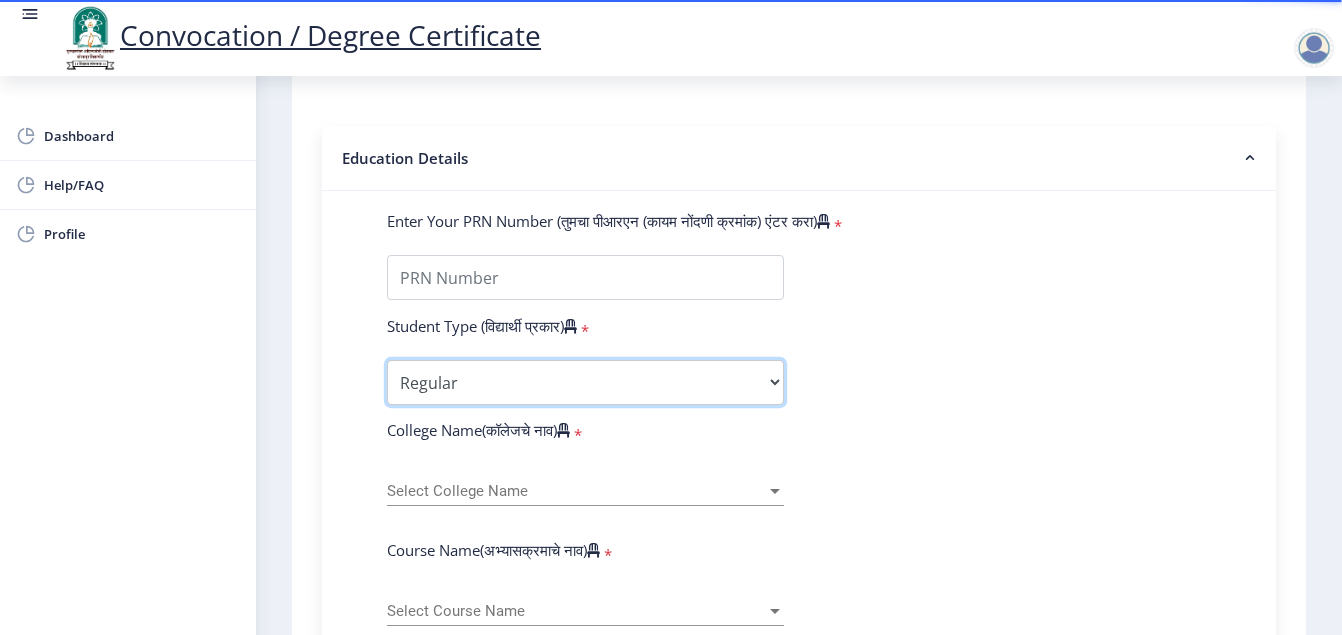 scroll, scrollTop: 513, scrollLeft: 0, axis: vertical 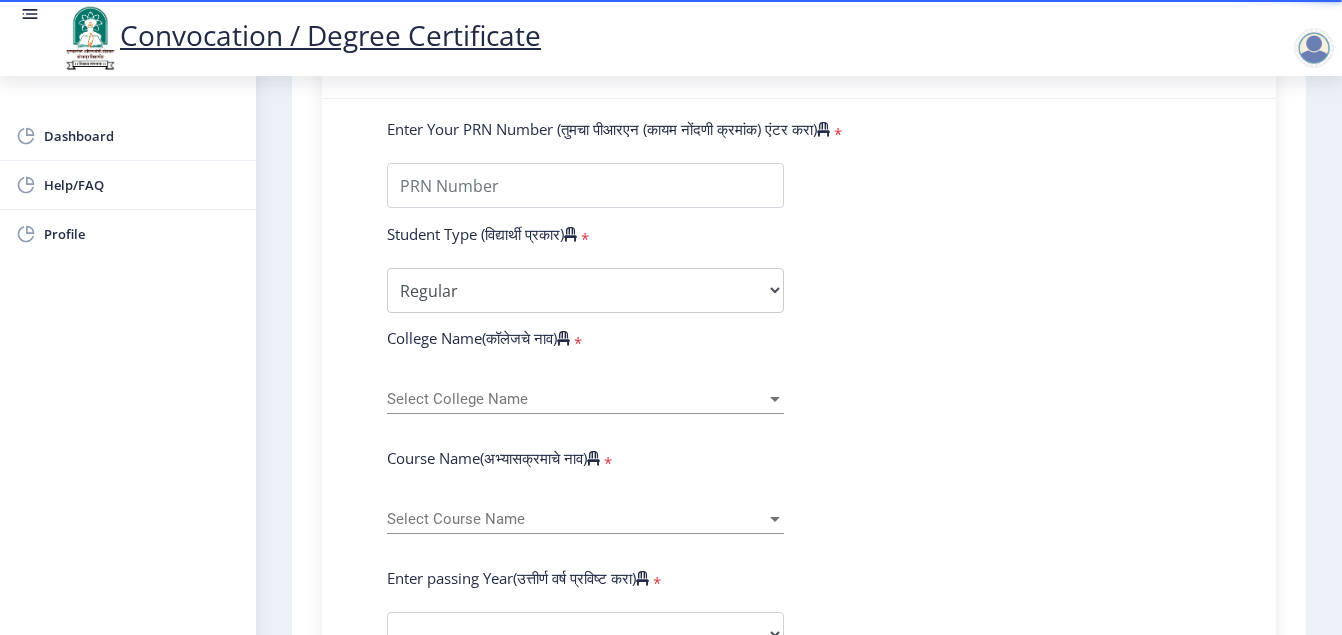 click on "Select College Name" at bounding box center [576, 399] 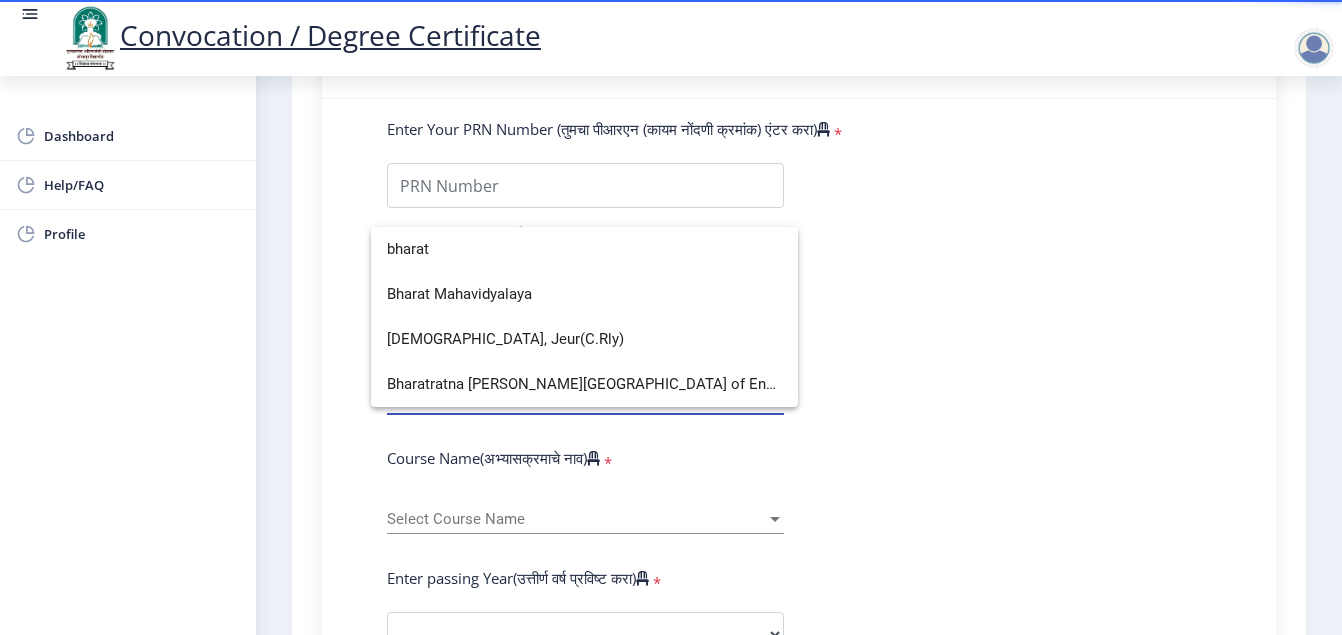 type on "bharat" 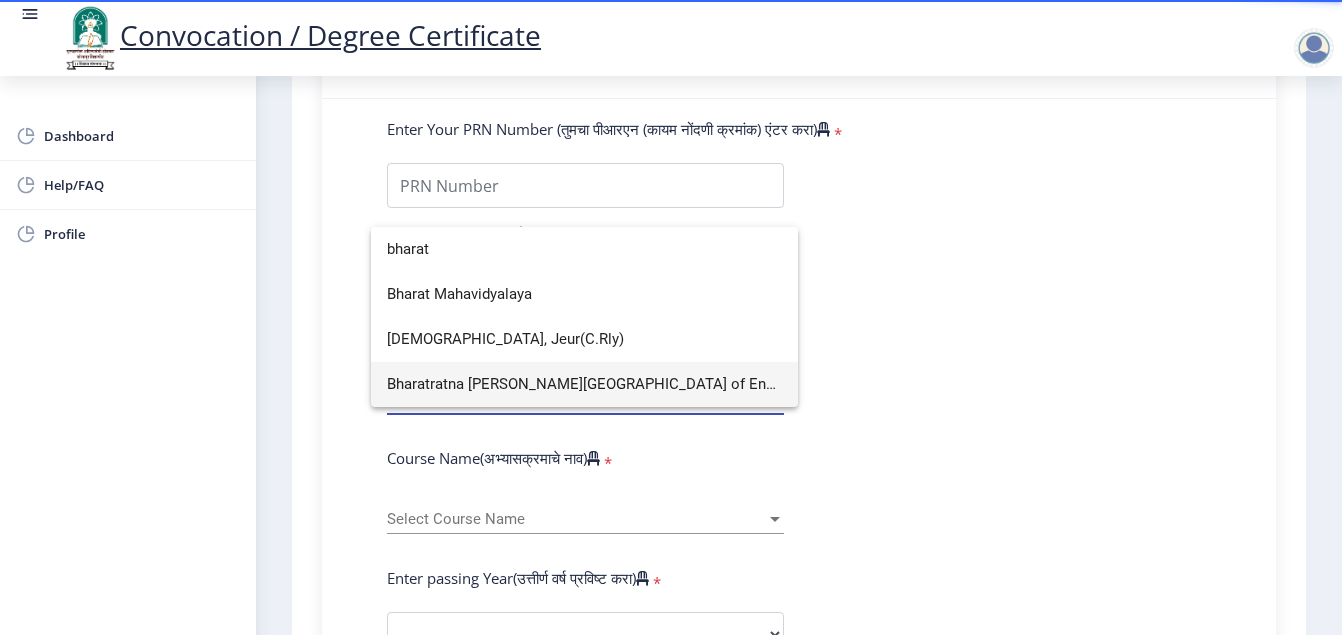 click on "Bharatratna Indira Gandhi College of Engineering" at bounding box center [584, 384] 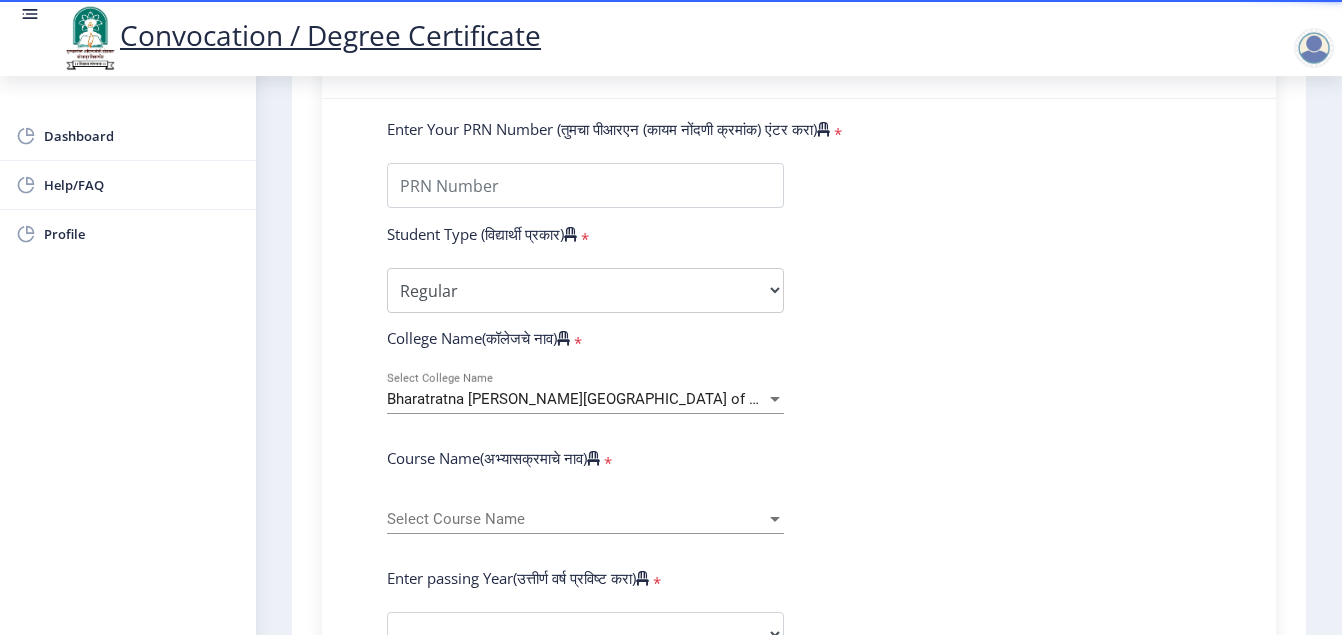 click on "Select Course Name" at bounding box center [576, 519] 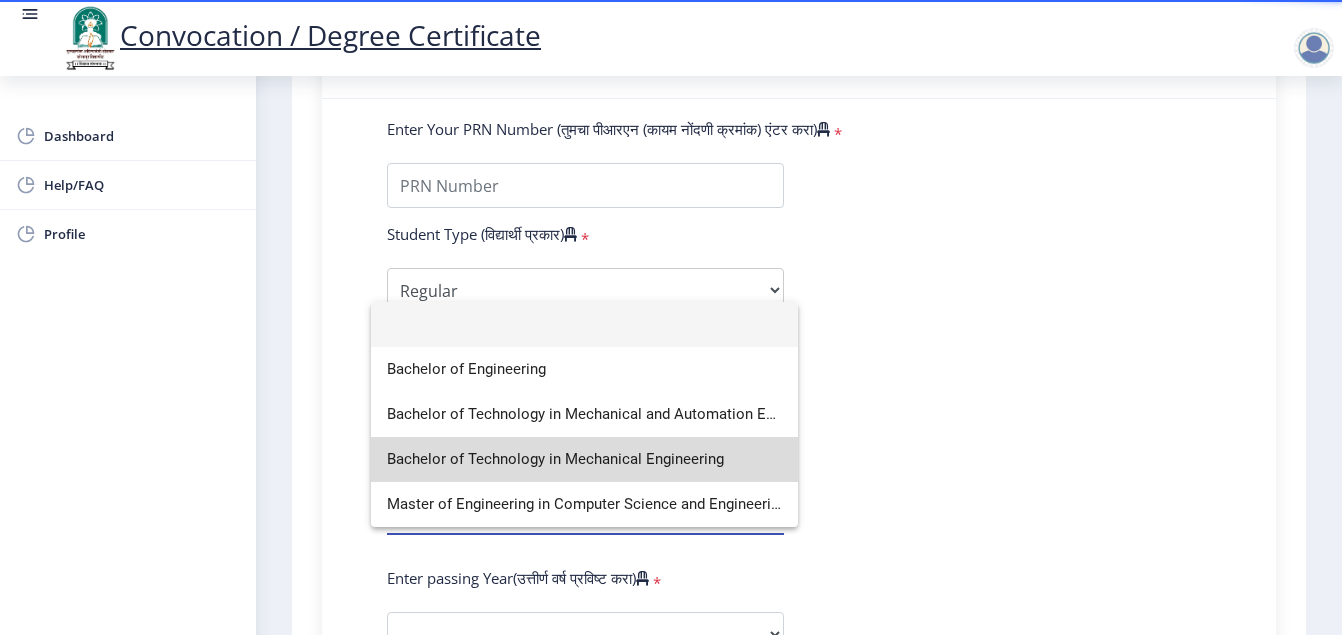 click on "Bachelor of Technology in Mechanical Engineering" at bounding box center (584, 459) 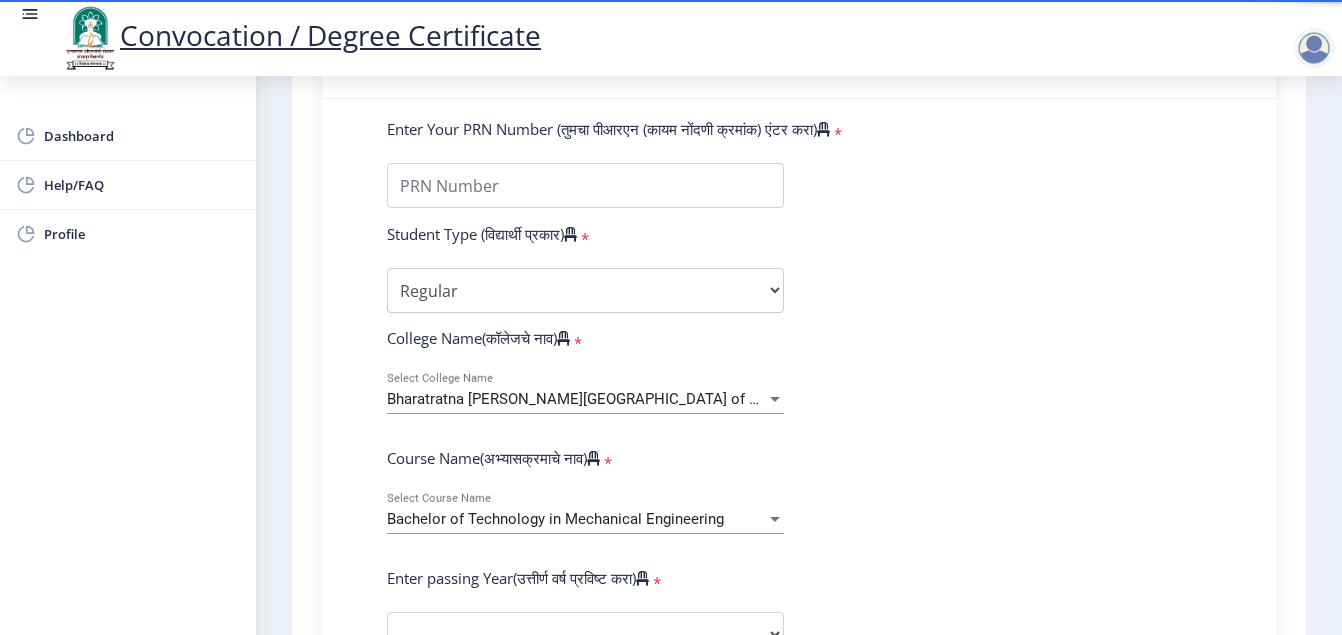 click at bounding box center (775, 519) 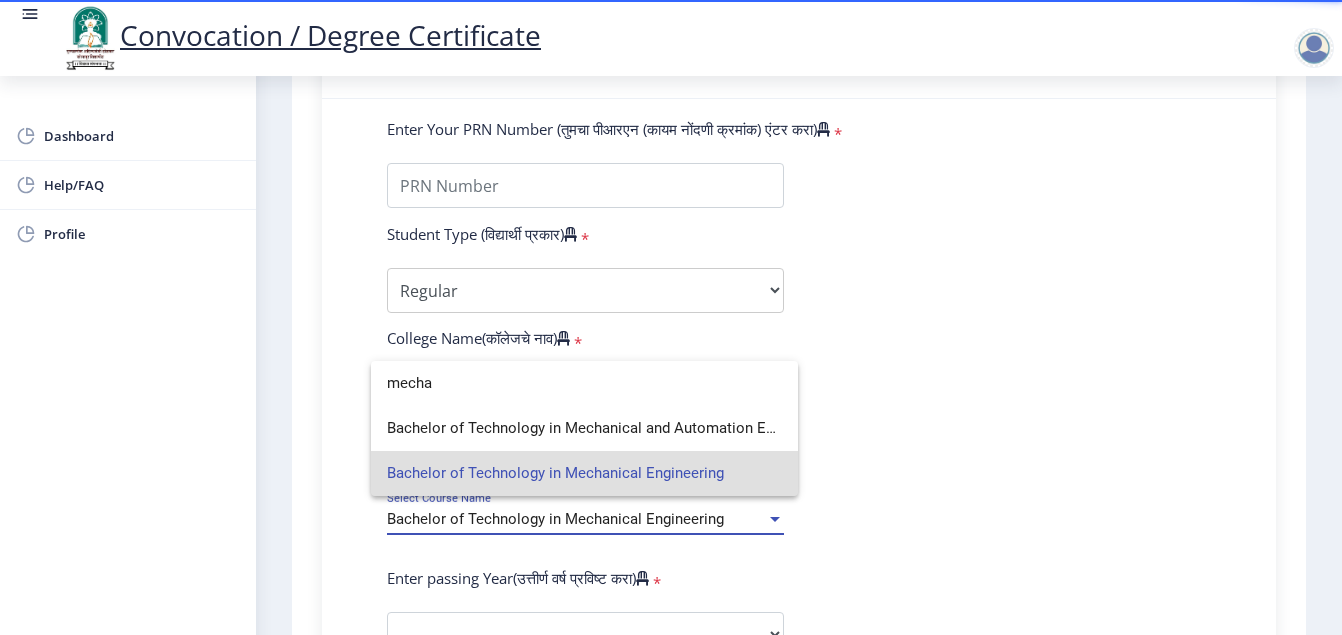 type on "mecha" 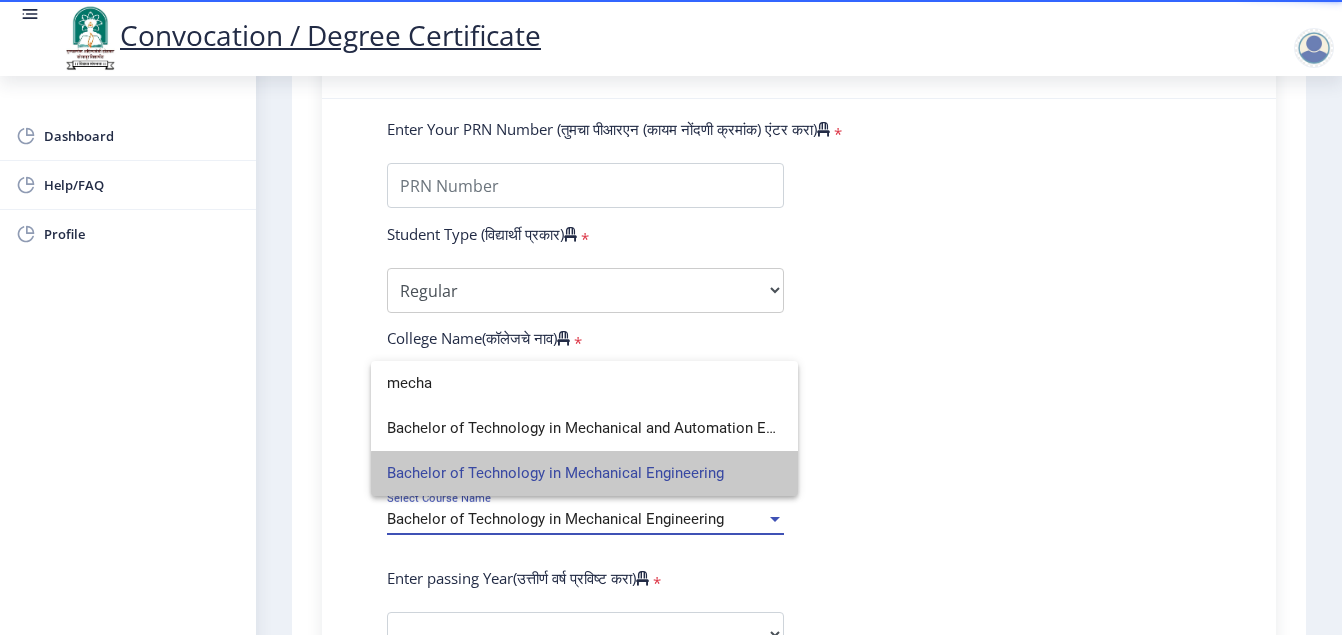 click on "Bachelor of Technology in Mechanical Engineering" at bounding box center (584, 473) 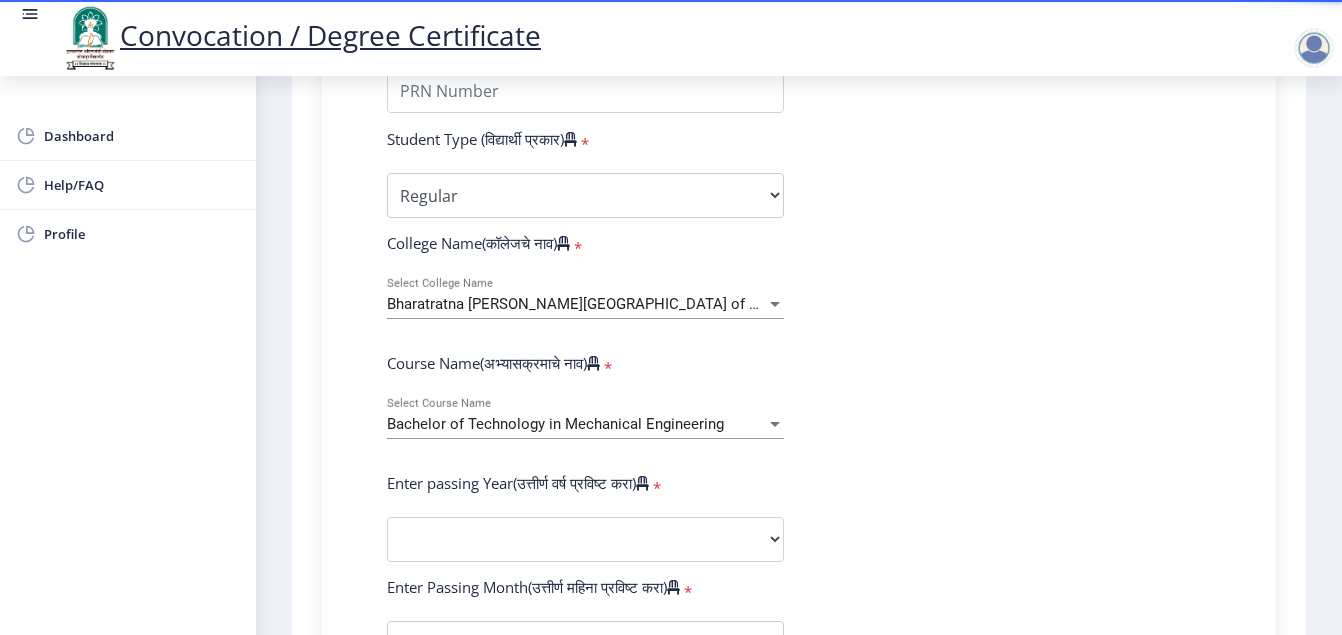 scroll, scrollTop: 613, scrollLeft: 0, axis: vertical 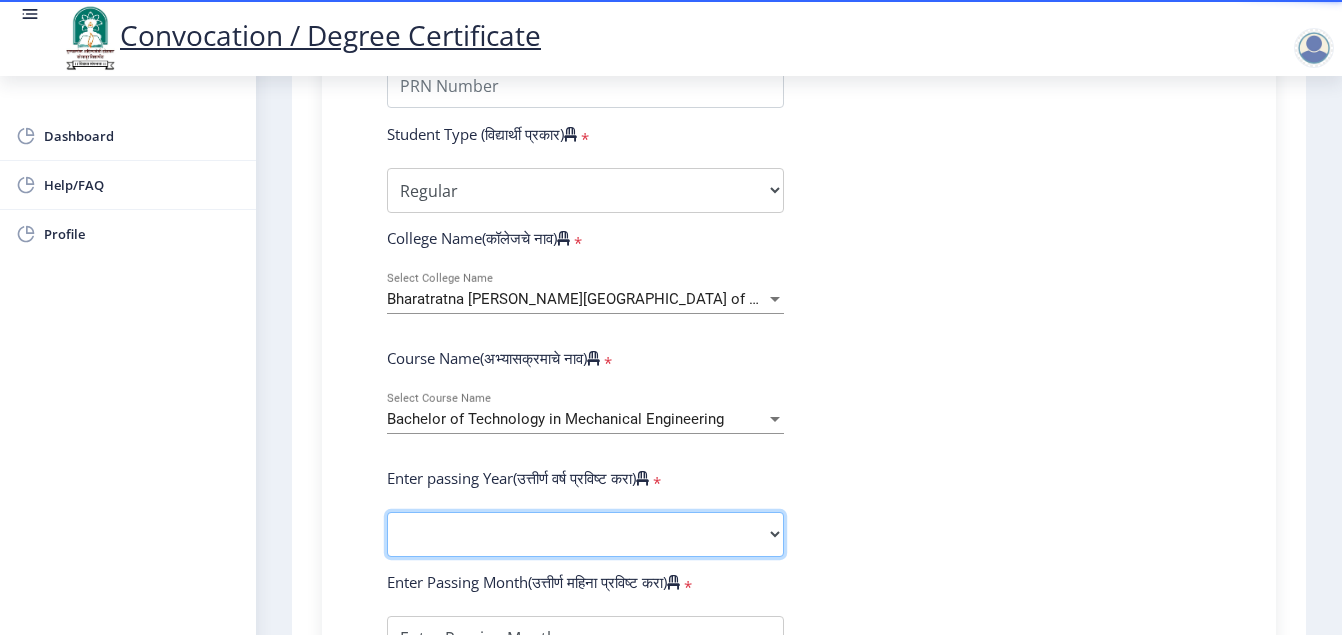 click on "2025   2024   2023   2022   2021   2020   2019   2018   2017   2016   2015   2014   2013   2012   2011   2010   2009   2008   2007   2006   2005   2004   2003   2002   2001   2000   1999   1998   1997   1996   1995   1994   1993   1992   1991   1990   1989   1988   1987   1986   1985   1984   1983   1982   1981   1980   1979   1978   1977   1976" 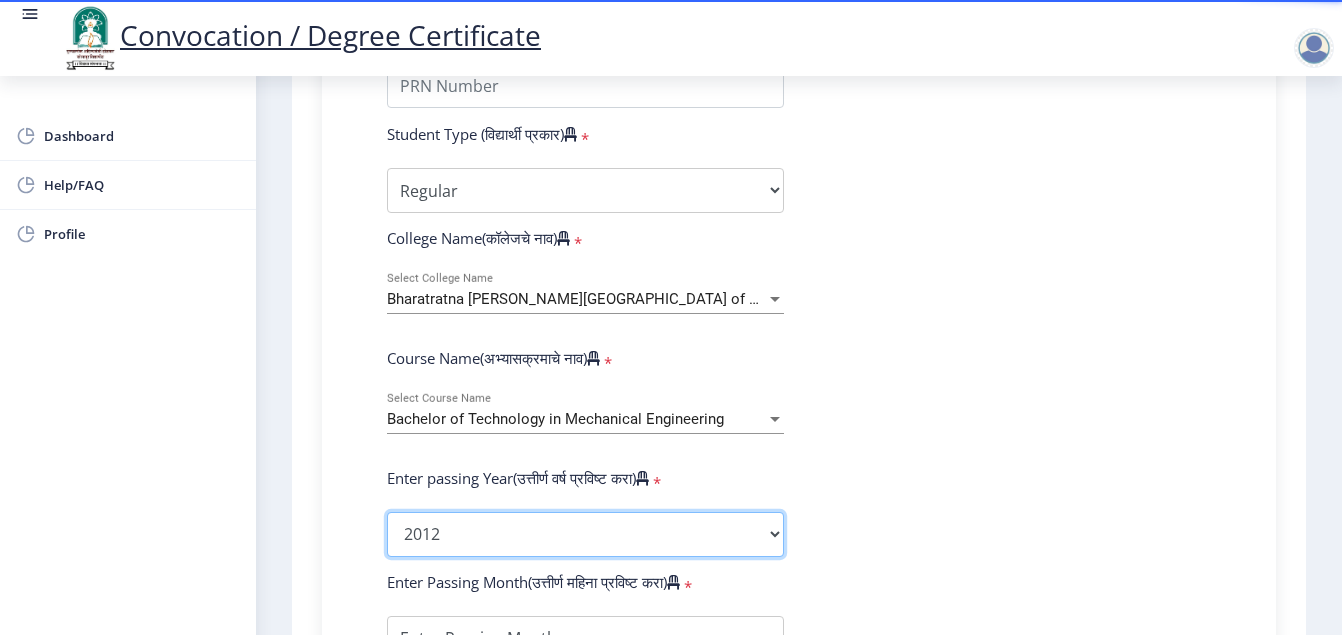 click on "2025   2024   2023   2022   2021   2020   2019   2018   2017   2016   2015   2014   2013   2012   2011   2010   2009   2008   2007   2006   2005   2004   2003   2002   2001   2000   1999   1998   1997   1996   1995   1994   1993   1992   1991   1990   1989   1988   1987   1986   1985   1984   1983   1982   1981   1980   1979   1978   1977   1976" 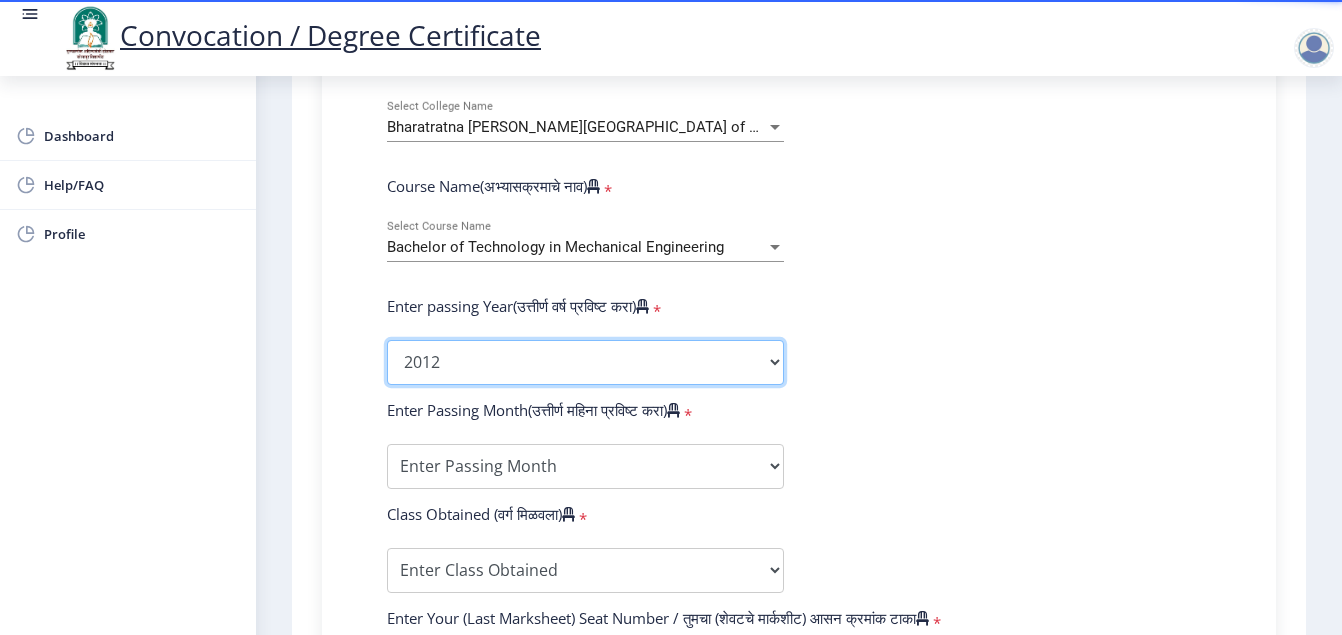 scroll, scrollTop: 813, scrollLeft: 0, axis: vertical 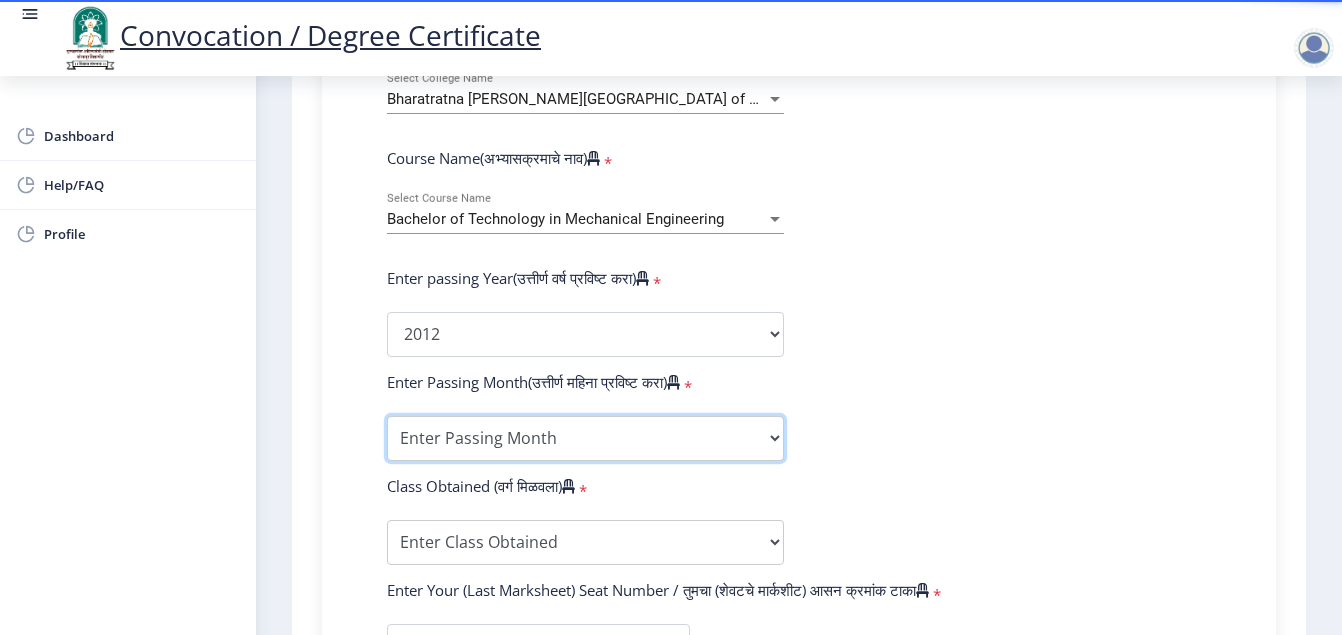 click on "Enter Passing Month (01) January (02) February (03) March (04) April (05) May (06) June (07) July (08) August (09) September (10) October (11) November (12) December" at bounding box center (585, 438) 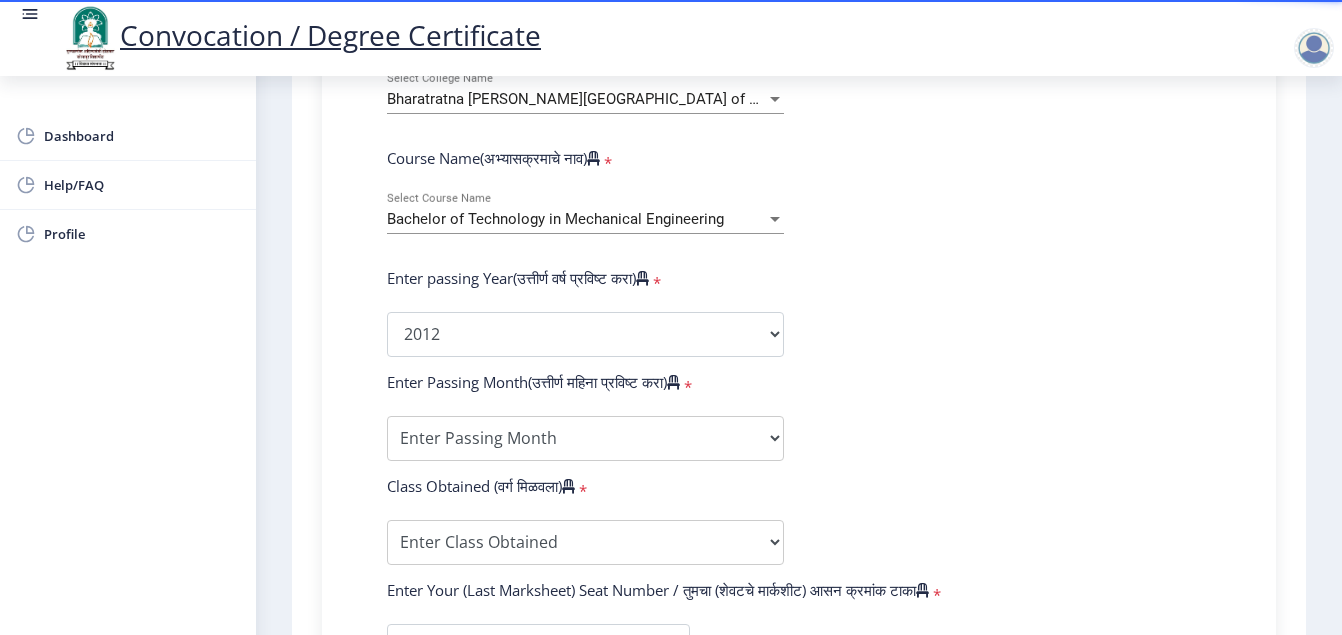 click on "Enter Your PRN Number (तुमचा पीआरएन (कायम नोंदणी क्रमांक) एंटर करा)   * Student Type (विद्यार्थी प्रकार)    * Select Student Type Regular External College Name(कॉलेजचे नाव)   * Bharatratna Indira Gandhi College of Engineering Select College Name Course Name(अभ्यासक्रमाचे नाव)   * Bachelor of Technology in Mechanical Engineering Select Course Name Enter passing Year(उत्तीर्ण वर्ष प्रविष्ट करा)   *  2025   2024   2023   2022   2021   2020   2019   2018   2017   2016   2015   2014   2013   2012   2011   2010   2009   2008   2007   2006   2005   2004   2003   2002   2001   2000   1999   1998   1997   1996   1995   1994   1993   1992   1991   1990   1989   1988   1987   1986   1985   1984   1983   1982   1981   1980   1979   1978   1977   1976  * Enter Passing Month (01) January (02) February (03) March * *" 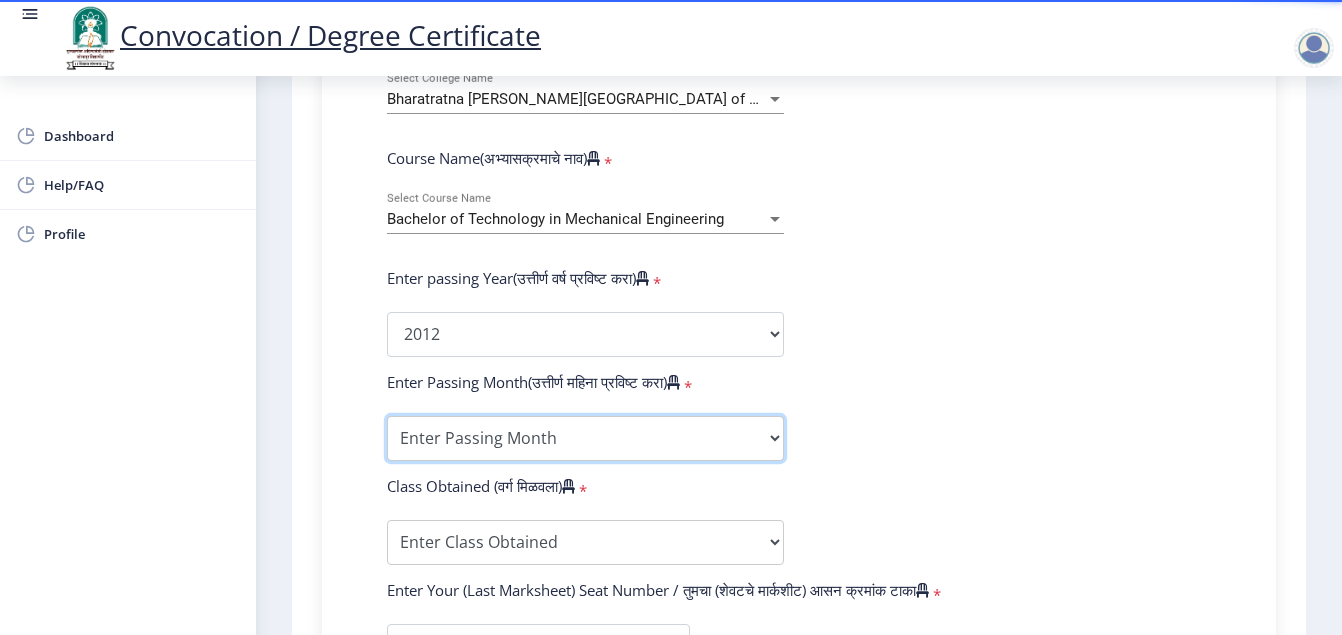 click on "Enter Passing Month (01) January (02) February (03) March (04) April (05) May (06) June (07) July (08) August (09) September (10) October (11) November (12) December" at bounding box center (585, 438) 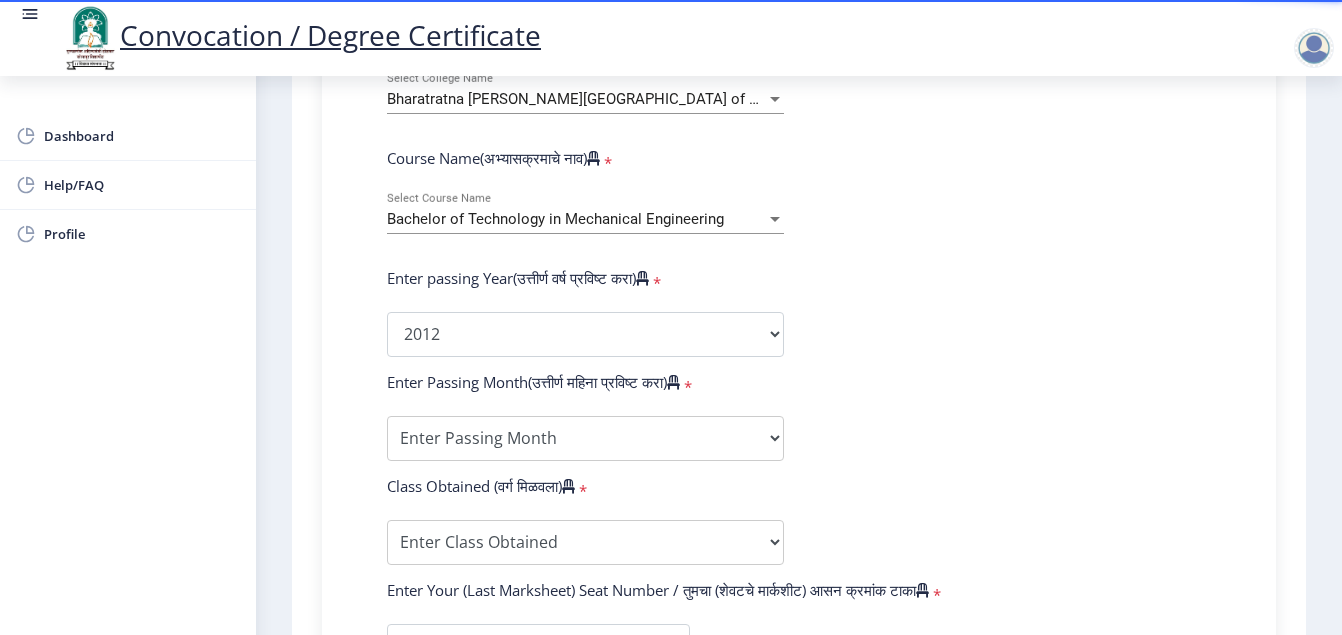 drag, startPoint x: 904, startPoint y: 443, endPoint x: 867, endPoint y: 453, distance: 38.327538 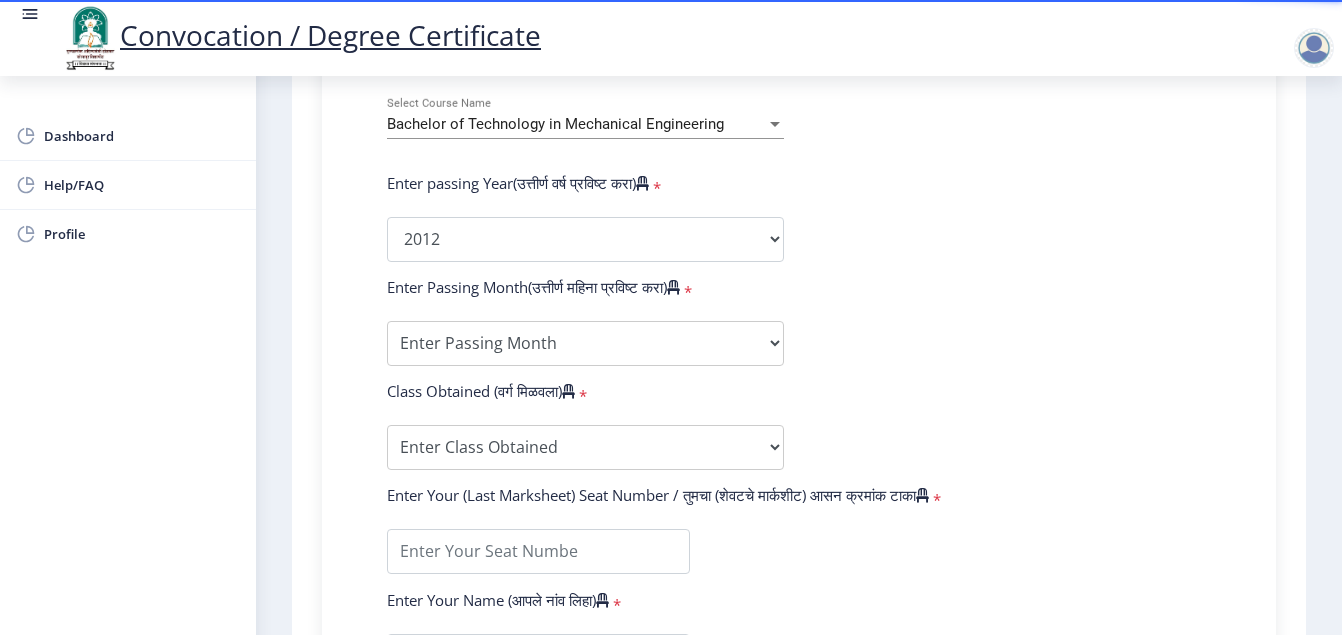scroll, scrollTop: 913, scrollLeft: 0, axis: vertical 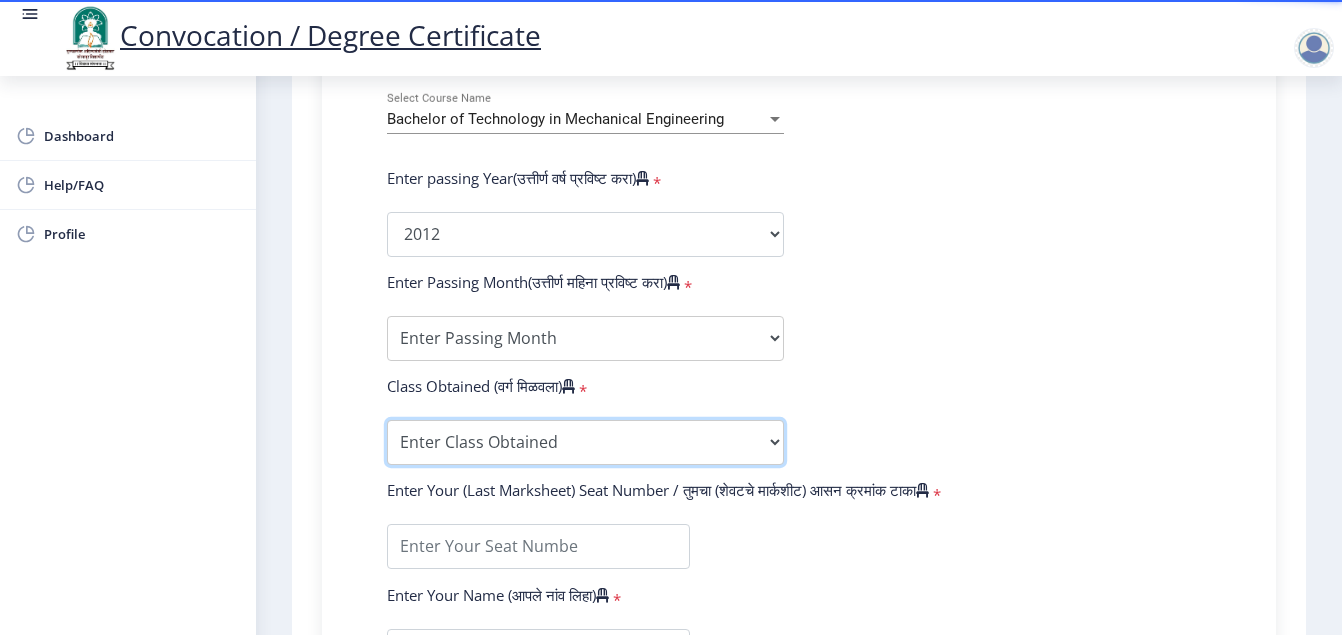 click on "Enter Class Obtained DISTINCTION FIRST CLASS HIGHER SECOND CLASS SECOND CLASS PASS CLASS OUTSTANDING - EXEMPLARY FIRST CLASS WITH DISTINCTION Grade O Grade A+ Grade A Grade B+ Grade B Grade C+ Grade C Grade F/FC Grade F Grade D Grade E" at bounding box center [585, 442] 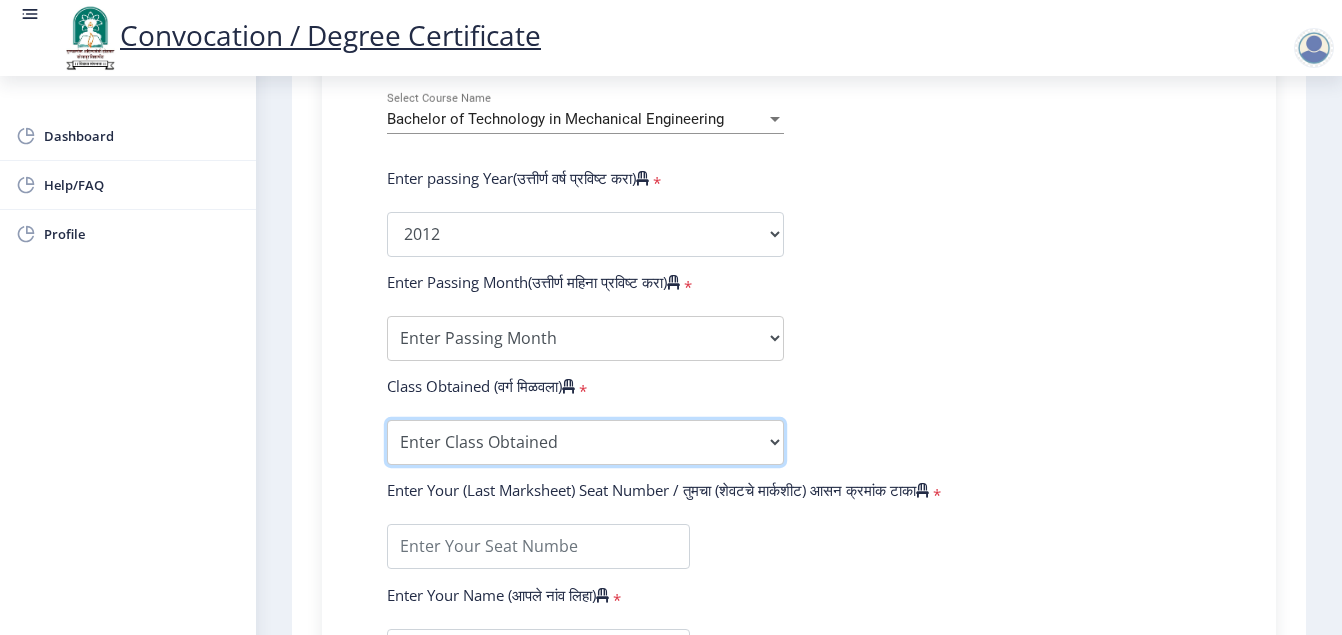 select on "FIRST CLASS WITH DISTINCTION" 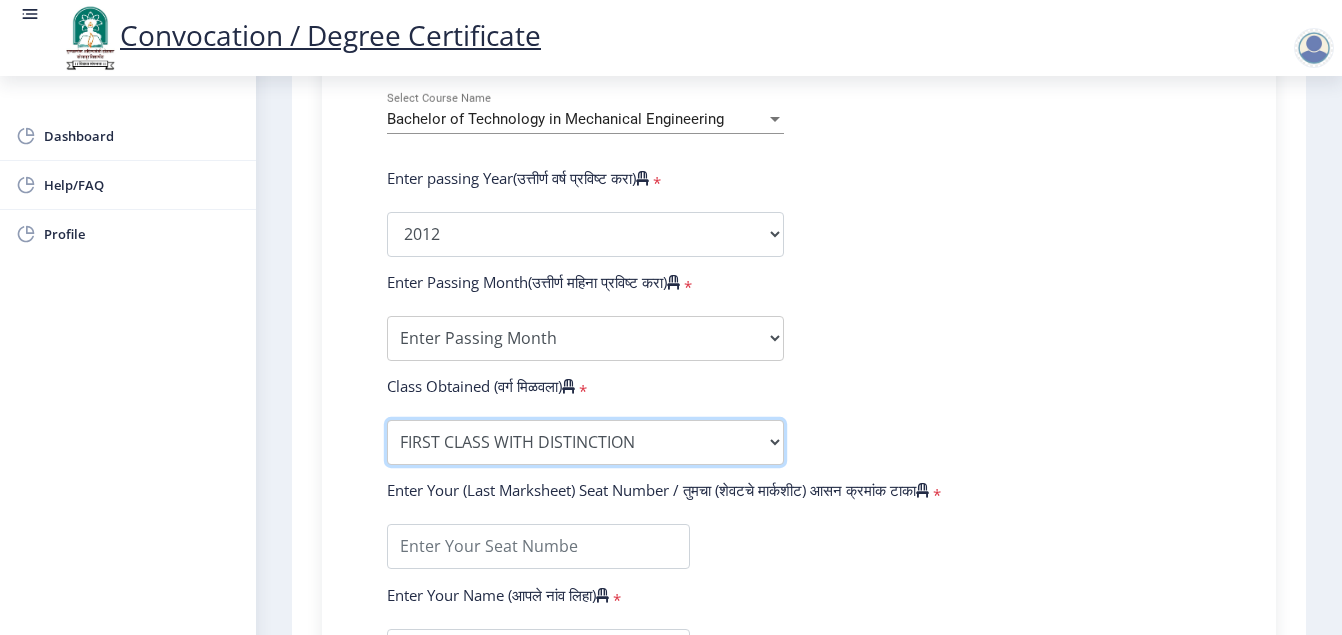 click on "Enter Class Obtained DISTINCTION FIRST CLASS HIGHER SECOND CLASS SECOND CLASS PASS CLASS OUTSTANDING - EXEMPLARY FIRST CLASS WITH DISTINCTION Grade O Grade A+ Grade A Grade B+ Grade B Grade C+ Grade C Grade F/FC Grade F Grade D Grade E" at bounding box center [585, 442] 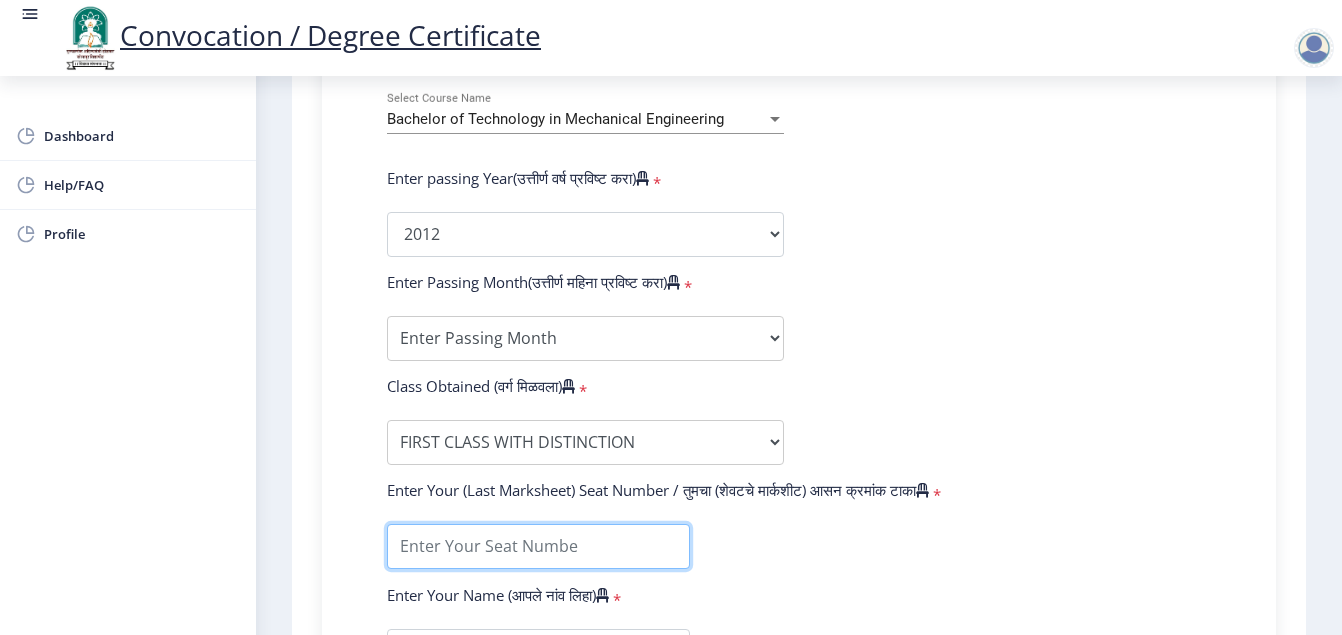 click at bounding box center [538, 546] 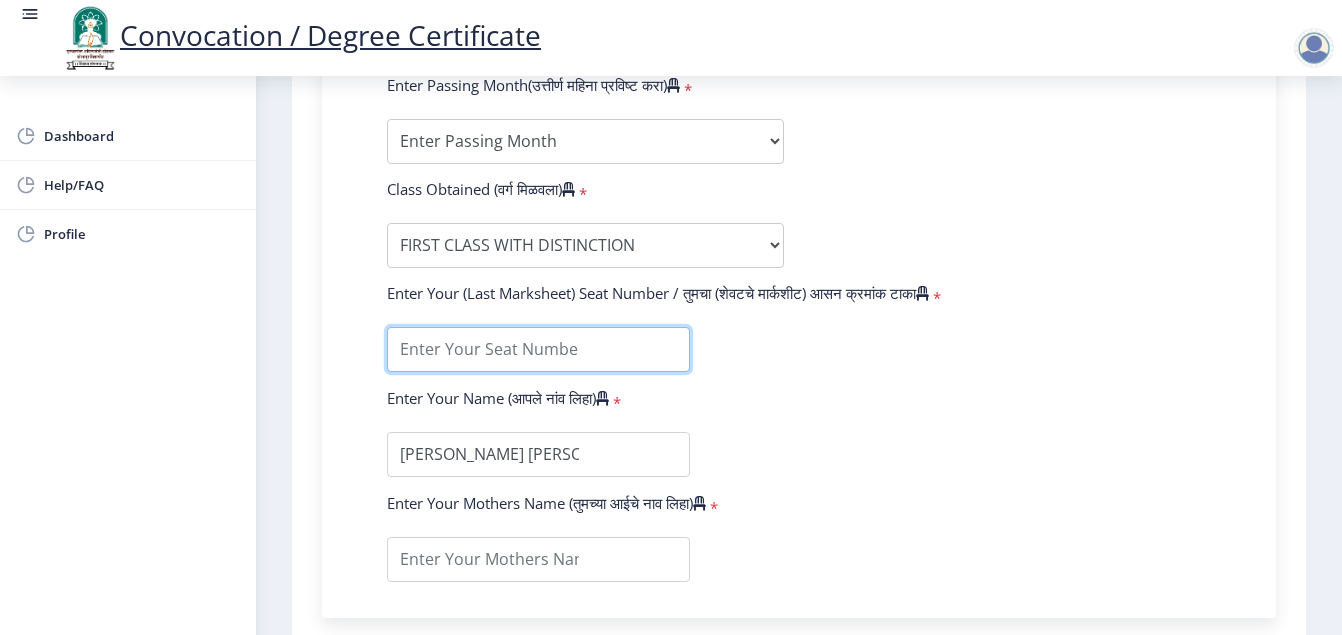 scroll, scrollTop: 1113, scrollLeft: 0, axis: vertical 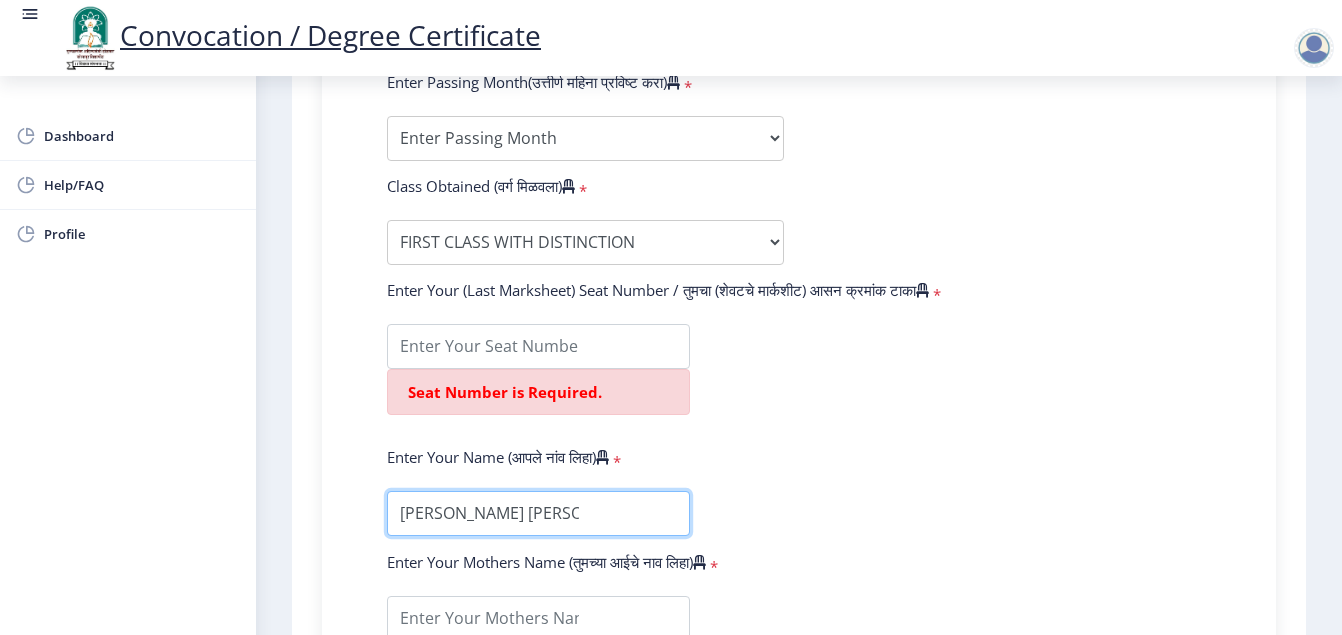 click on "Enter Your PRN Number (तुमचा पीआरएन (कायम नोंदणी क्रमांक) एंटर करा)   * Student Type (विद्यार्थी प्रकार)    * Select Student Type Regular External College Name(कॉलेजचे नाव)   * Bharatratna Indira Gandhi College of Engineering Select College Name Course Name(अभ्यासक्रमाचे नाव)   * Bachelor of Technology in Mechanical Engineering Select Course Name Enter passing Year(उत्तीर्ण वर्ष प्रविष्ट करा)   *  2025   2024   2023   2022   2021   2020   2019   2018   2017   2016   2015   2014   2013   2012   2011   2010   2009   2008   2007   2006   2005   2004   2003   2002   2001   2000   1999   1998   1997   1996   1995   1994   1993   1992   1991   1990   1989   1988   1987   1986   1985   1984   1983   1982   1981   1980   1979   1978   1977   1976  * Enter Passing Month (01) January (02) February (03) March * *" 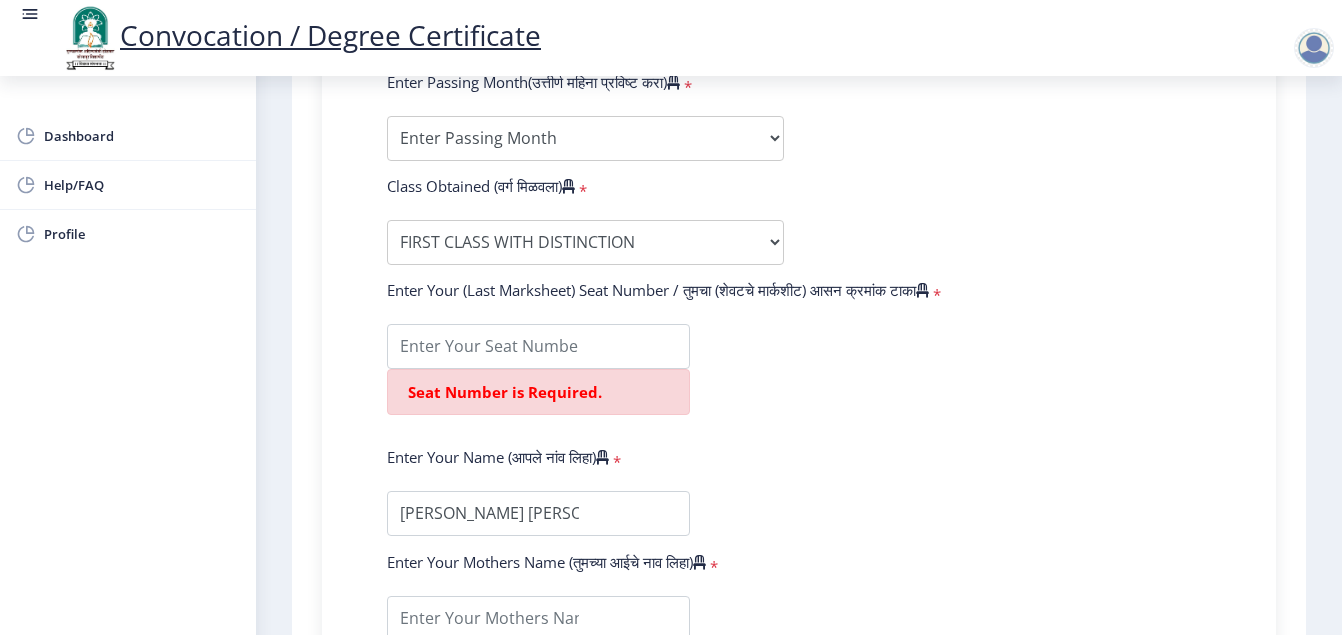 click on "Enter Your PRN Number (तुमचा पीआरएन (कायम नोंदणी क्रमांक) एंटर करा)   * Student Type (विद्यार्थी प्रकार)    * Select Student Type Regular External College Name(कॉलेजचे नाव)   * Bharatratna Indira Gandhi College of Engineering Select College Name Course Name(अभ्यासक्रमाचे नाव)   * Bachelor of Technology in Mechanical Engineering Select Course Name Enter passing Year(उत्तीर्ण वर्ष प्रविष्ट करा)   *  2025   2024   2023   2022   2021   2020   2019   2018   2017   2016   2015   2014   2013   2012   2011   2010   2009   2008   2007   2006   2005   2004   2003   2002   2001   2000   1999   1998   1997   1996   1995   1994   1993   1992   1991   1990   1989   1988   1987   1986   1985   1984   1983   1982   1981   1980   1979   1978   1977   1976  * Enter Passing Month (01) January (02) February (03) March * *" 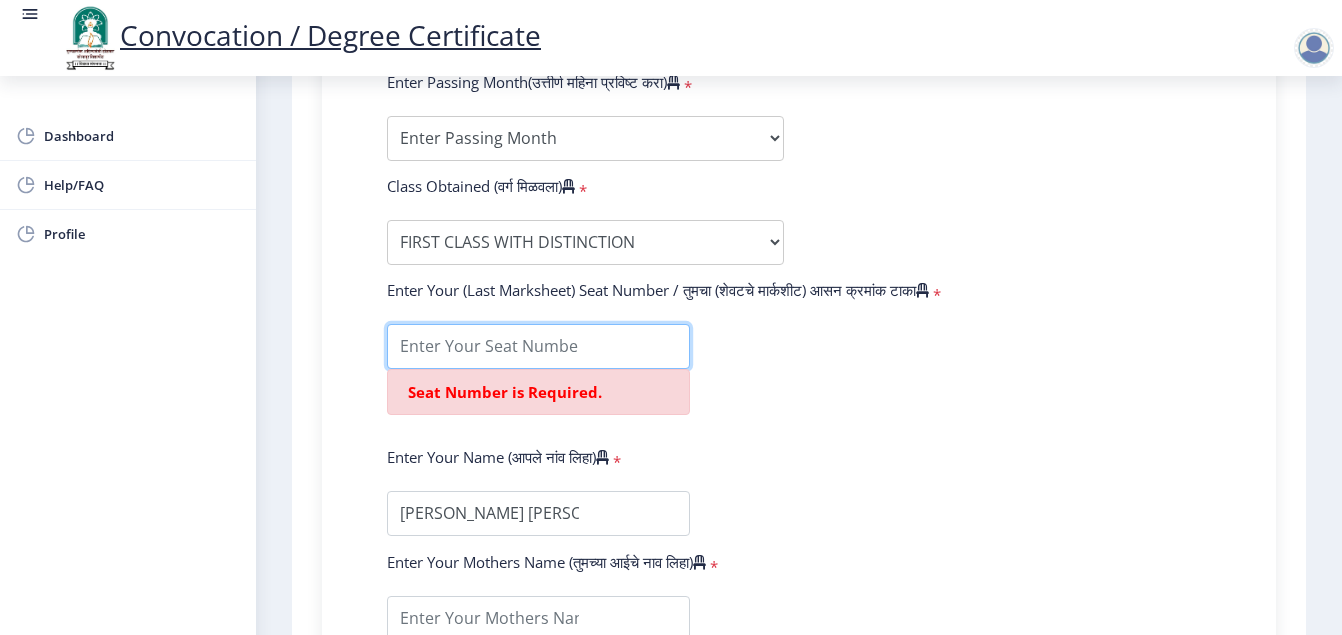click at bounding box center (538, 346) 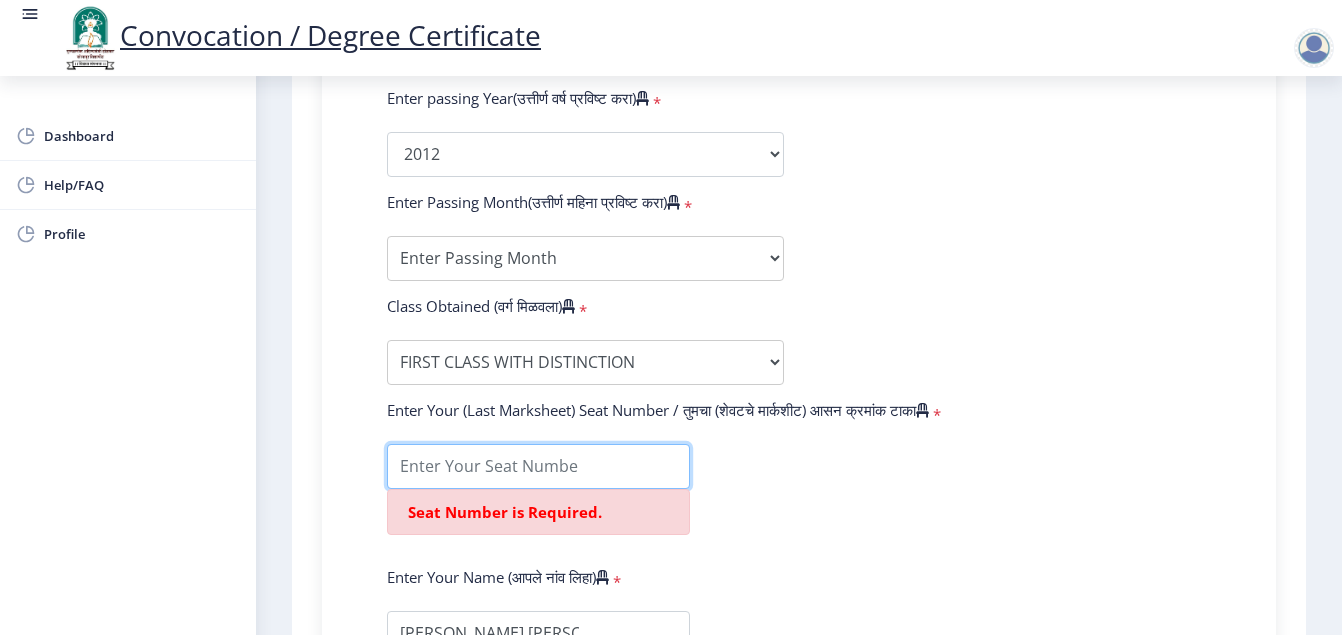 scroll, scrollTop: 913, scrollLeft: 0, axis: vertical 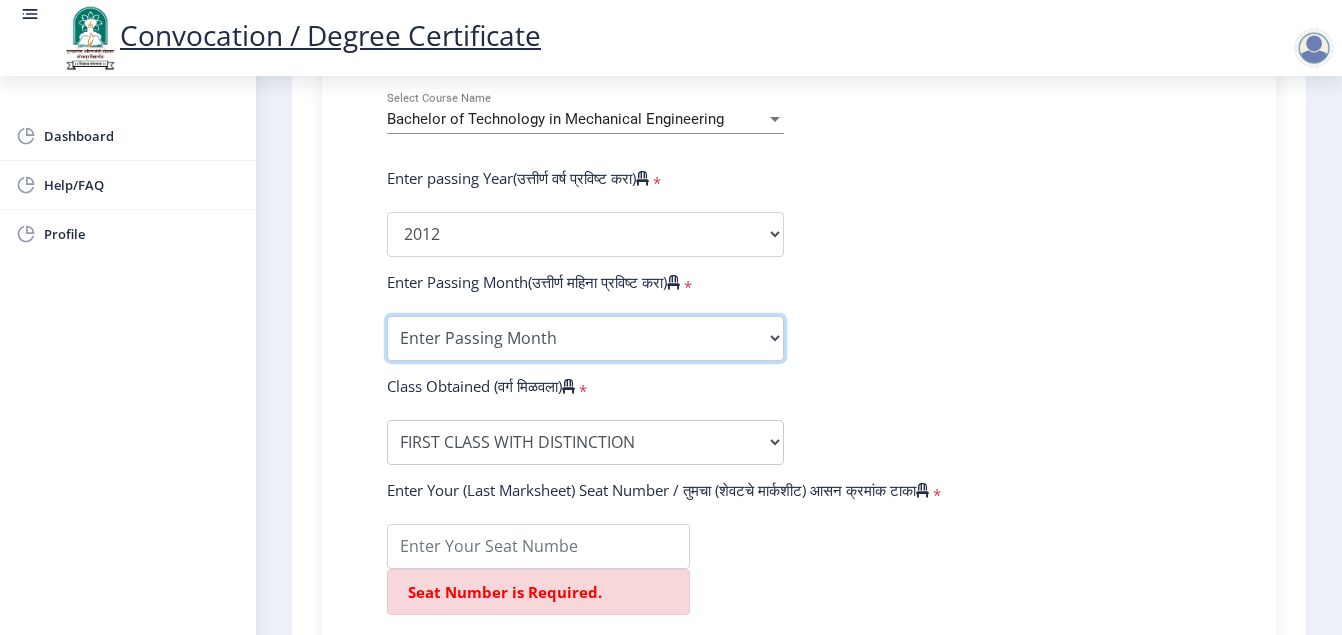 click on "Enter Passing Month (01) January (02) February (03) March (04) April (05) May (06) June (07) July (08) August (09) September (10) October (11) November (12) December" at bounding box center [585, 338] 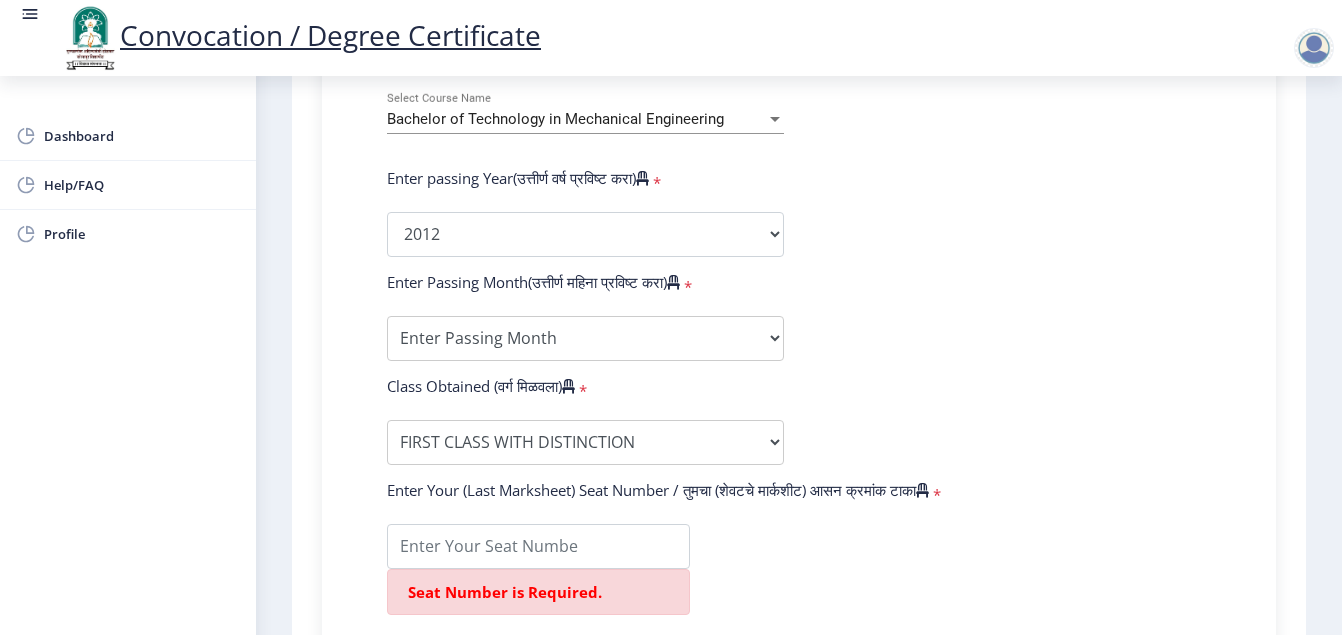 click on "Enter Your PRN Number (तुमचा पीआरएन (कायम नोंदणी क्रमांक) एंटर करा)   * Student Type (विद्यार्थी प्रकार)    * Select Student Type Regular External College Name(कॉलेजचे नाव)   * Bharatratna Indira Gandhi College of Engineering Select College Name Course Name(अभ्यासक्रमाचे नाव)   * Bachelor of Technology in Mechanical Engineering Select Course Name Enter passing Year(उत्तीर्ण वर्ष प्रविष्ट करा)   *  2025   2024   2023   2022   2021   2020   2019   2018   2017   2016   2015   2014   2013   2012   2011   2010   2009   2008   2007   2006   2005   2004   2003   2002   2001   2000   1999   1998   1997   1996   1995   1994   1993   1992   1991   1990   1989   1988   1987   1986   1985   1984   1983   1982   1981   1980   1979   1978   1977   1976  * Enter Passing Month (01) January (02) February (03) March * *" 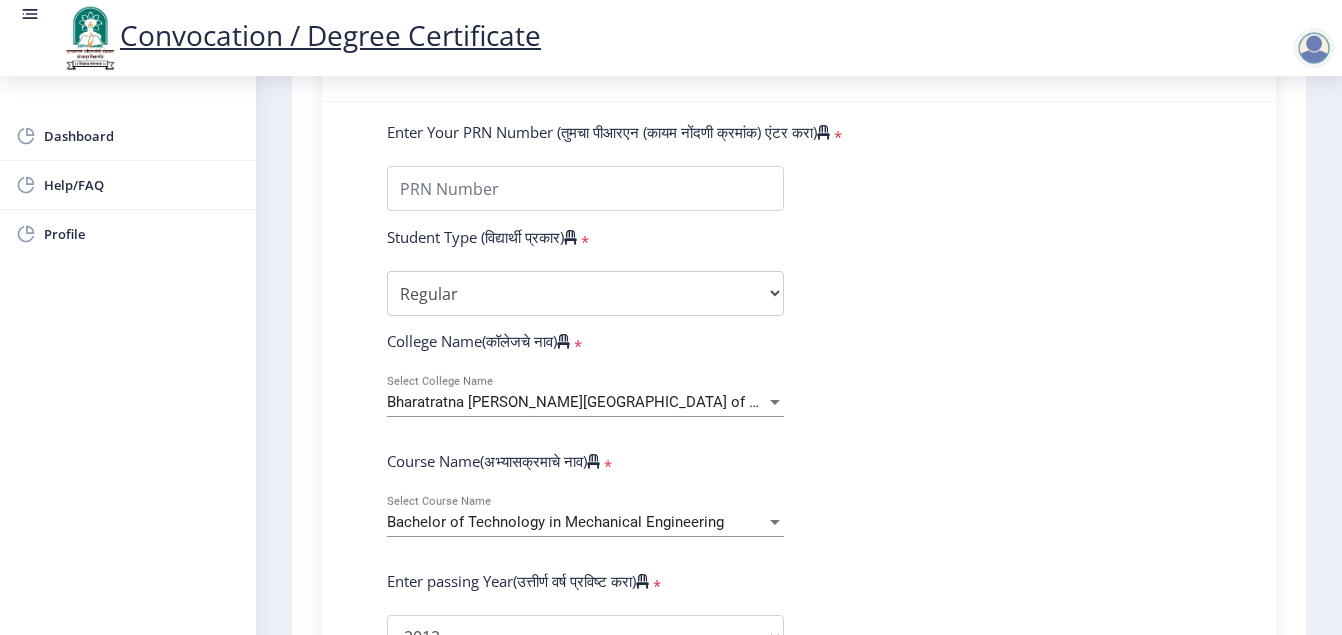 scroll, scrollTop: 413, scrollLeft: 0, axis: vertical 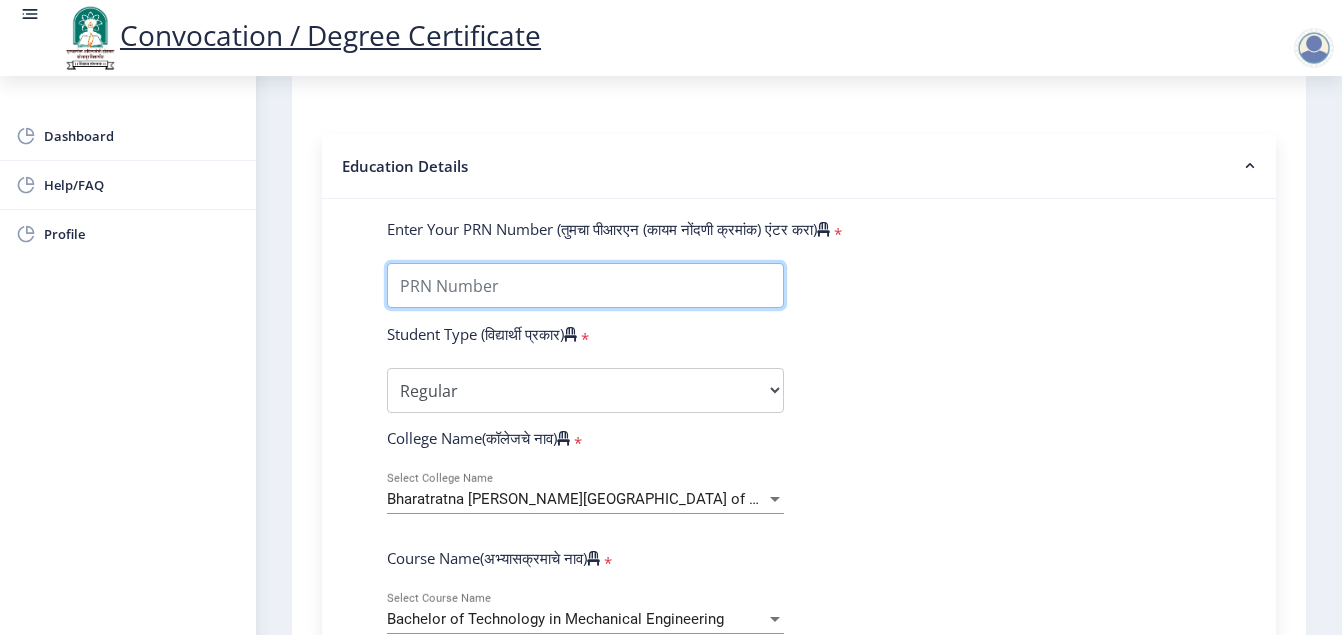 click on "Enter Your PRN Number (तुमचा पीआरएन (कायम नोंदणी क्रमांक) एंटर करा)" at bounding box center [585, 285] 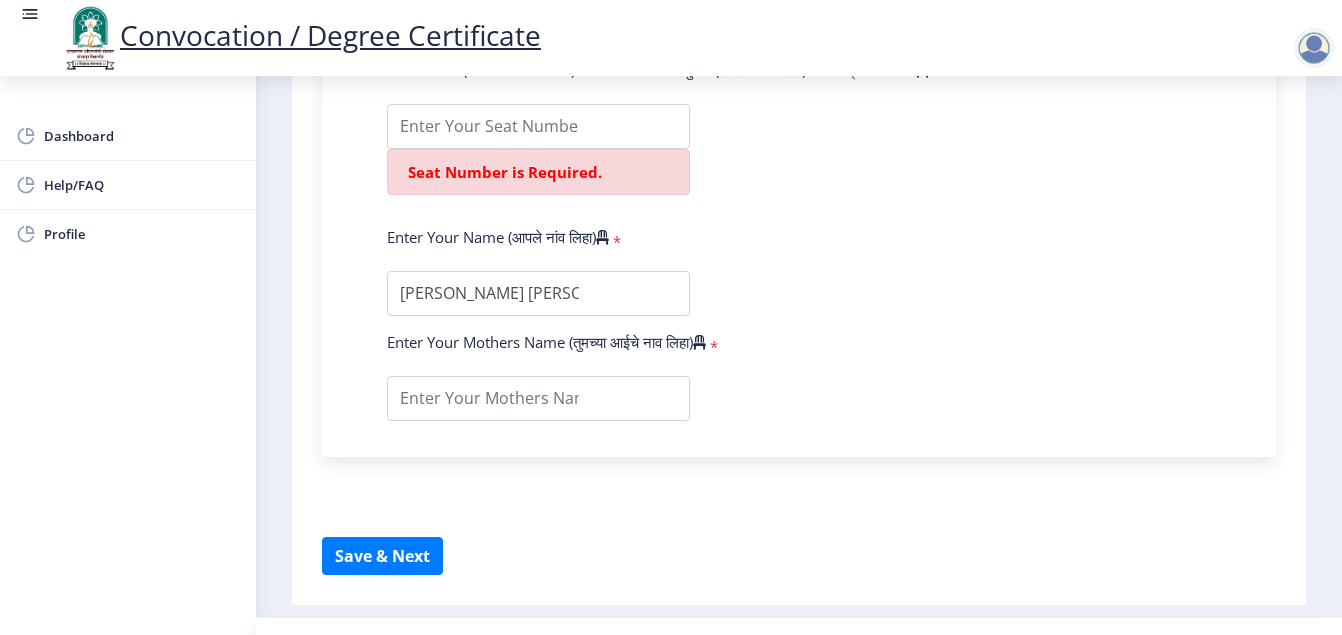 scroll, scrollTop: 1375, scrollLeft: 0, axis: vertical 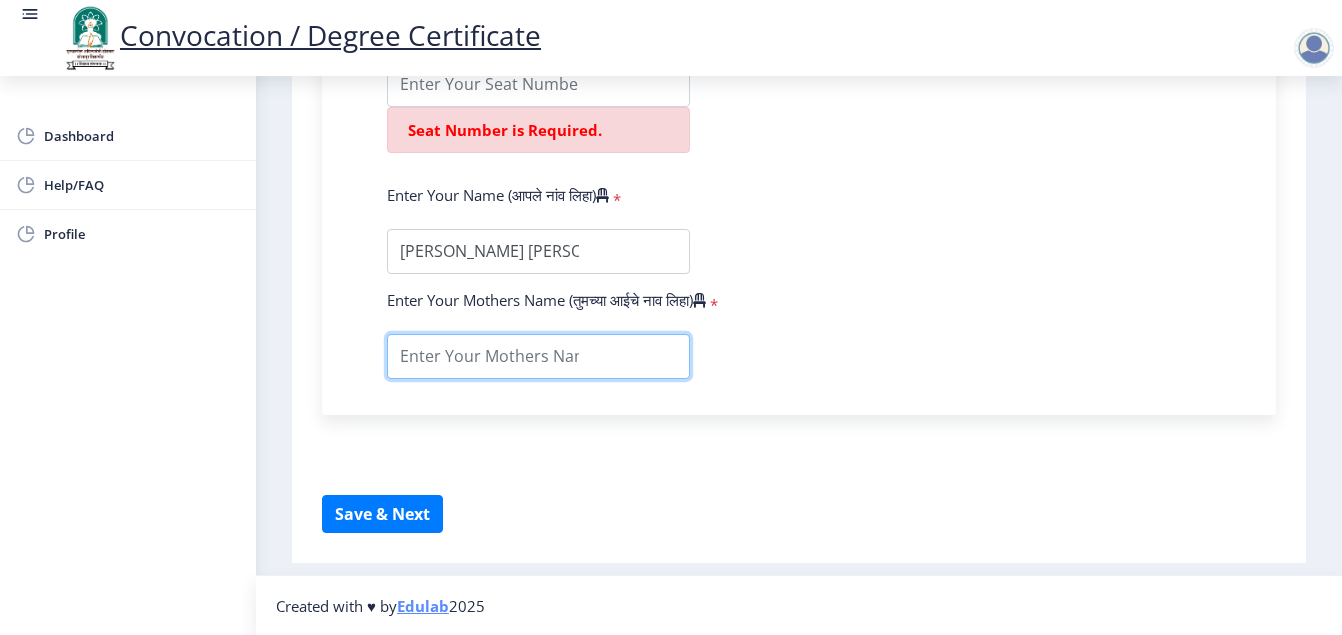 click at bounding box center [538, 356] 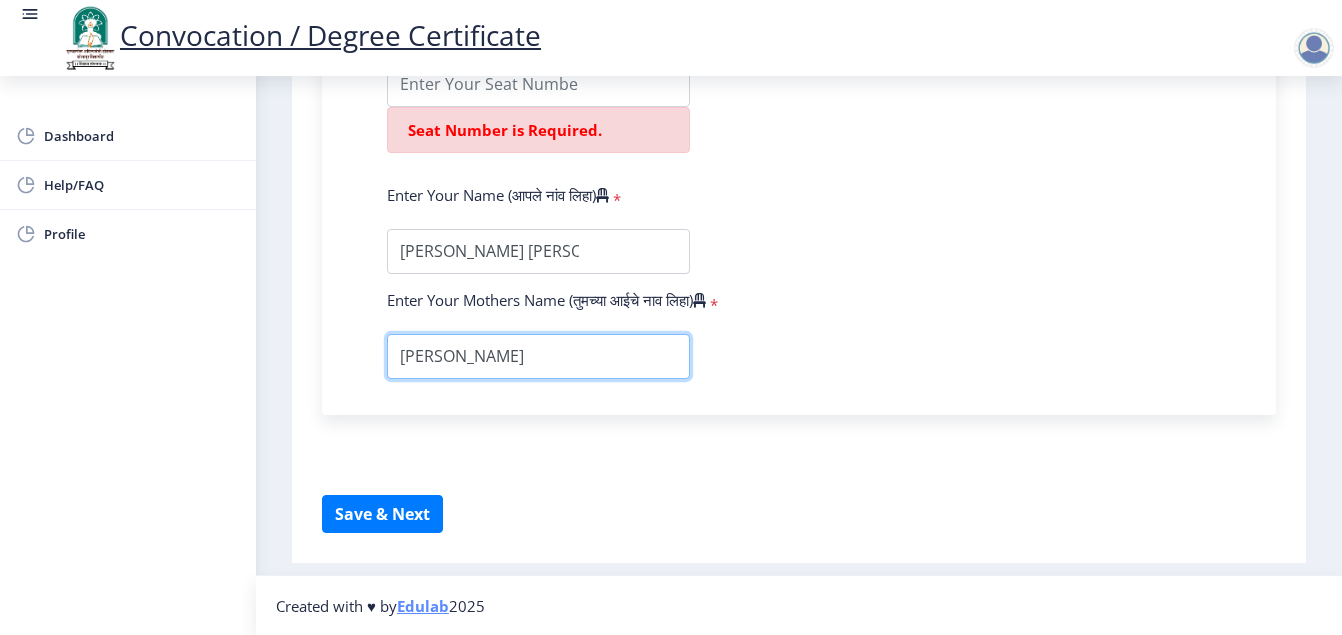 scroll, scrollTop: 0, scrollLeft: 59, axis: horizontal 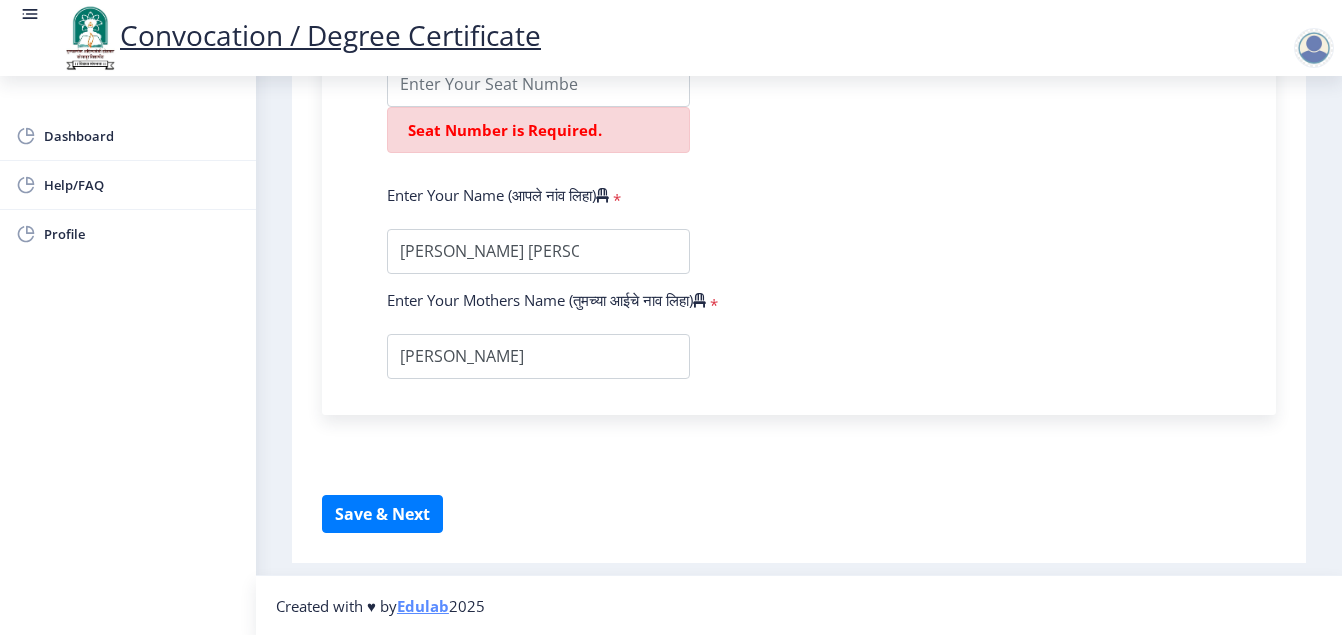 click on "Enter Your PRN Number (तुमचा पीआरएन (कायम नोंदणी क्रमांक) एंटर करा)   * Student Type (विद्यार्थी प्रकार)    * Select Student Type Regular External College Name(कॉलेजचे नाव)   * Bharatratna Indira Gandhi College of Engineering Select College Name Course Name(अभ्यासक्रमाचे नाव)   * Bachelor of Technology in Mechanical Engineering Select Course Name Enter passing Year(उत्तीर्ण वर्ष प्रविष्ट करा)   *  2025   2024   2023   2022   2021   2020   2019   2018   2017   2016   2015   2014   2013   2012   2011   2010   2009   2008   2007   2006   2005   2004   2003   2002   2001   2000   1999   1998   1997   1996   1995   1994   1993   1992   1991   1990   1989   1988   1987   1986   1985   1984   1983   1982   1981   1980   1979   1978   1977   1976  * Enter Passing Month (01) January (02) February (03) March * *" 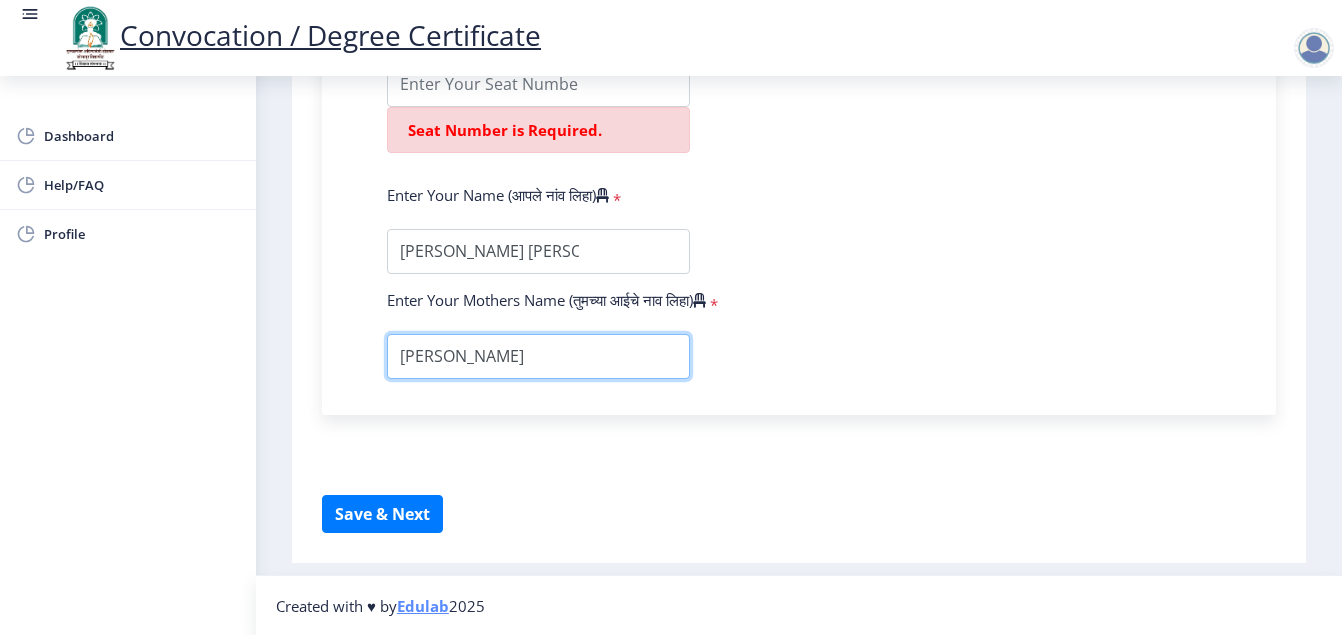 click at bounding box center (538, 356) 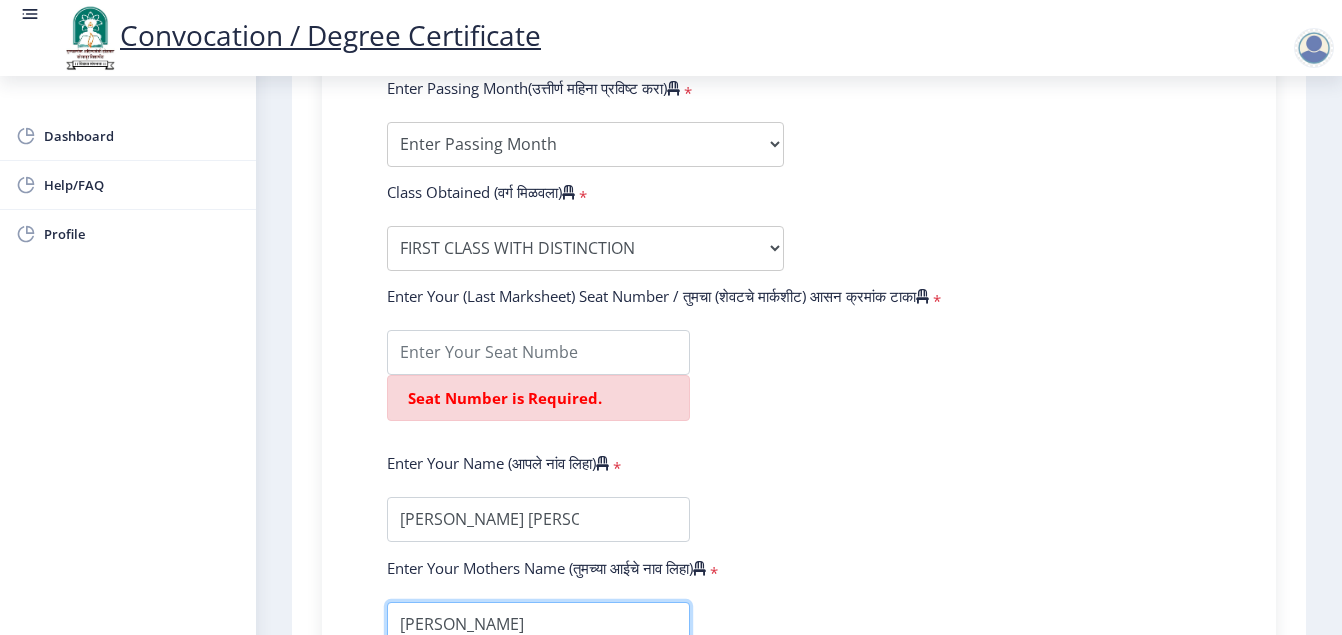 scroll, scrollTop: 975, scrollLeft: 0, axis: vertical 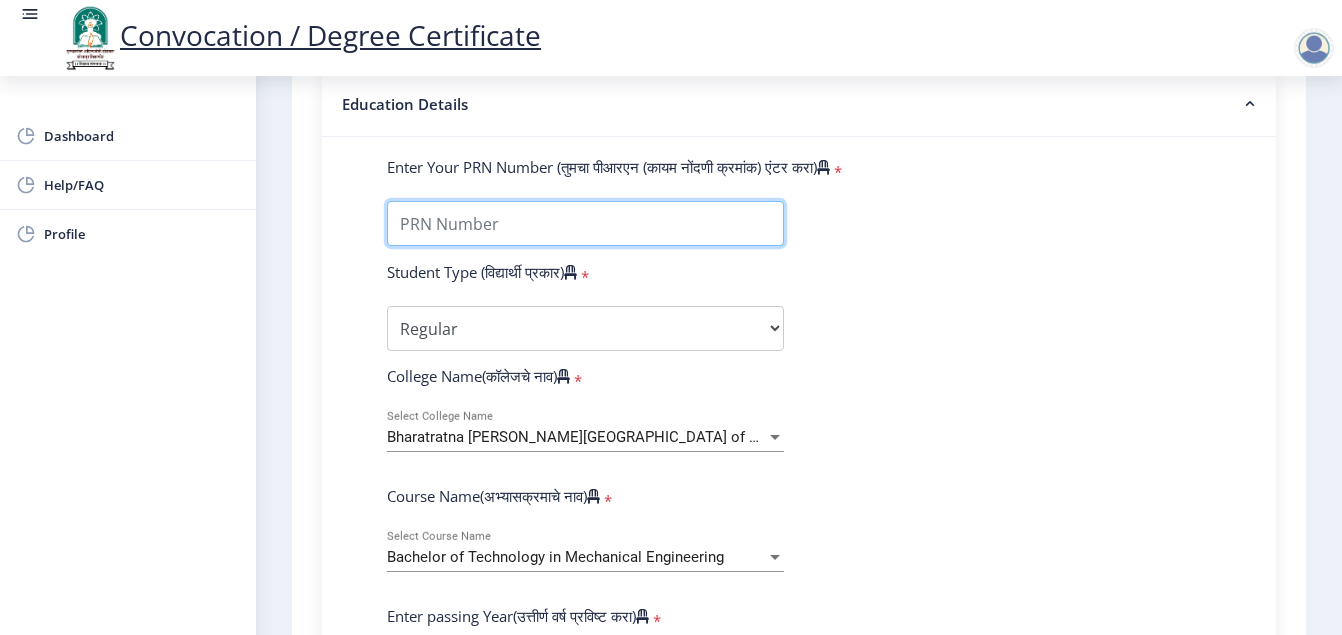 click on "Enter Your PRN Number (तुमचा पीआरएन (कायम नोंदणी क्रमांक) एंटर करा)" at bounding box center (585, 223) 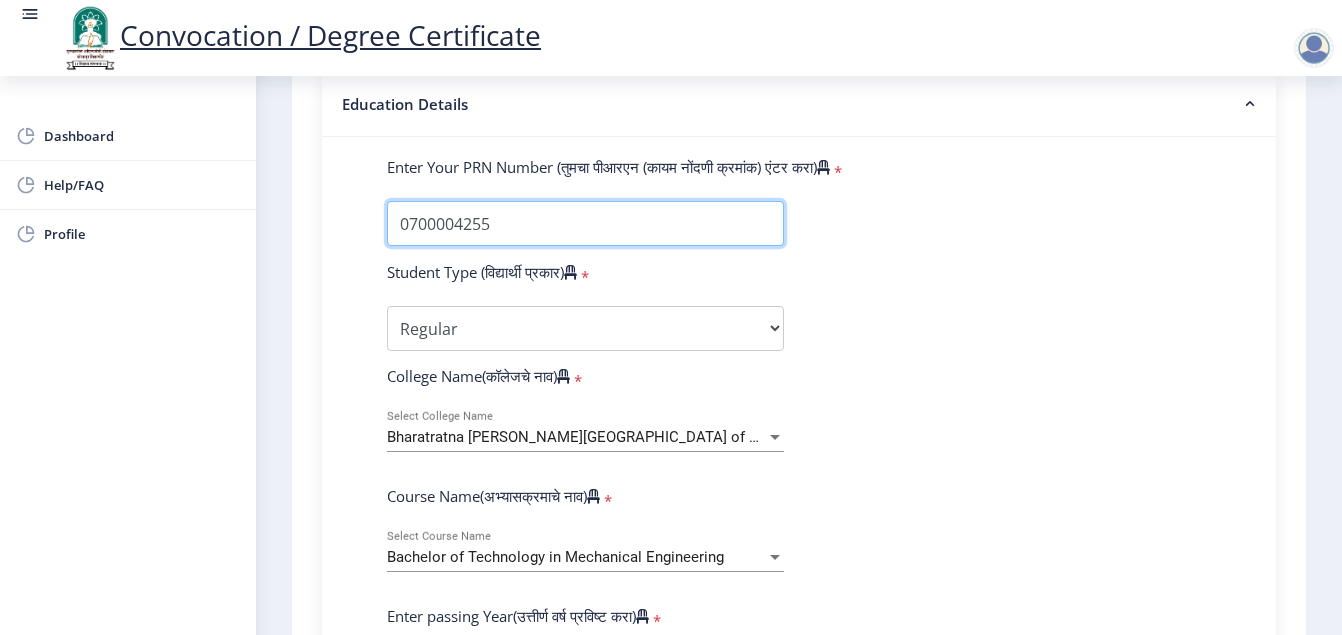 type on "0700004255" 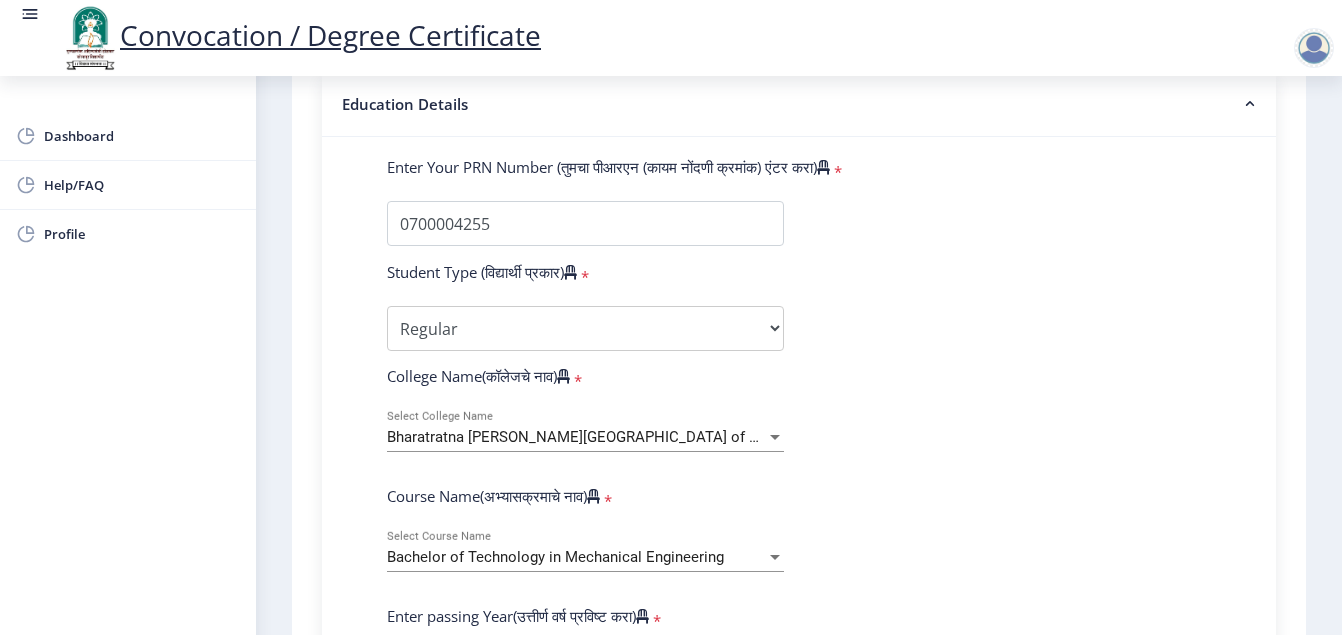 click on "Enter Your PRN Number (तुमचा पीआरएन (कायम नोंदणी क्रमांक) एंटर करा)   * Student Type (विद्यार्थी प्रकार)    * Select Student Type Regular External College Name(कॉलेजचे नाव)   * Bharatratna Indira Gandhi College of Engineering Select College Name Course Name(अभ्यासक्रमाचे नाव)   * Bachelor of Technology in Mechanical Engineering Select Course Name Enter passing Year(उत्तीर्ण वर्ष प्रविष्ट करा)   *  2025   2024   2023   2022   2021   2020   2019   2018   2017   2016   2015   2014   2013   2012   2011   2010   2009   2008   2007   2006   2005   2004   2003   2002   2001   2000   1999   1998   1997   1996   1995   1994   1993   1992   1991   1990   1989   1988   1987   1986   1985   1984   1983   1982   1981   1980   1979   1978   1977   1976  * Enter Passing Month (01) January (02) February (03) March * *" 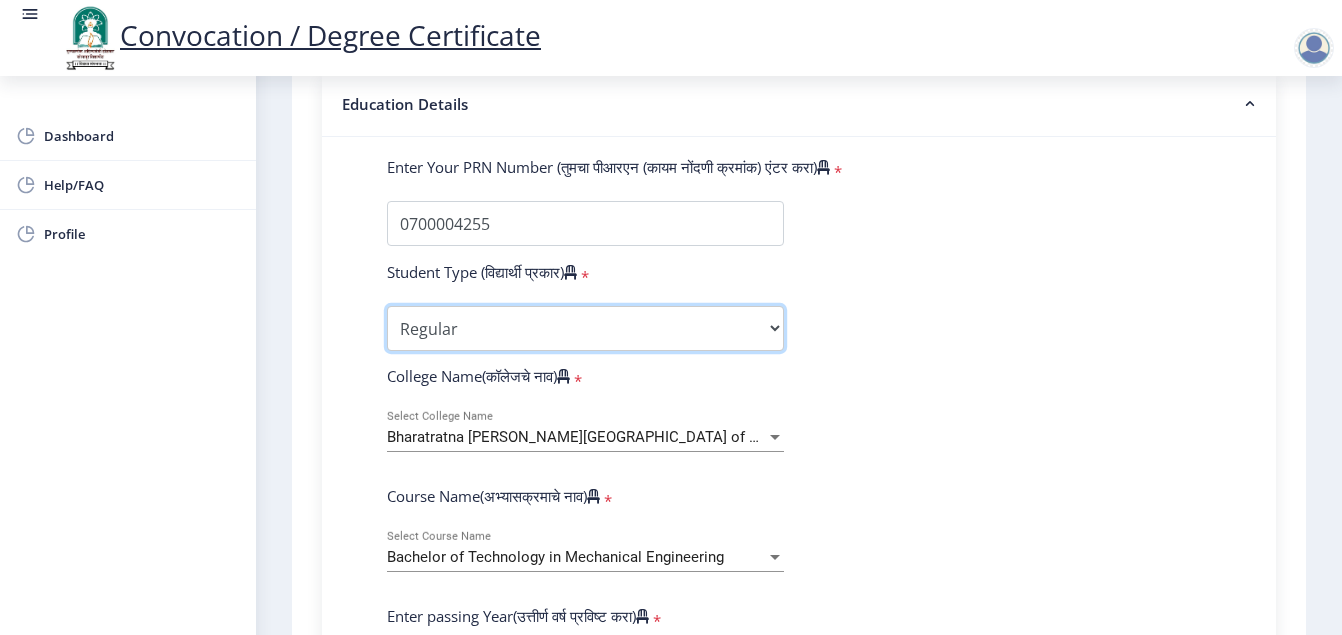 click on "Select Student Type Regular External" at bounding box center (585, 328) 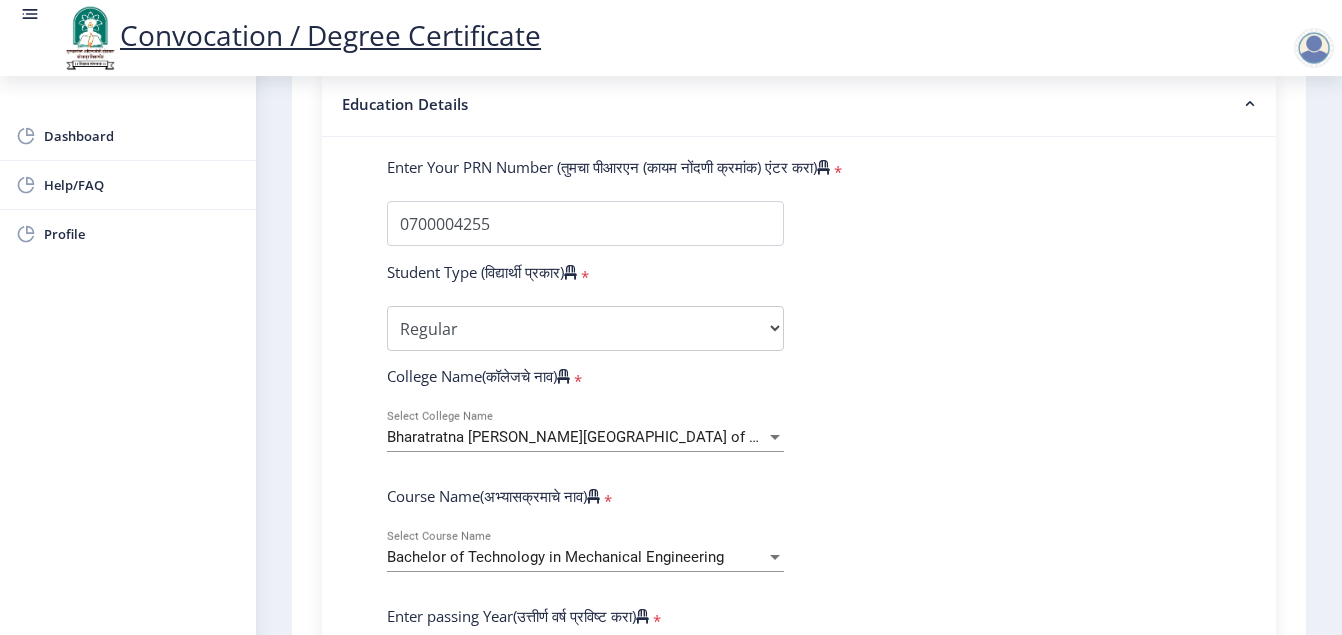 click on "Enter Your PRN Number (तुमचा पीआरएन (कायम नोंदणी क्रमांक) एंटर करा)   * Student Type (विद्यार्थी प्रकार)    * Select Student Type Regular External College Name(कॉलेजचे नाव)   * Bharatratna Indira Gandhi College of Engineering Select College Name Course Name(अभ्यासक्रमाचे नाव)   * Bachelor of Technology in Mechanical Engineering Select Course Name Enter passing Year(उत्तीर्ण वर्ष प्रविष्ट करा)   *  2025   2024   2023   2022   2021   2020   2019   2018   2017   2016   2015   2014   2013   2012   2011   2010   2009   2008   2007   2006   2005   2004   2003   2002   2001   2000   1999   1998   1997   1996   1995   1994   1993   1992   1991   1990   1989   1988   1987   1986   1985   1984   1983   1982   1981   1980   1979   1978   1977   1976  * Enter Passing Month (01) January (02) February (03) March * *" 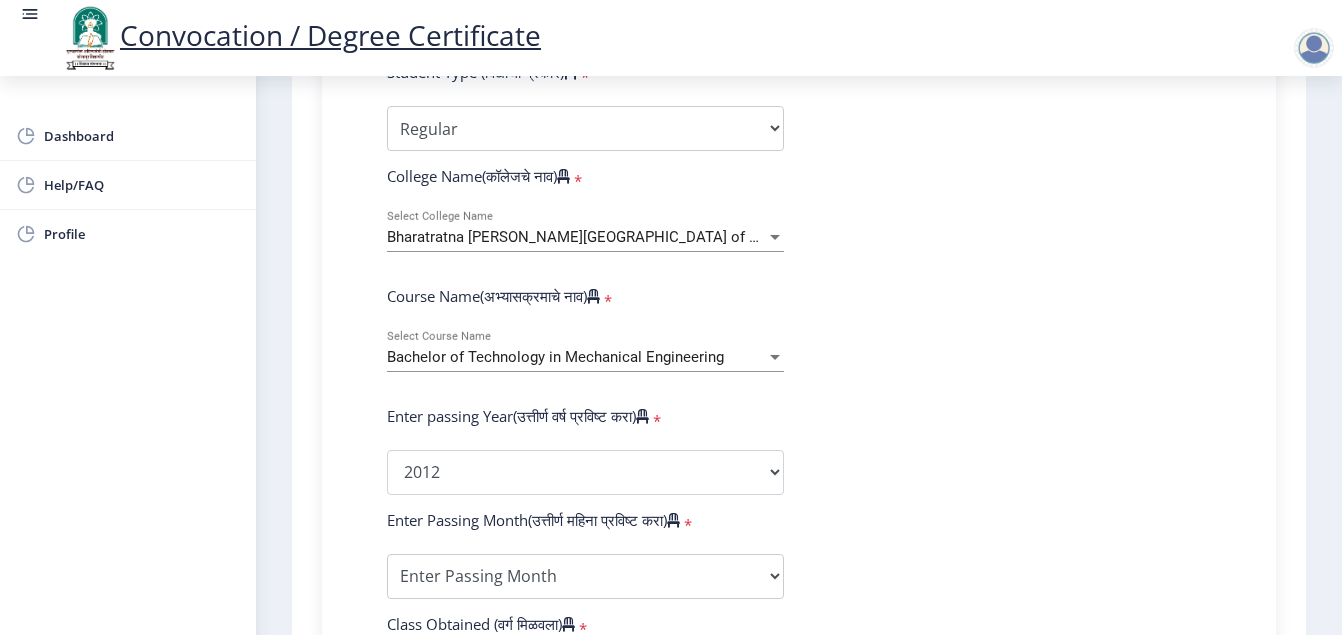 scroll, scrollTop: 775, scrollLeft: 0, axis: vertical 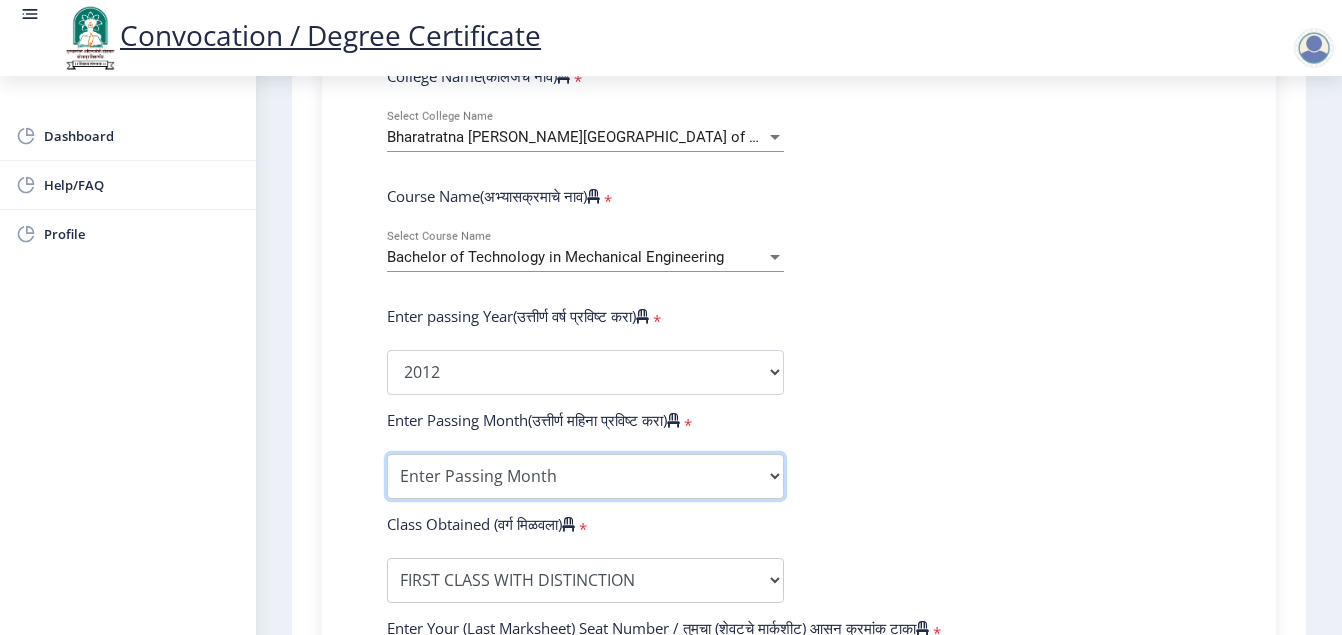 click on "Enter Passing Month (01) January (02) February (03) March (04) April (05) May (06) June (07) July (08) August (09) September (10) October (11) November (12) December" at bounding box center [585, 476] 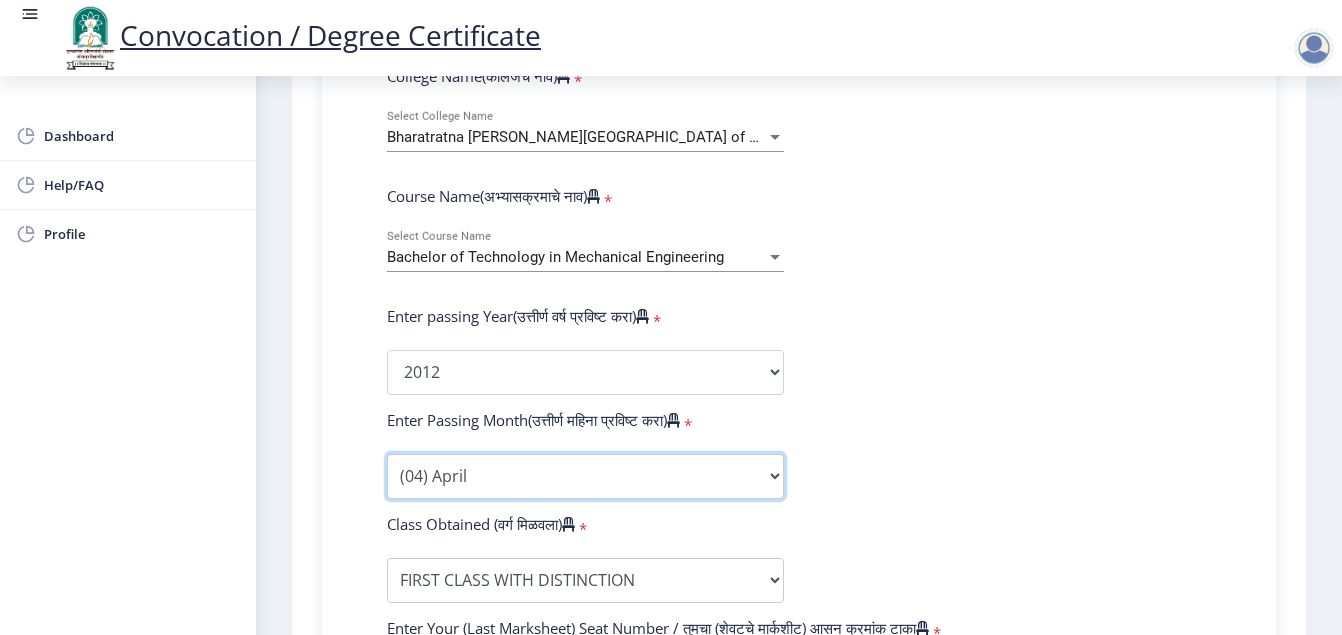 click on "Enter Passing Month (01) January (02) February (03) March (04) April (05) May (06) June (07) July (08) August (09) September (10) October (11) November (12) December" at bounding box center (585, 476) 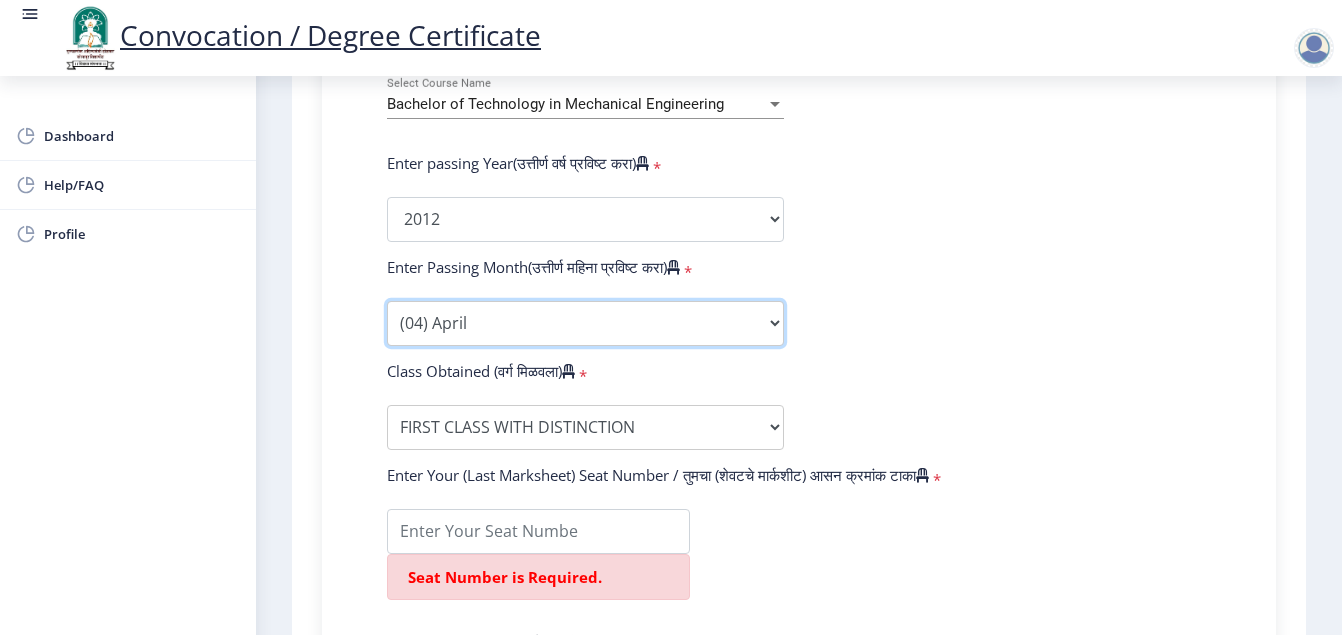 scroll, scrollTop: 975, scrollLeft: 0, axis: vertical 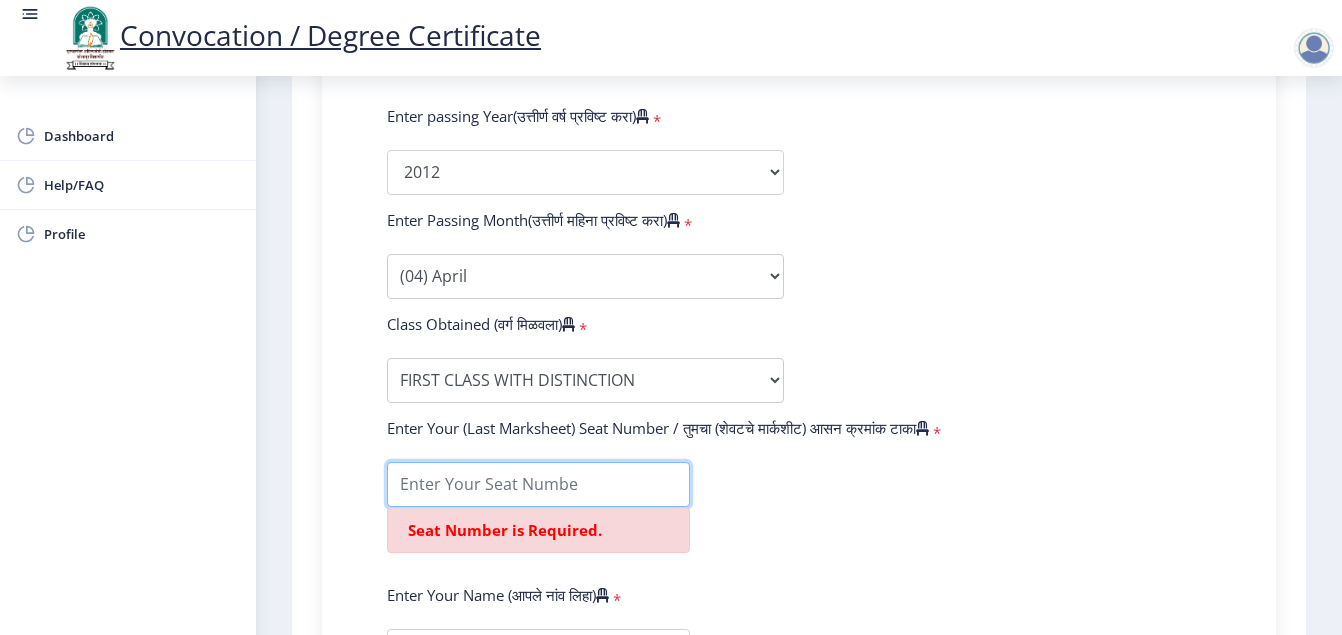 click at bounding box center [538, 484] 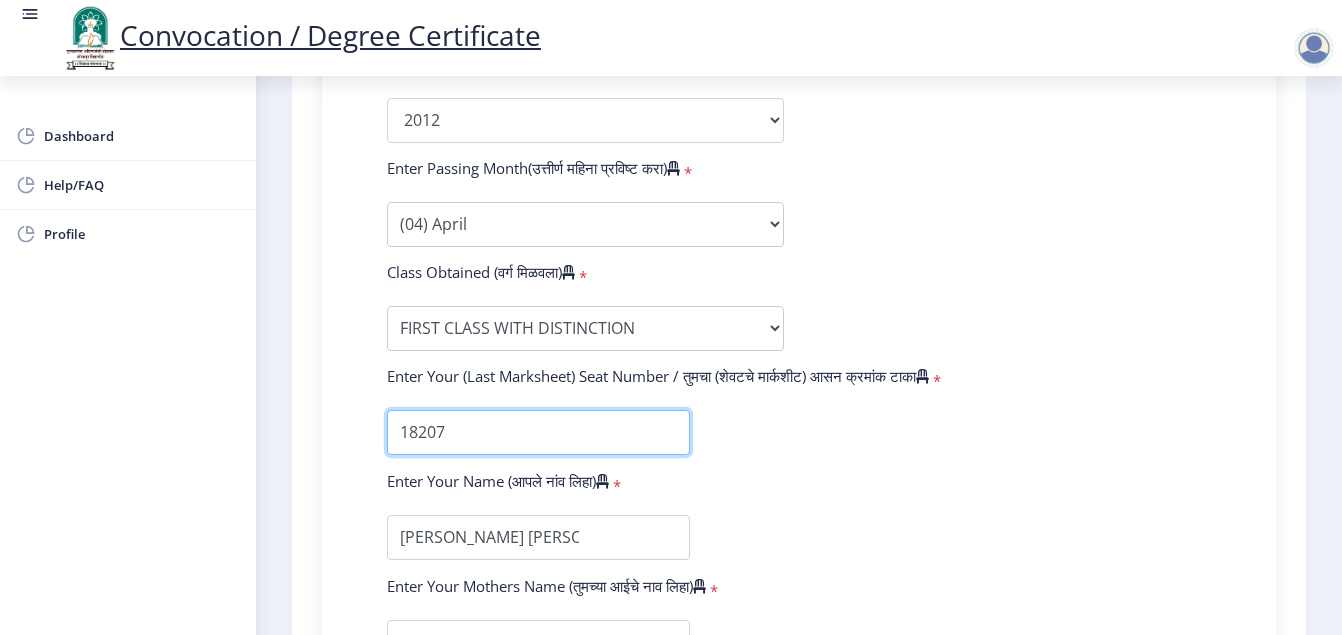 scroll, scrollTop: 1175, scrollLeft: 0, axis: vertical 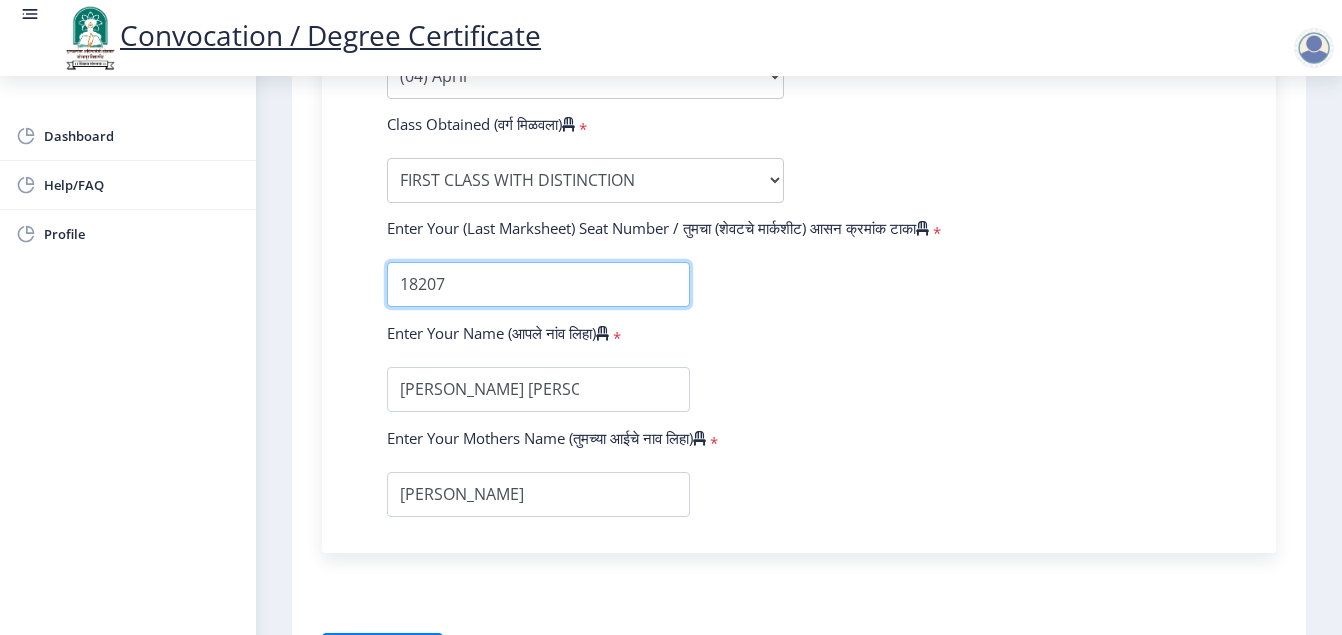 type on "18207" 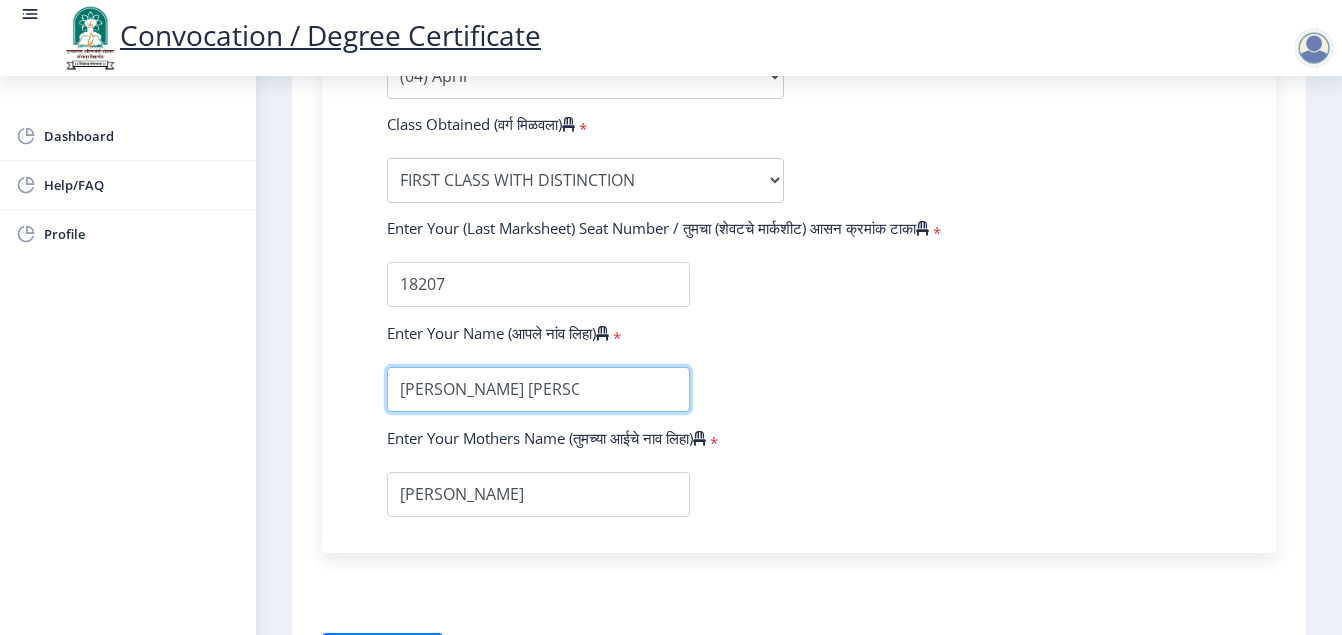 click at bounding box center [538, 389] 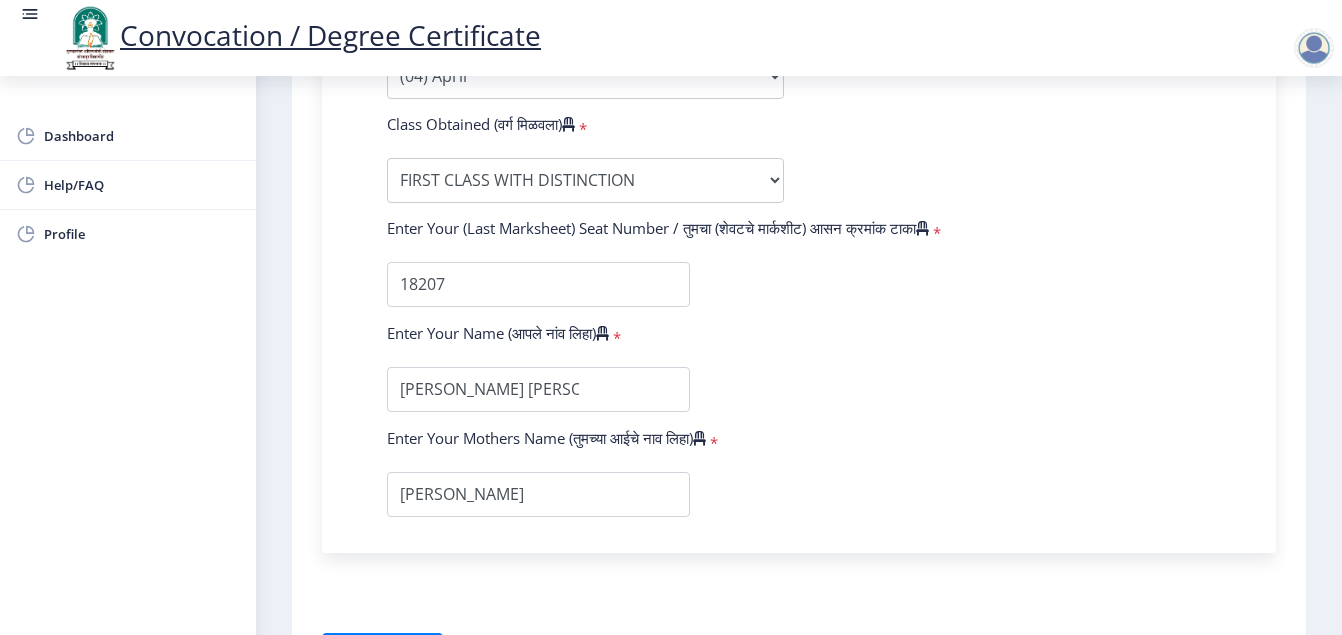 click 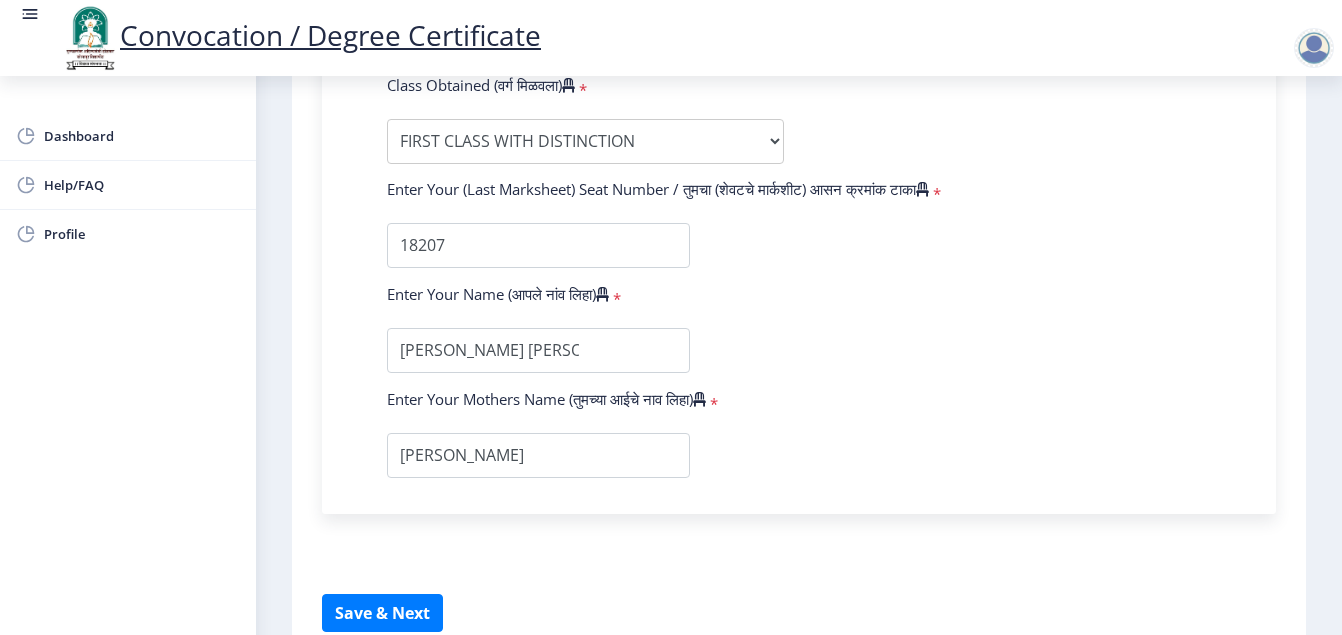scroll, scrollTop: 1313, scrollLeft: 0, axis: vertical 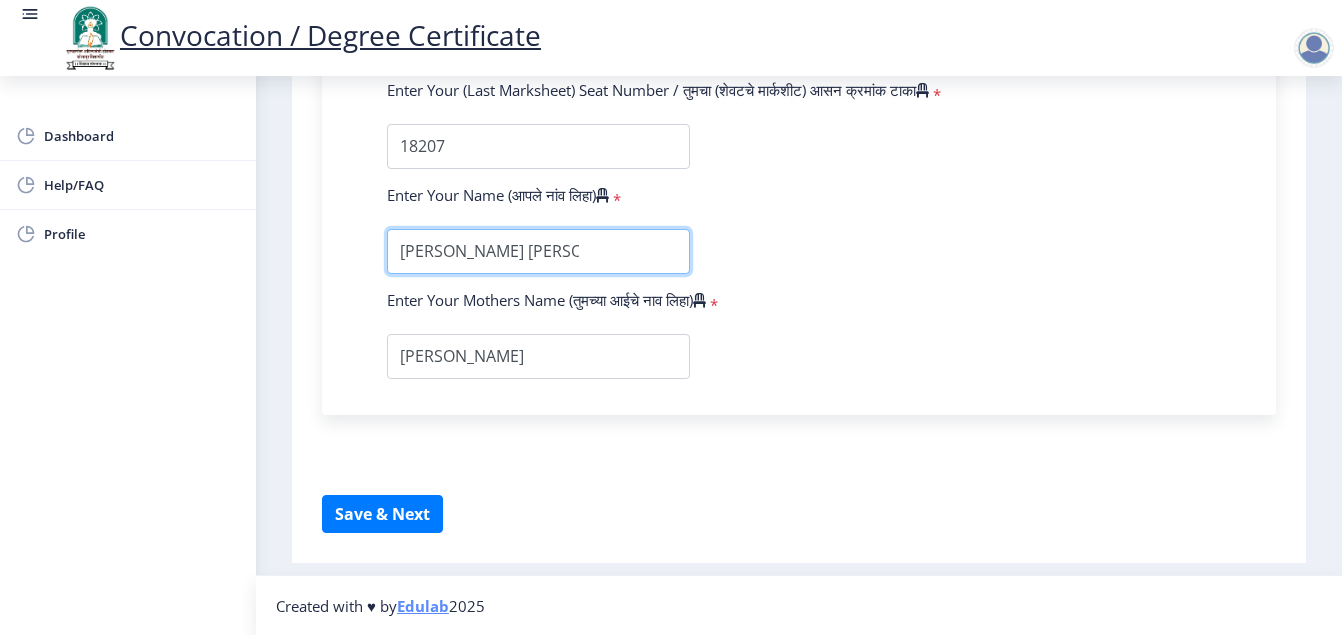 click at bounding box center [538, 251] 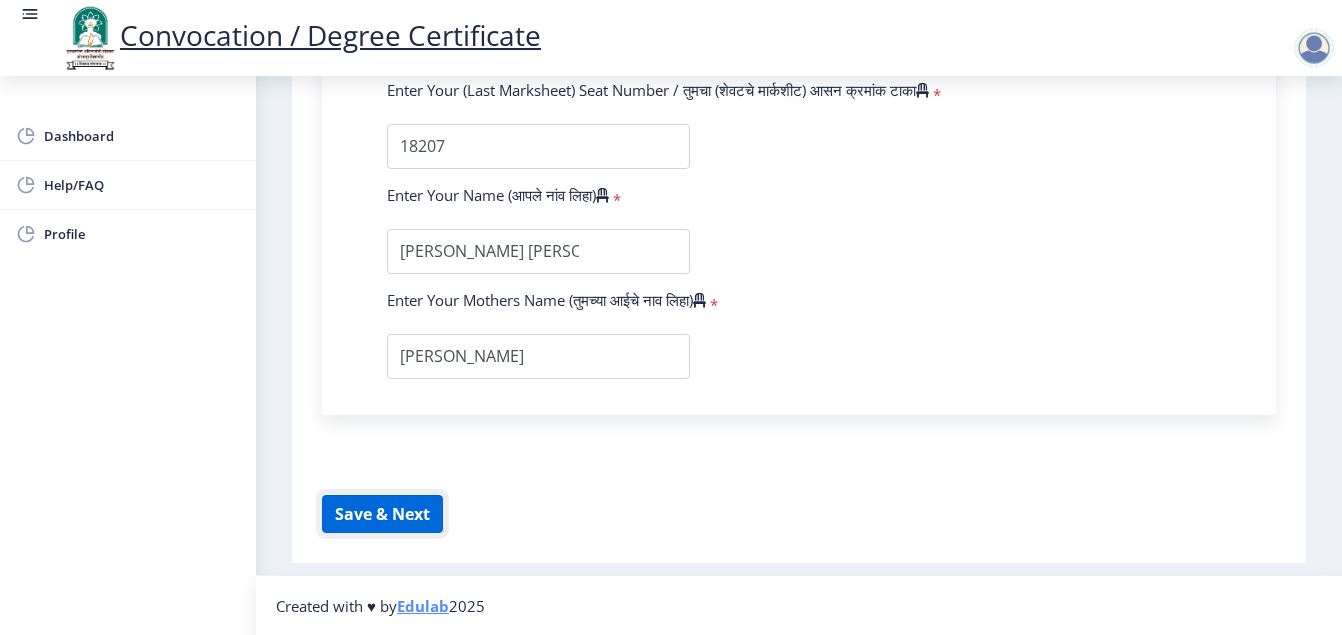 click on "Save & Next" 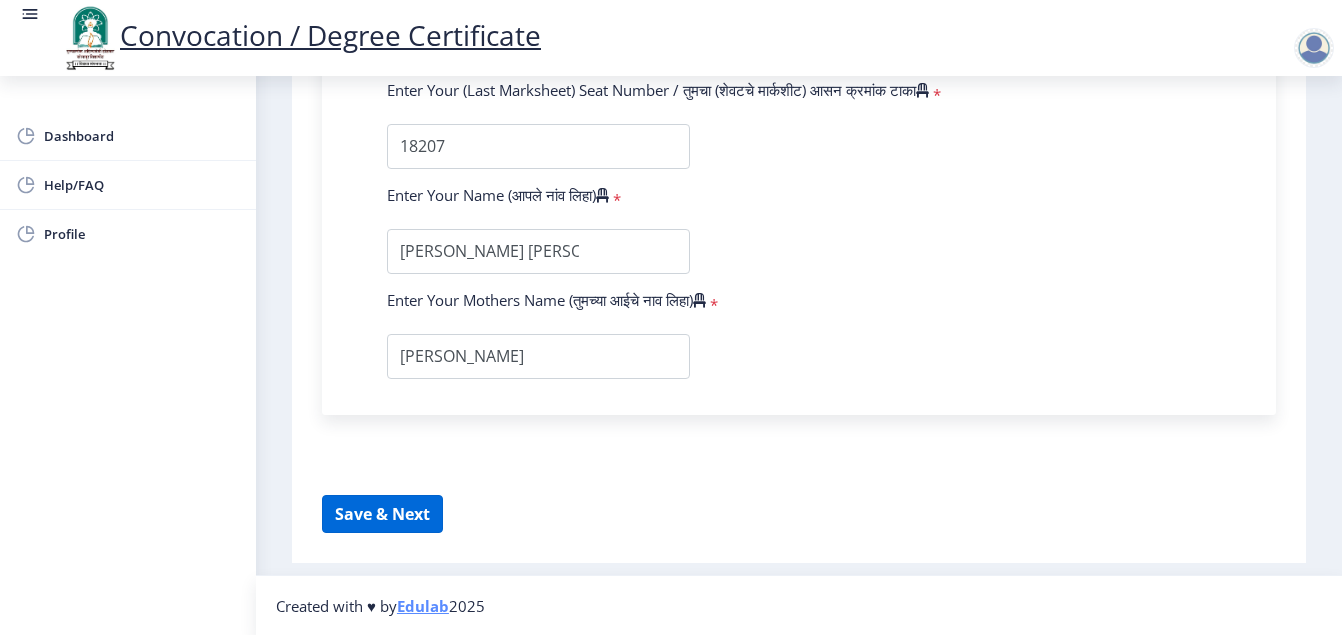 select 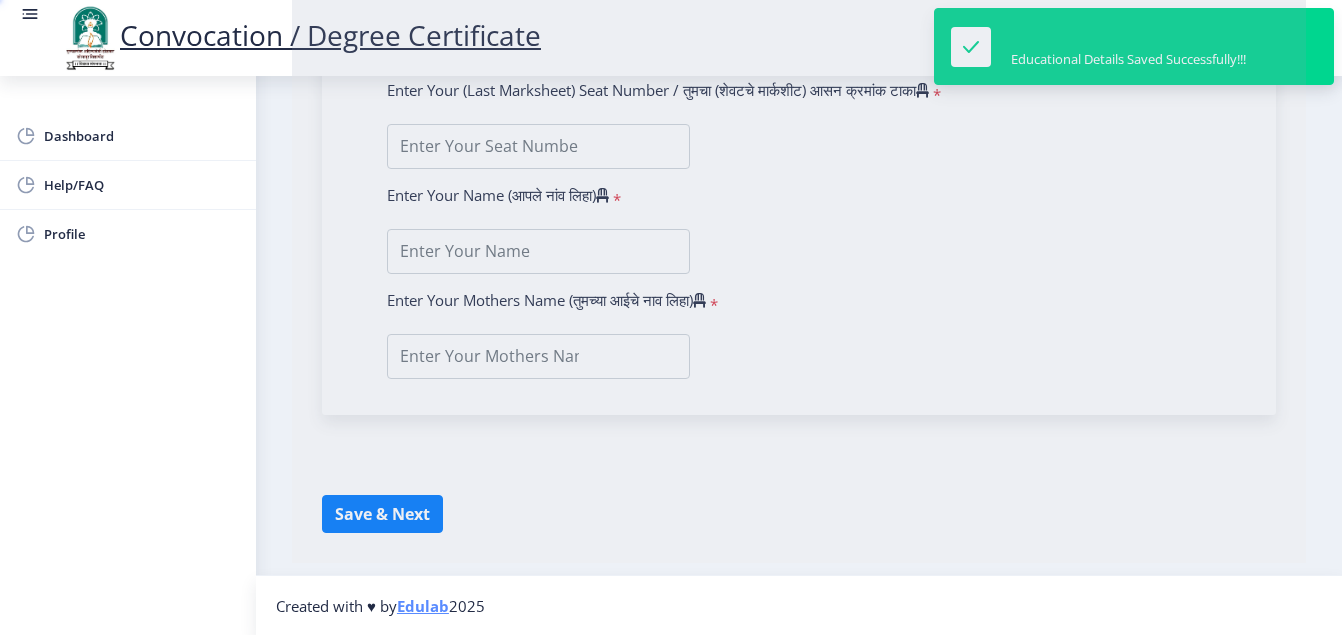 type on "VINOD MADHUKAR KAMBLE" 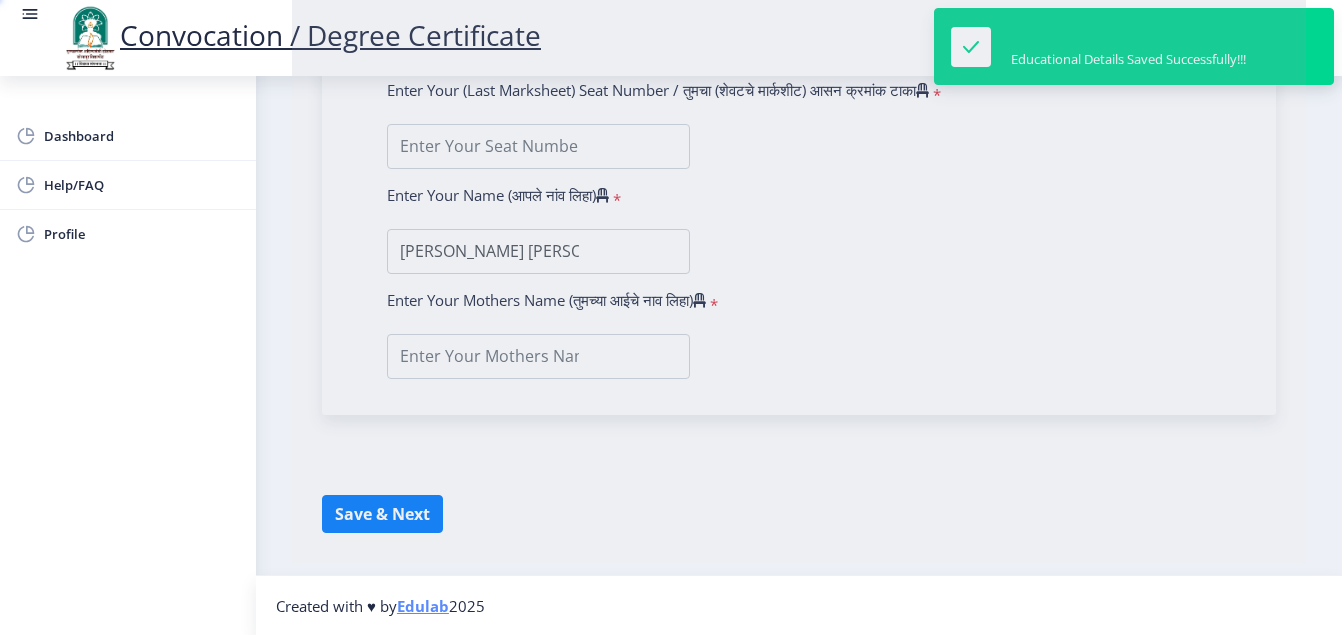 scroll, scrollTop: 0, scrollLeft: 0, axis: both 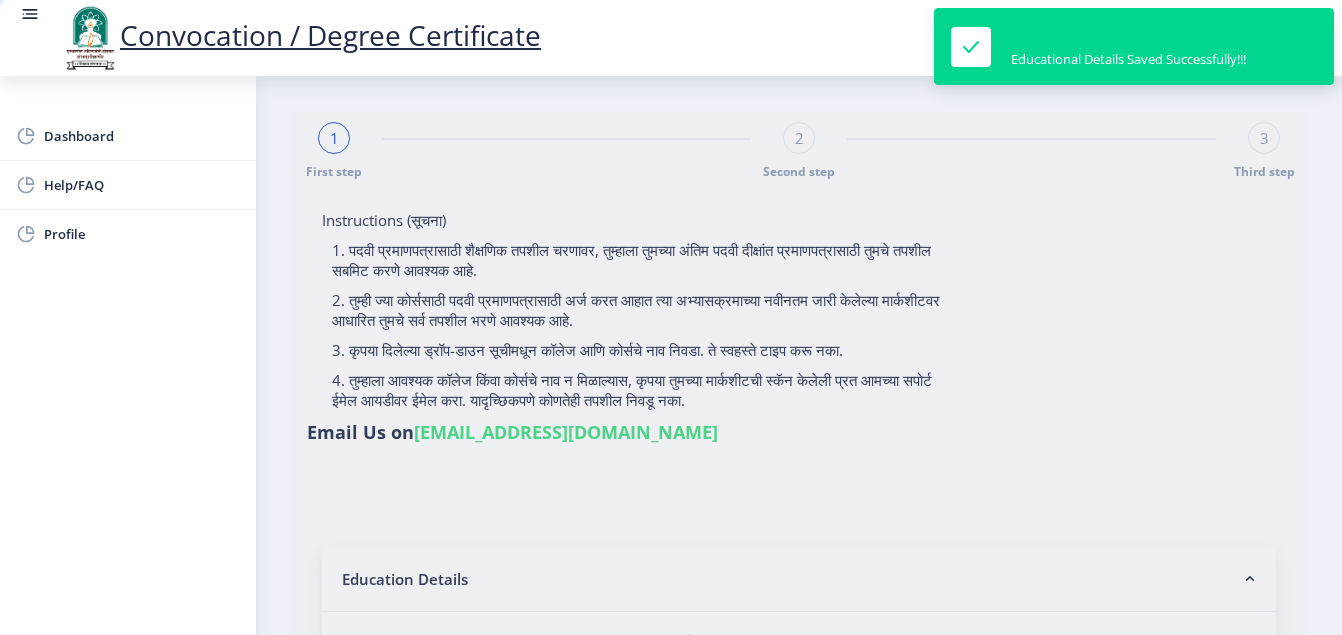 type on "0700004255" 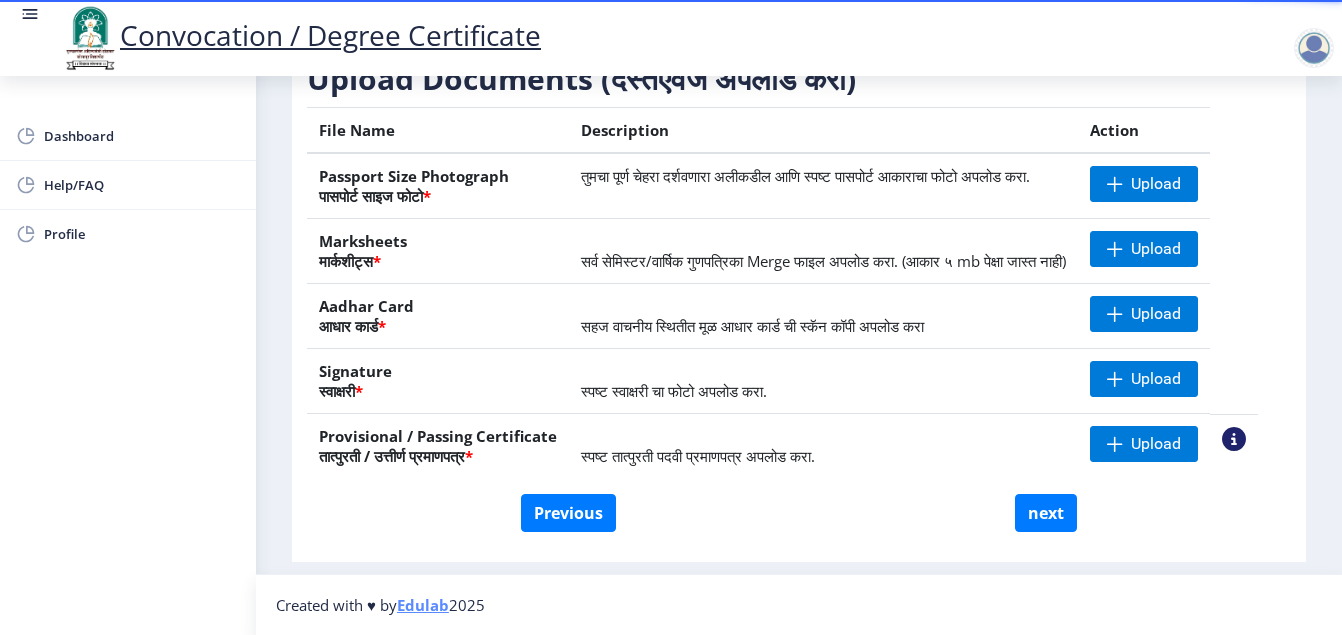 scroll, scrollTop: 395, scrollLeft: 0, axis: vertical 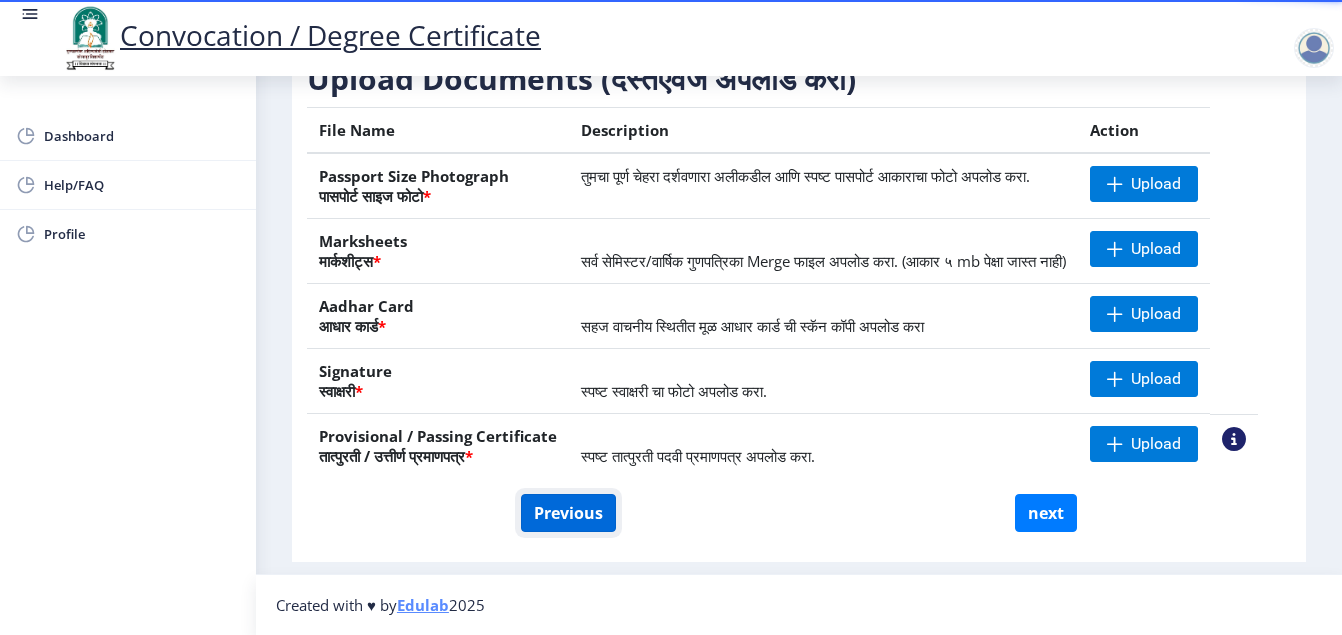 click on "Previous" 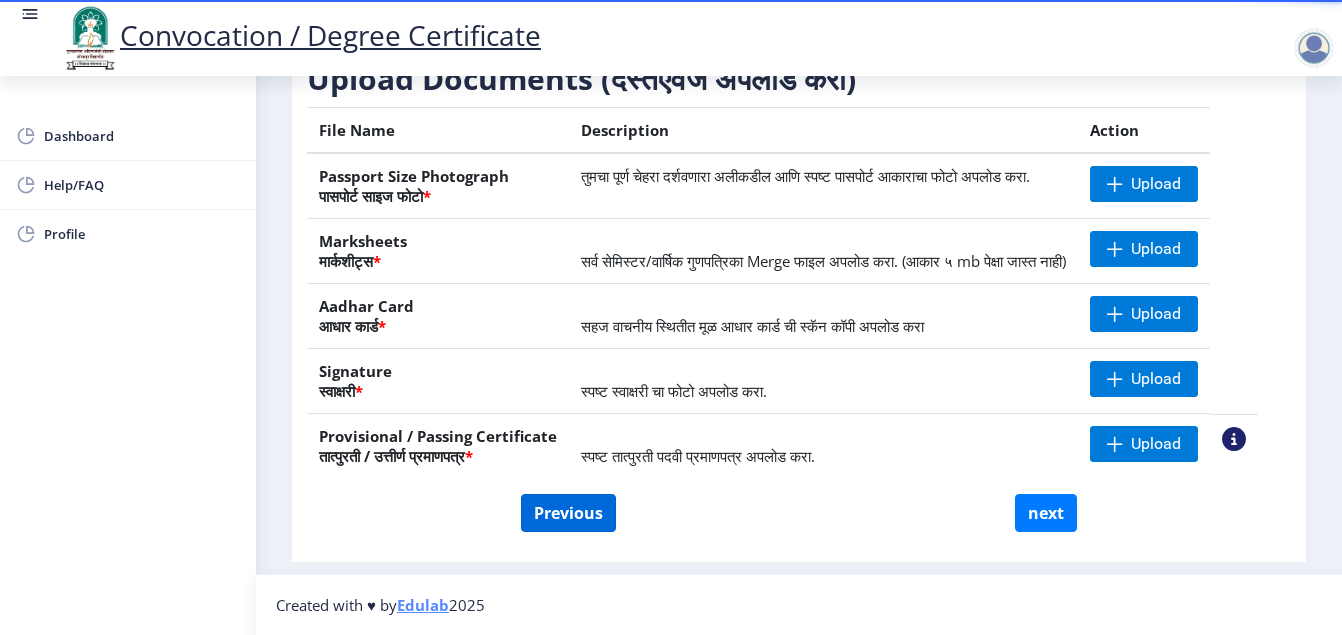 select on "Regular" 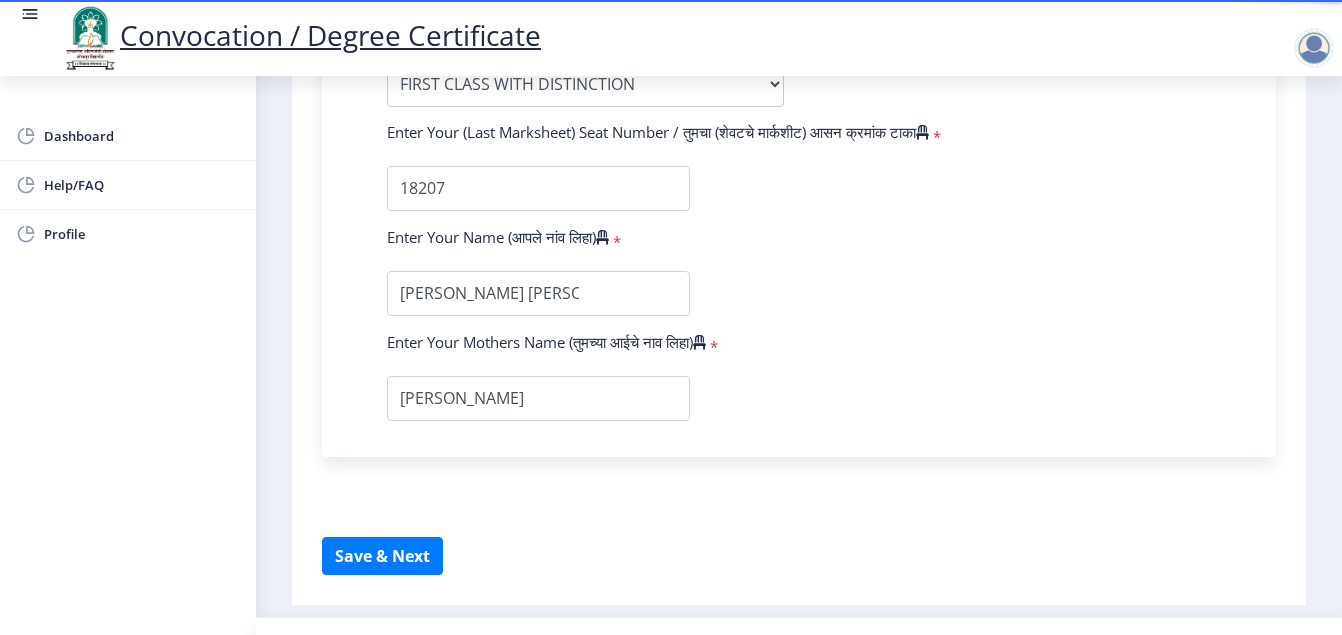 scroll, scrollTop: 1313, scrollLeft: 0, axis: vertical 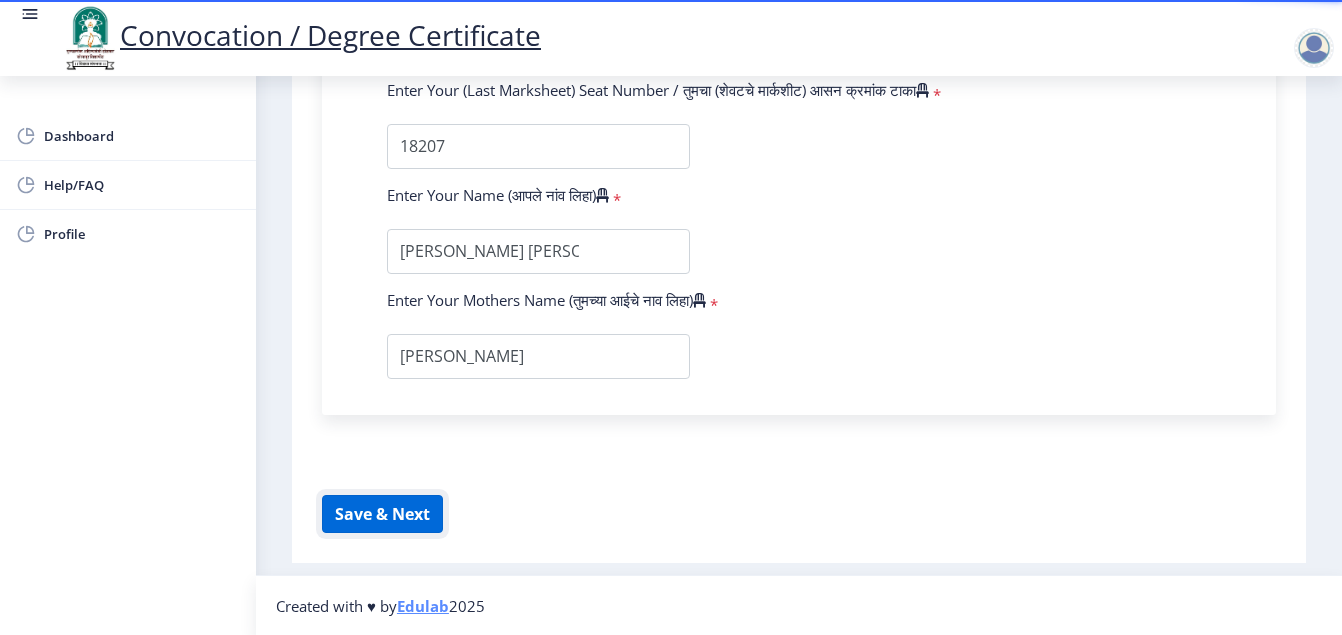 click on "Save & Next" 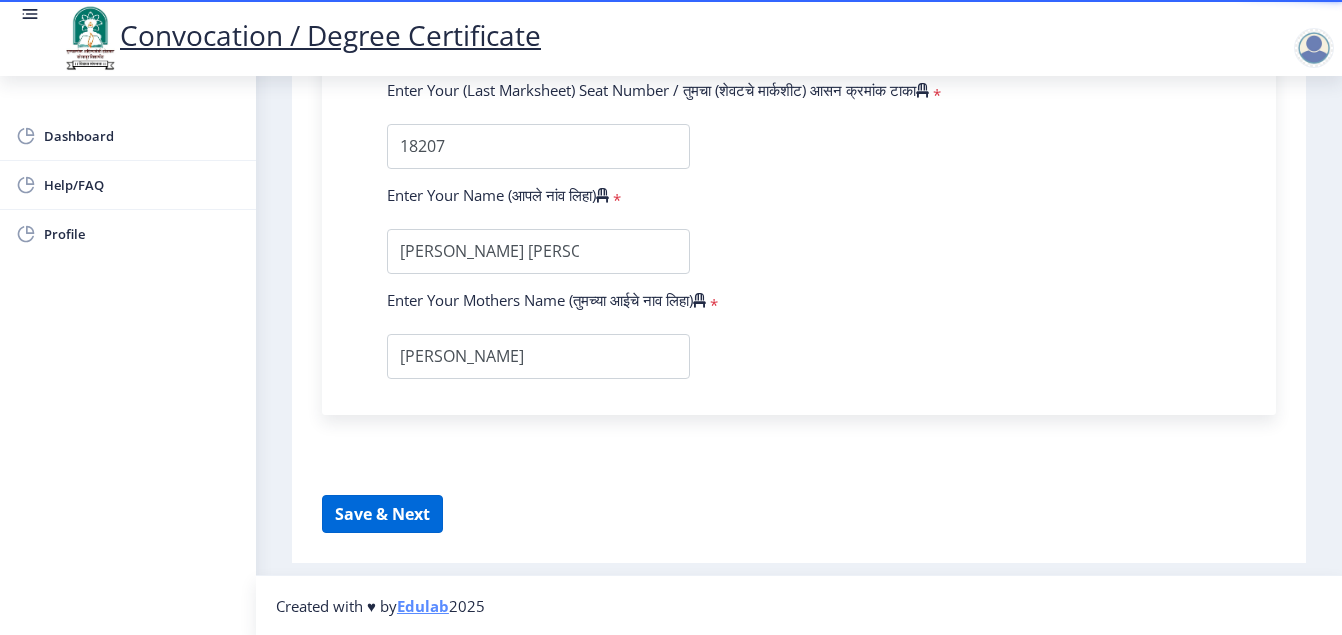select 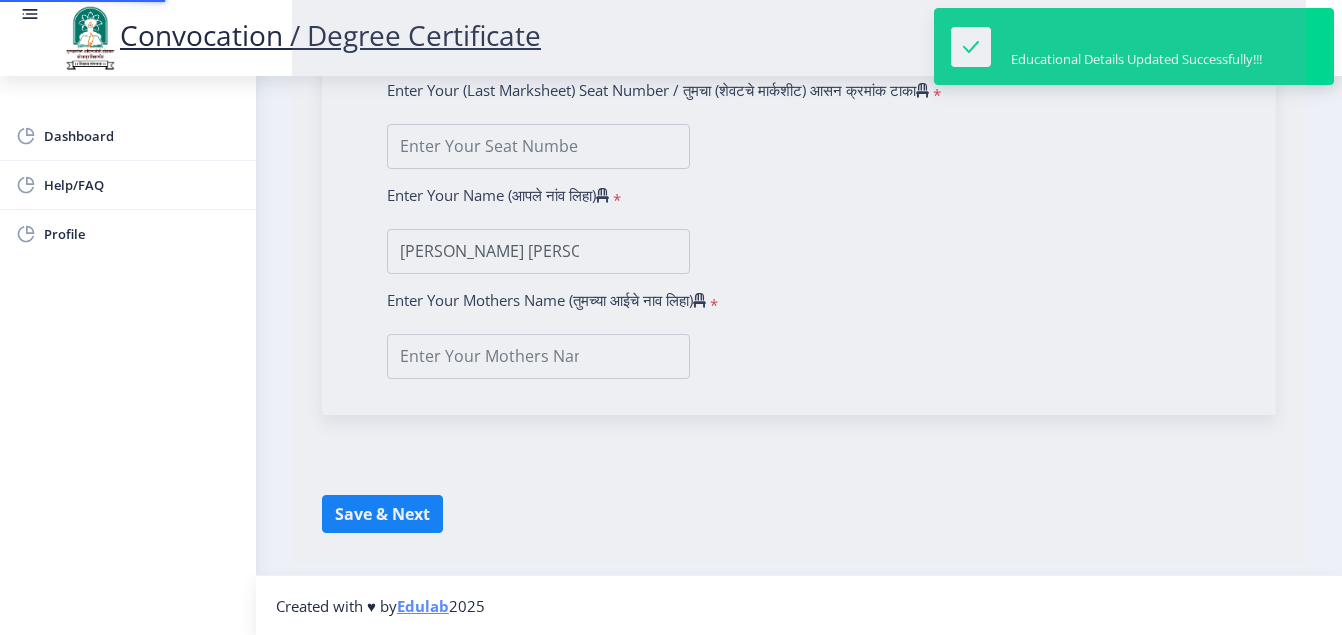 scroll, scrollTop: 0, scrollLeft: 0, axis: both 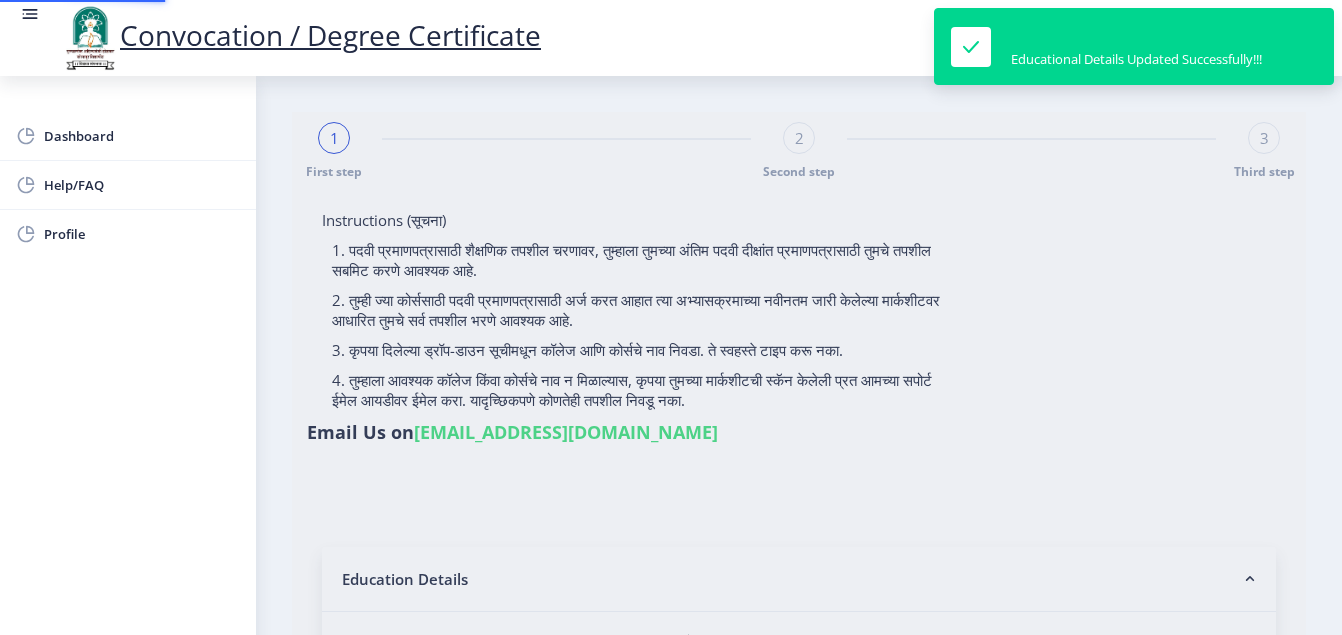 type on "0700004255" 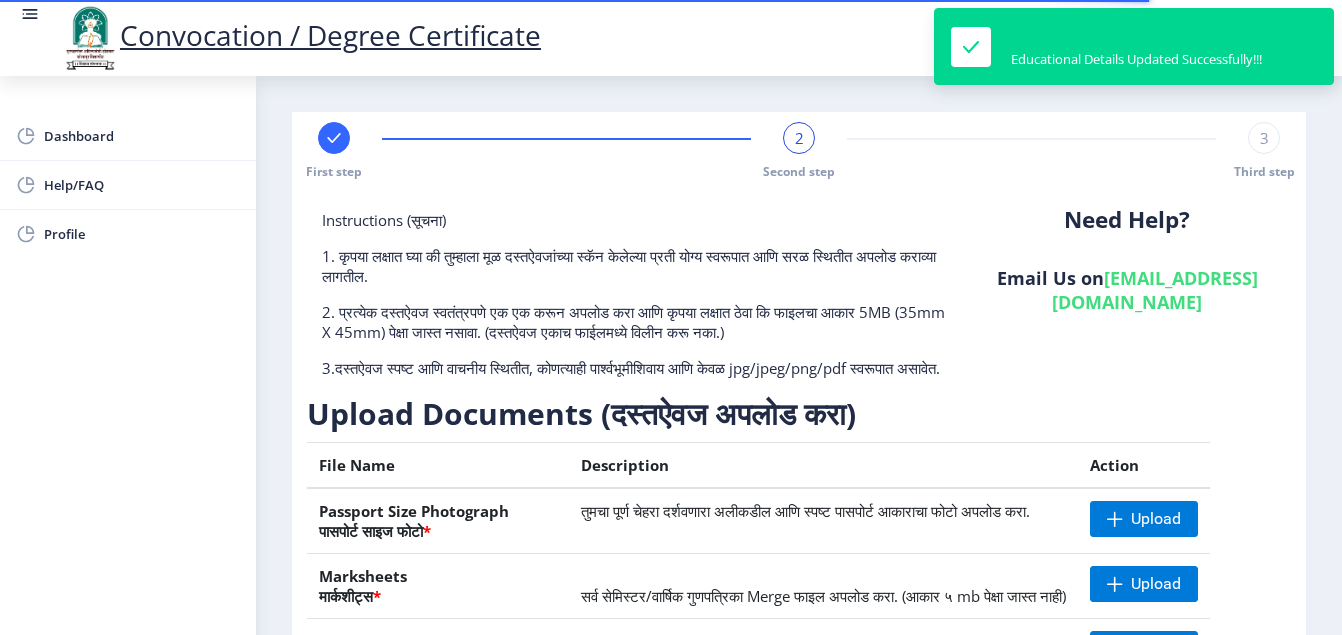scroll, scrollTop: 100, scrollLeft: 0, axis: vertical 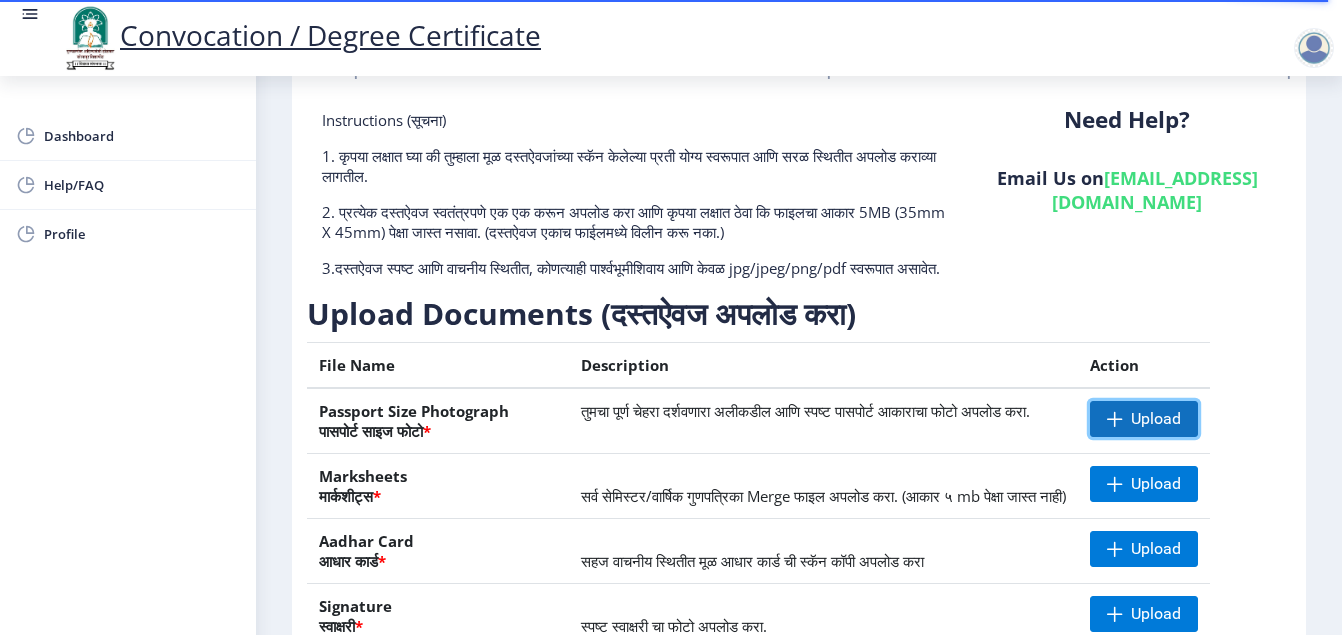 click on "Upload" 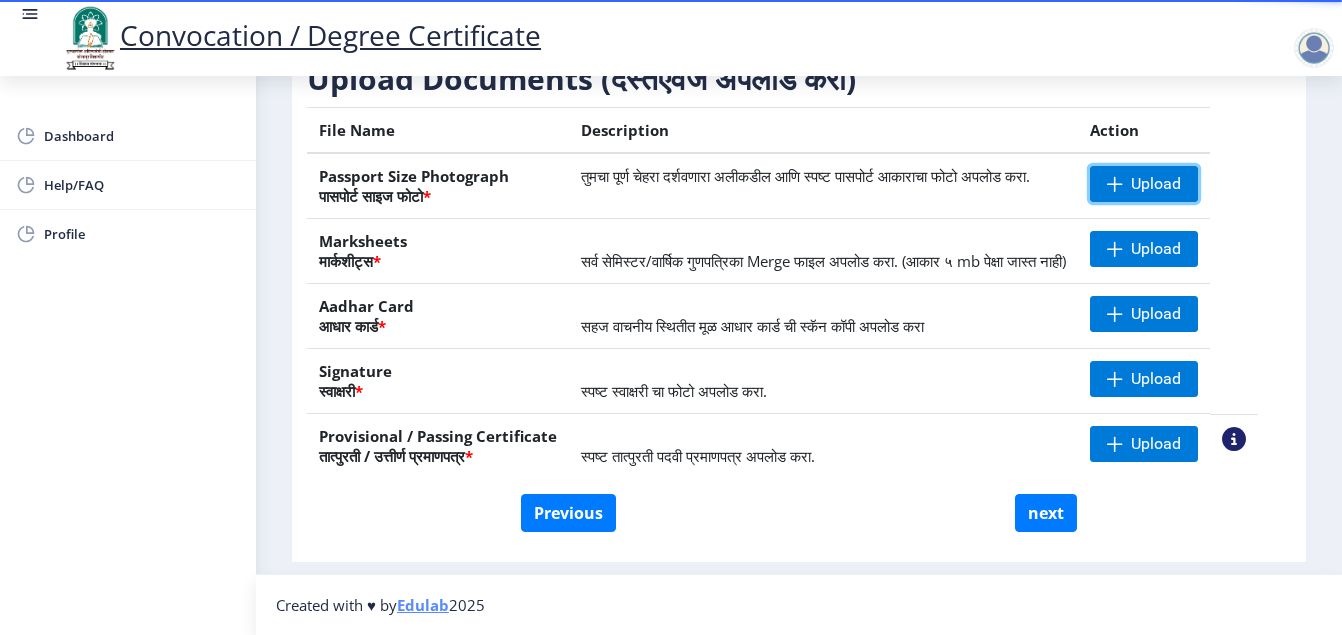 scroll, scrollTop: 395, scrollLeft: 0, axis: vertical 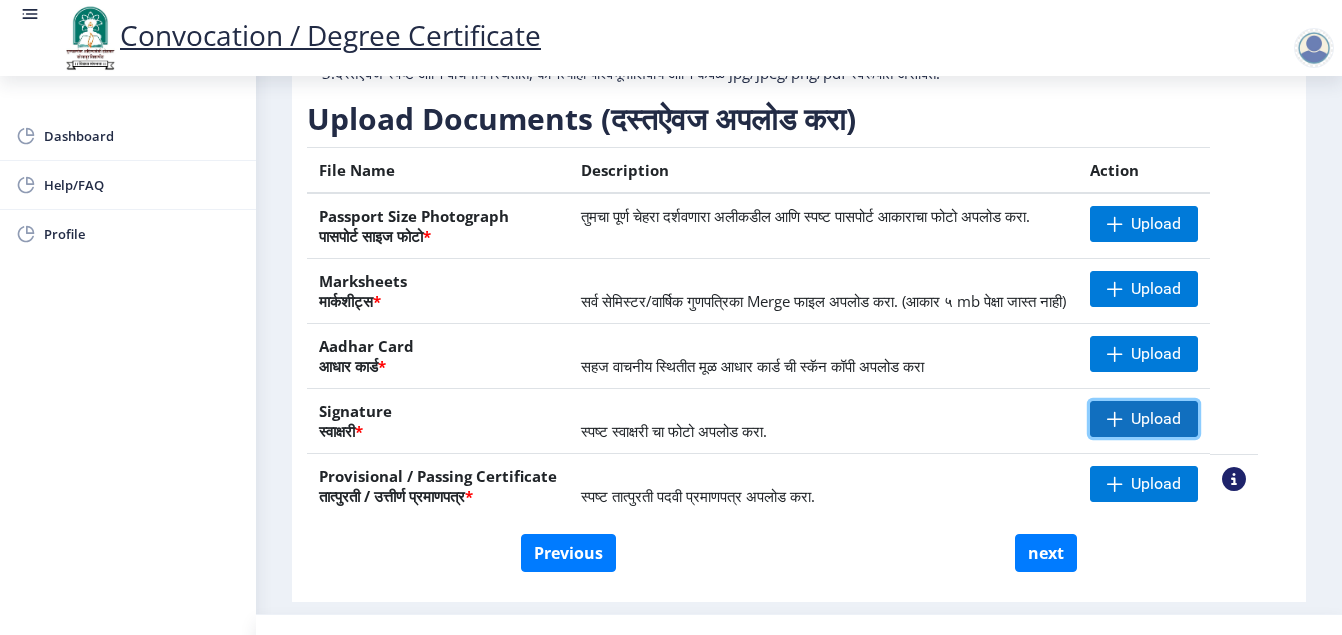 click on "Upload" 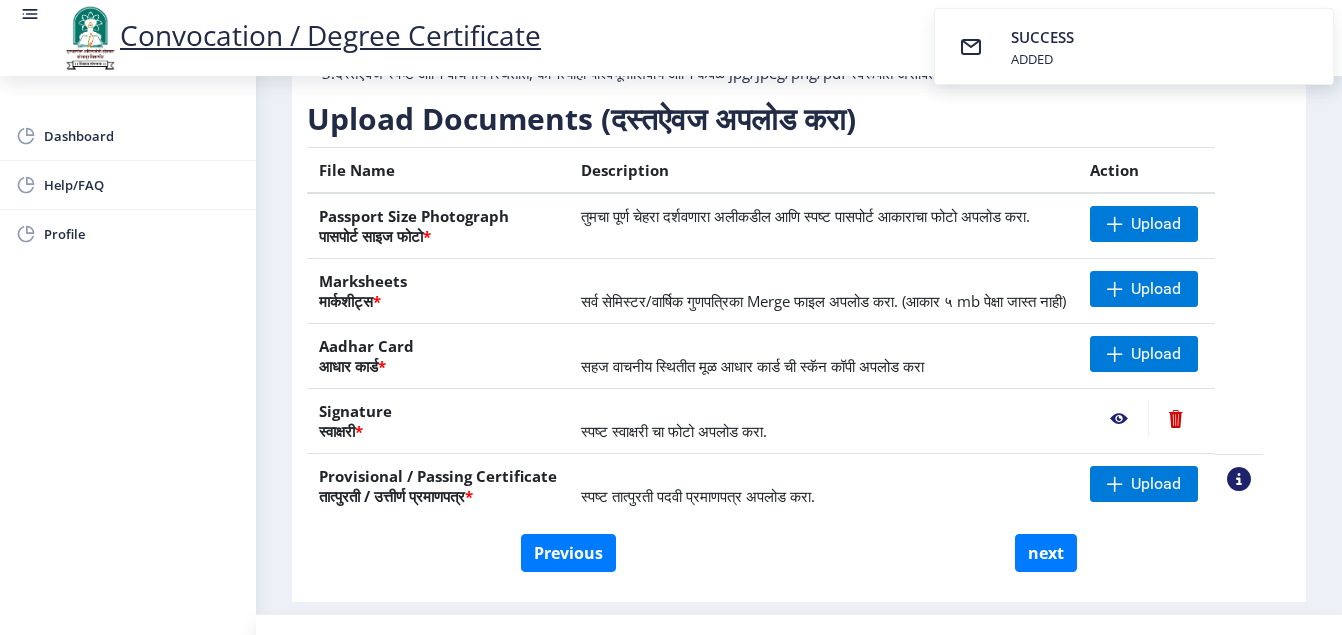 click 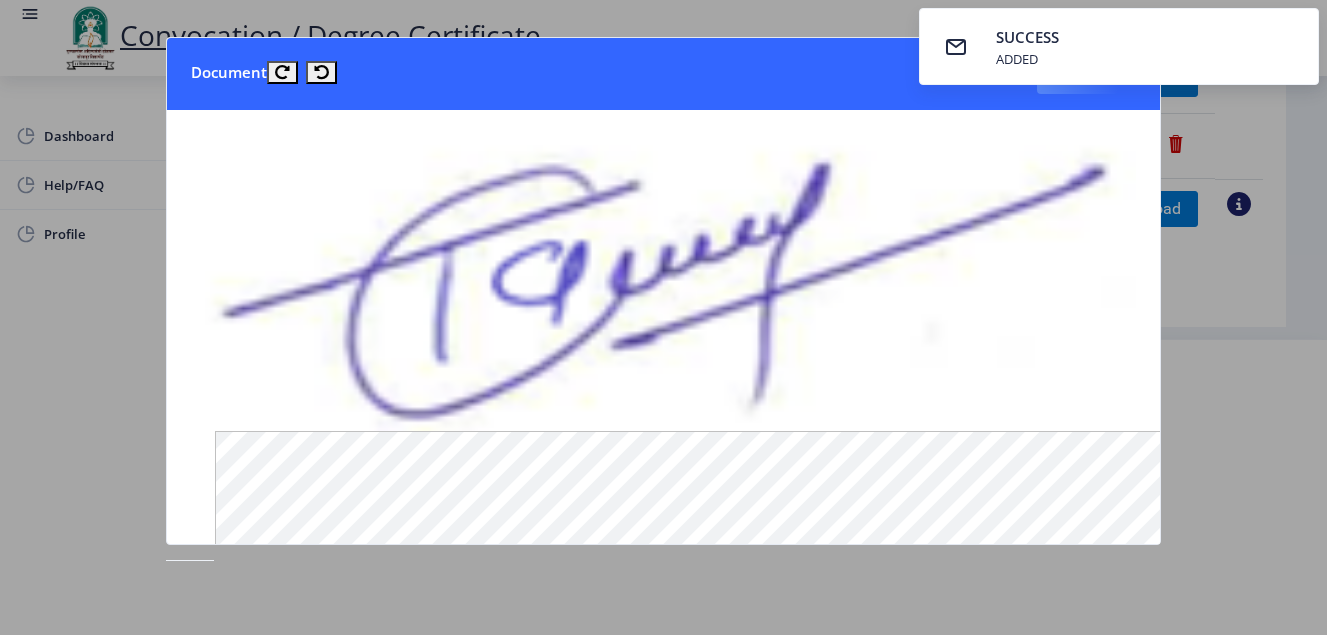 click 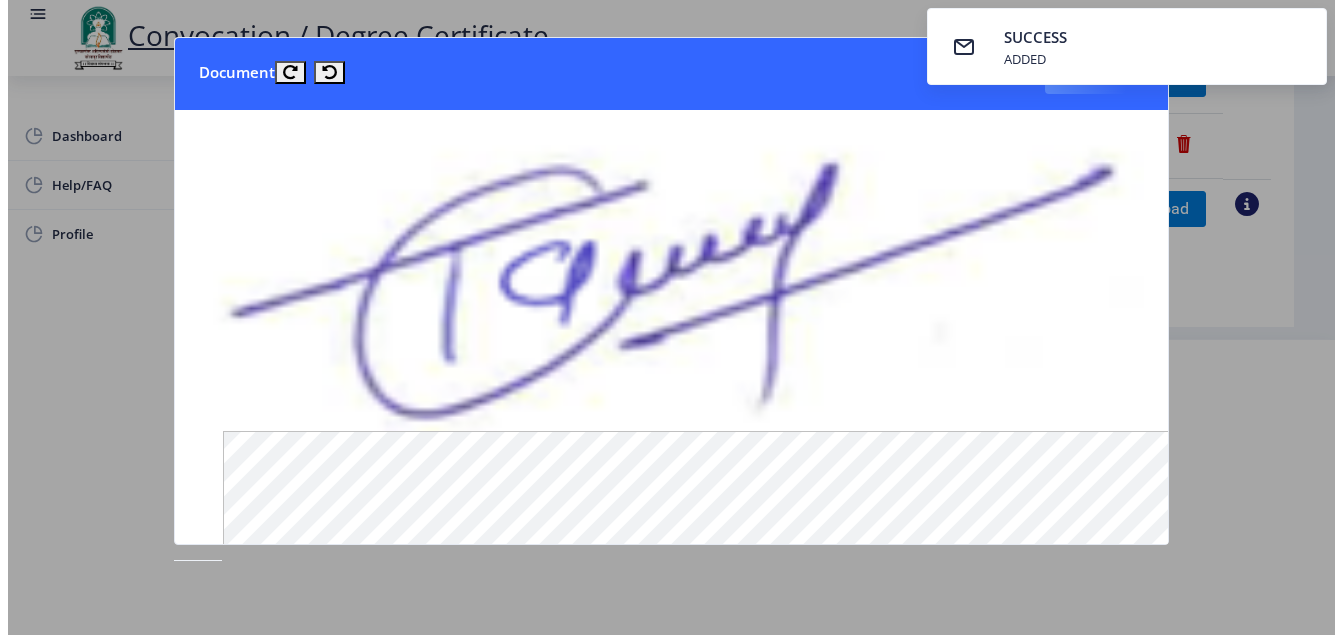 scroll, scrollTop: 179, scrollLeft: 0, axis: vertical 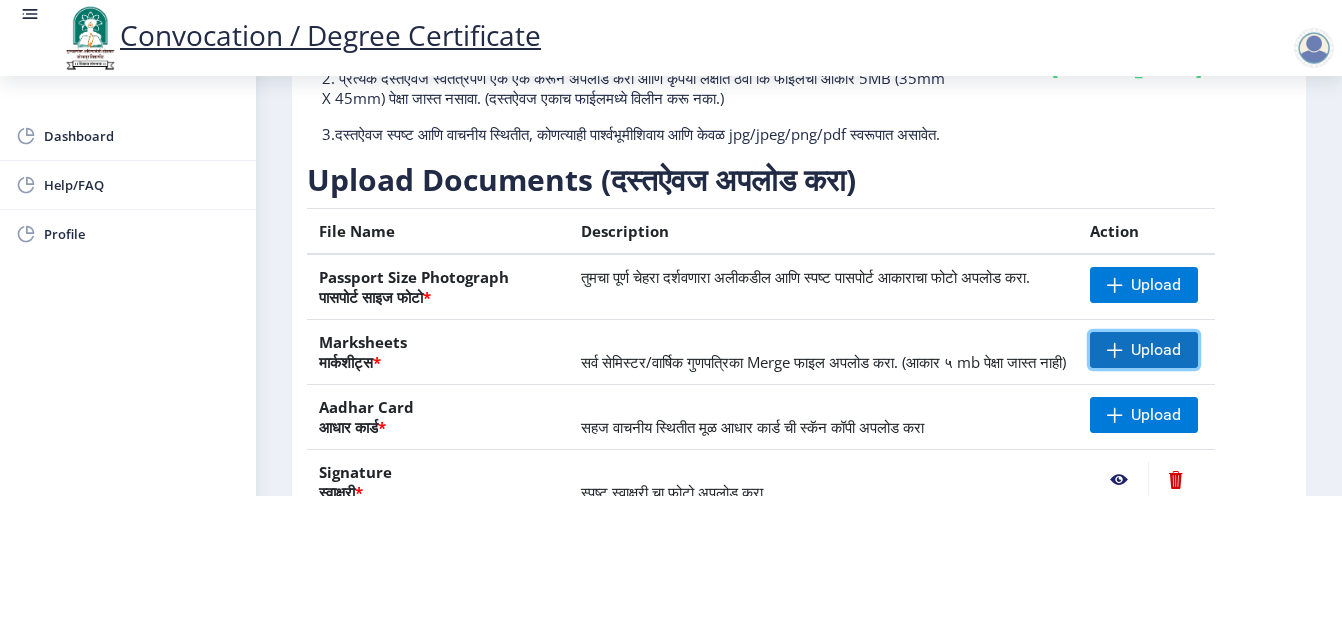 click on "Upload" 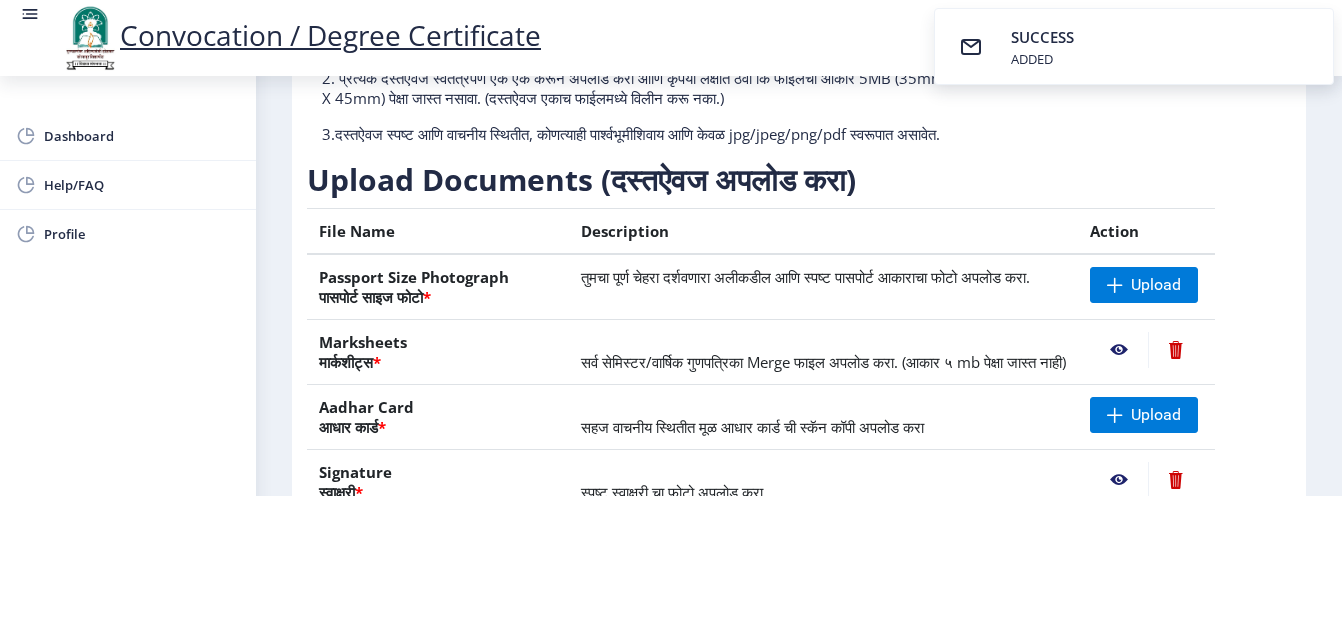 click 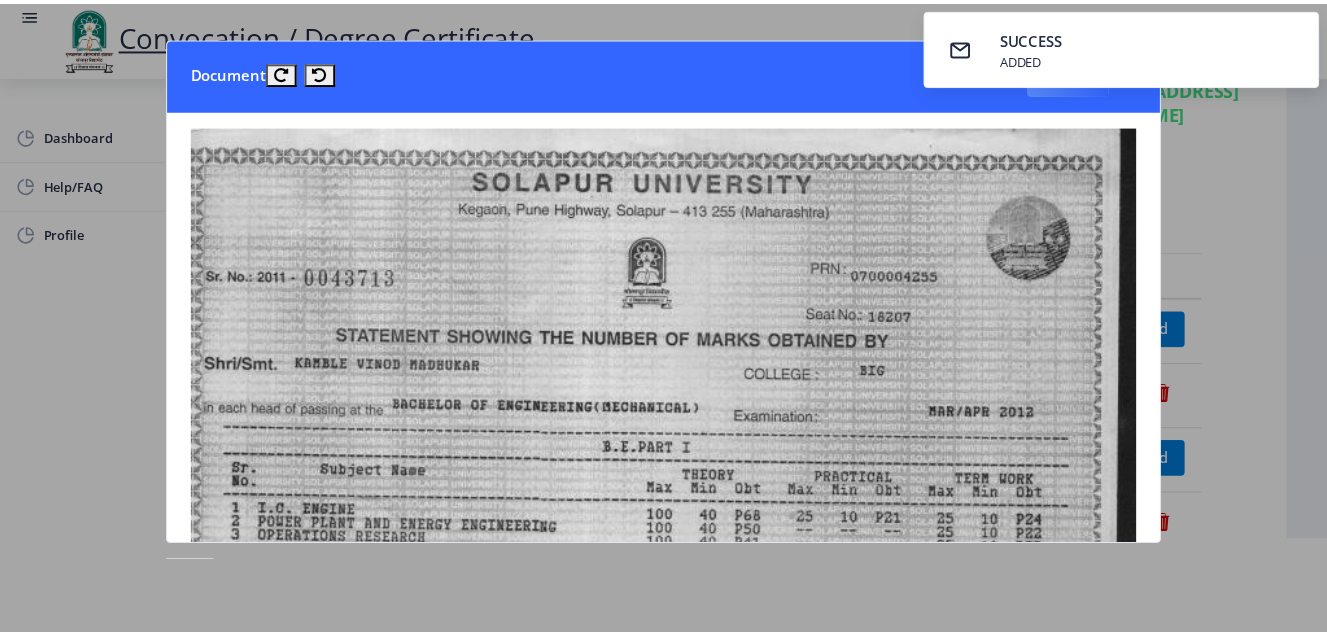 scroll, scrollTop: 0, scrollLeft: 0, axis: both 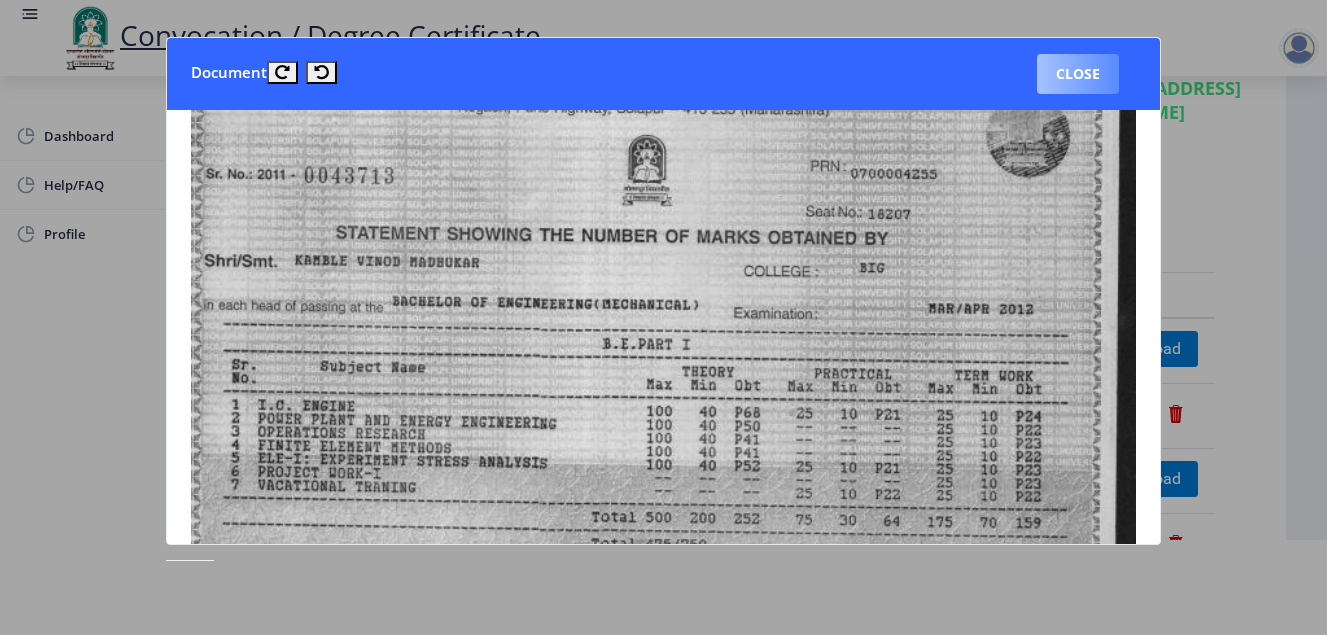 click on "Close" at bounding box center [1078, 74] 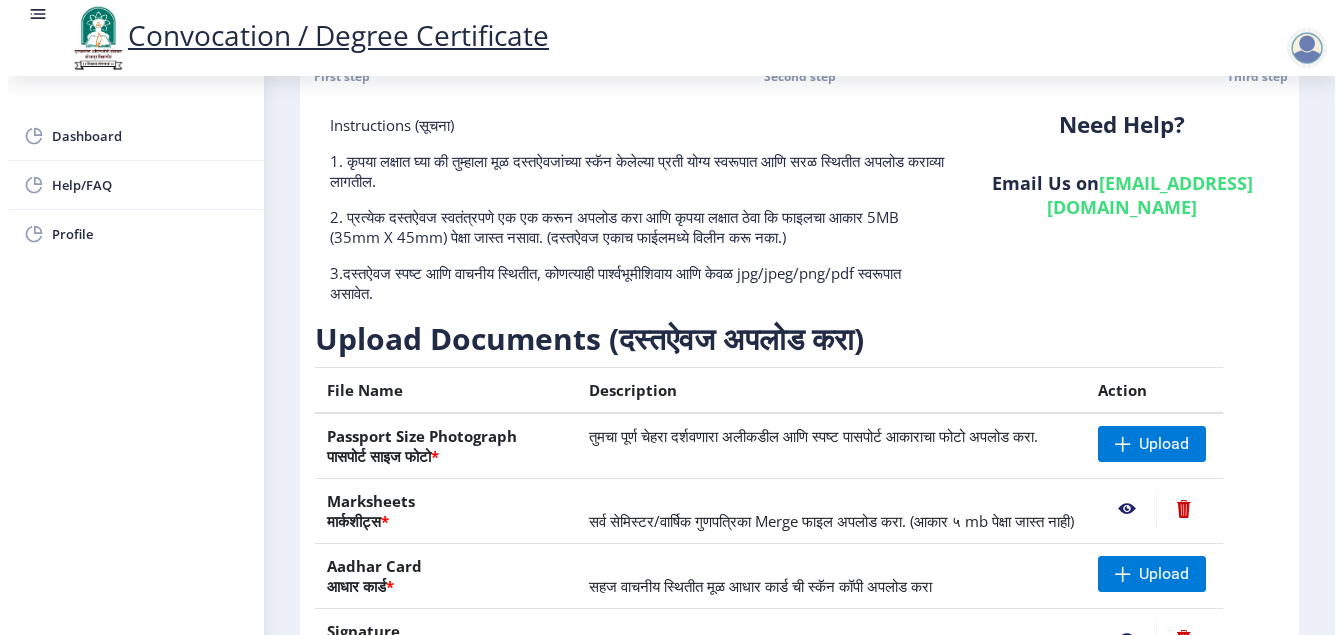 scroll, scrollTop: 95, scrollLeft: 0, axis: vertical 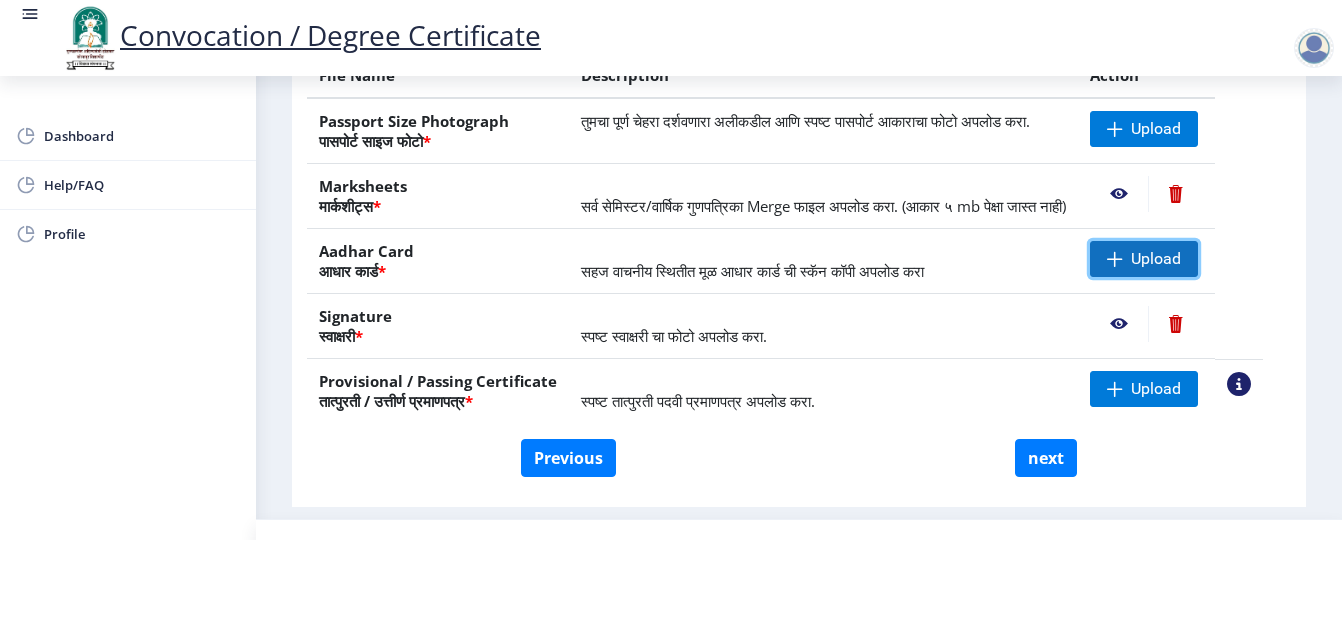 click on "Upload" 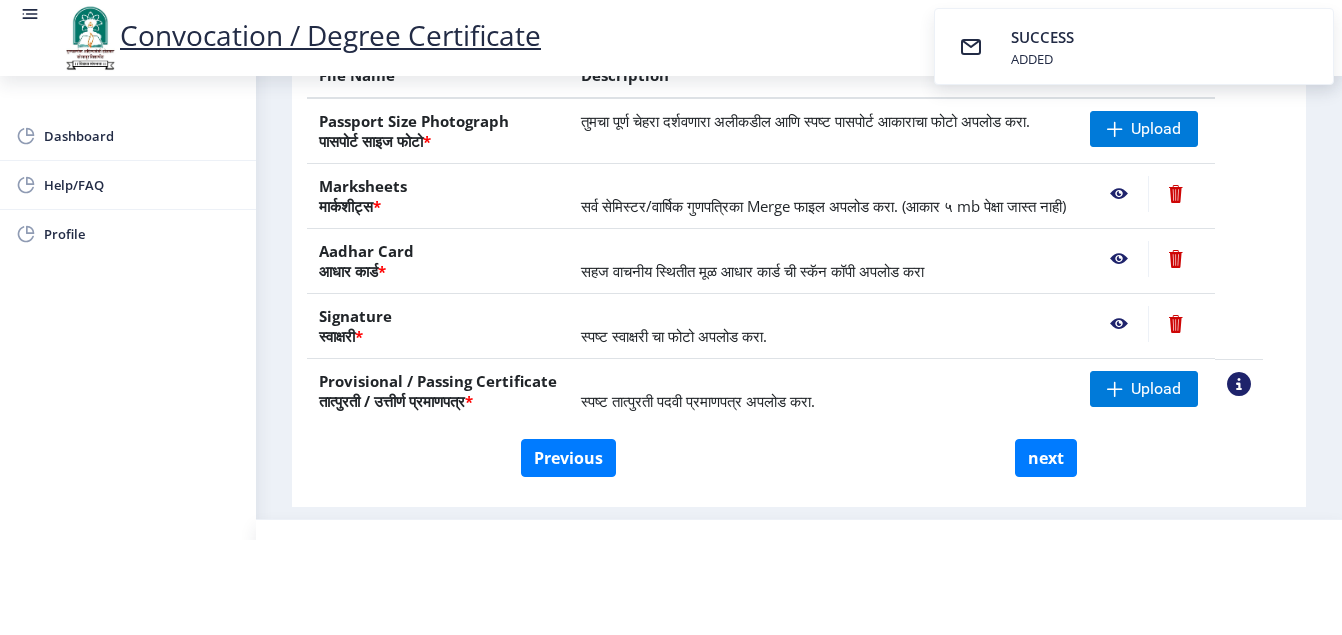 click 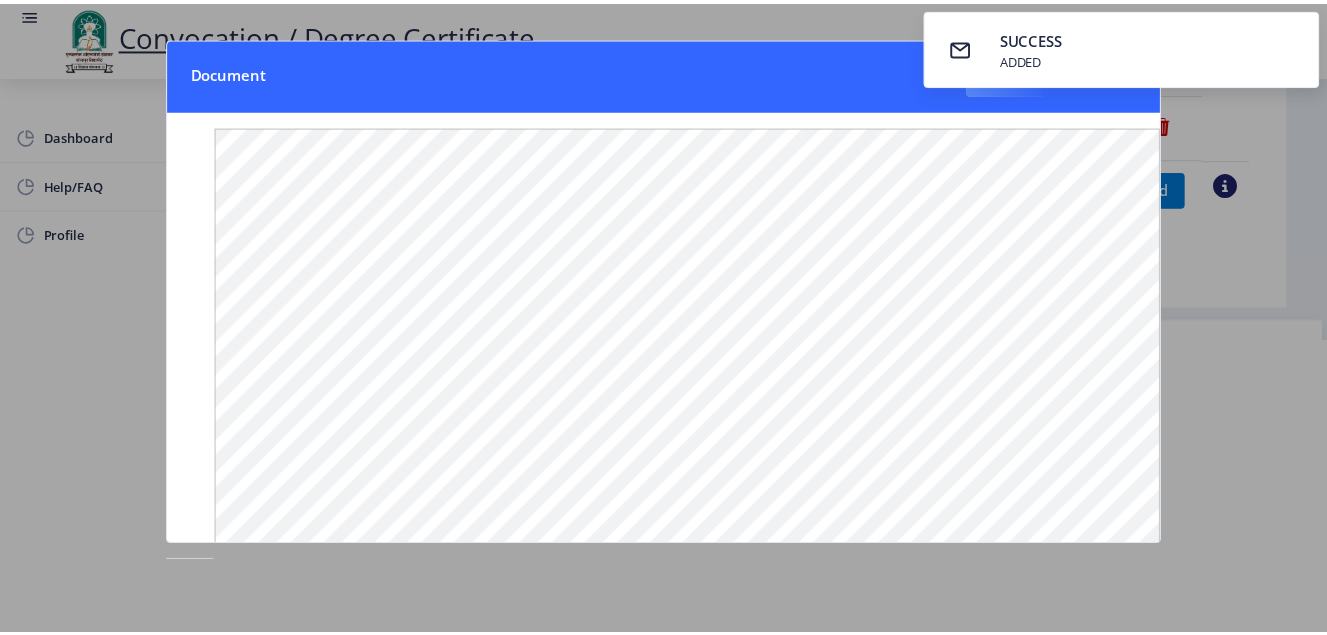 scroll, scrollTop: 0, scrollLeft: 0, axis: both 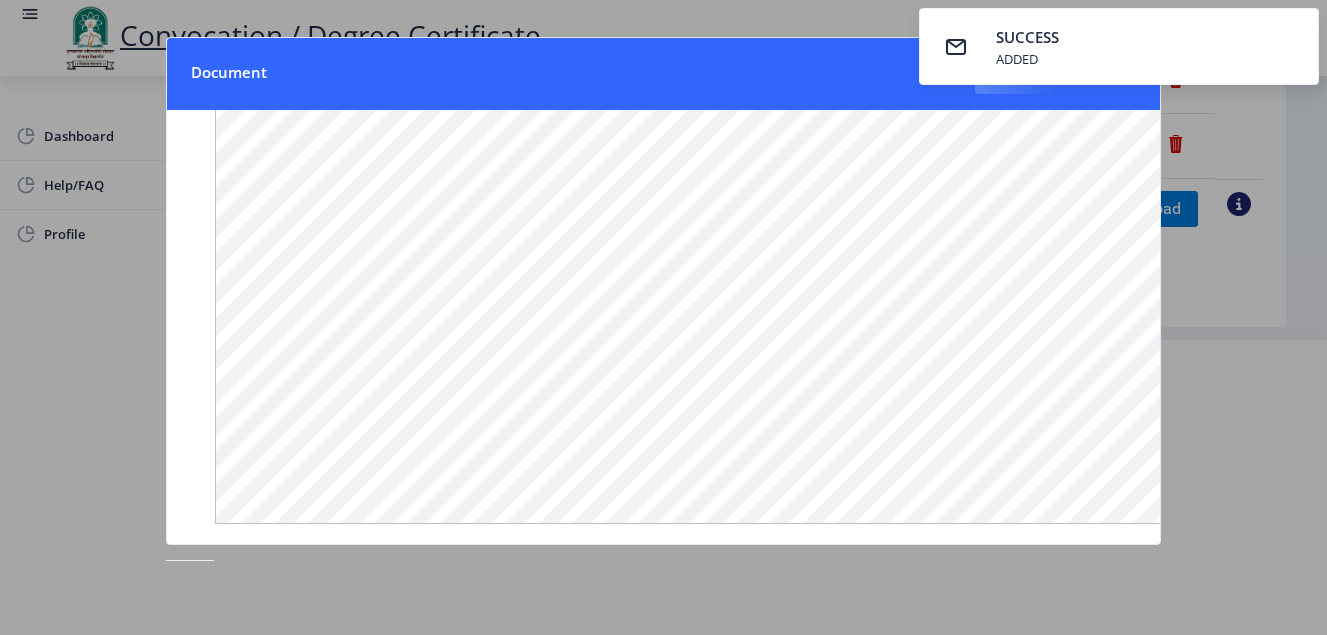 click 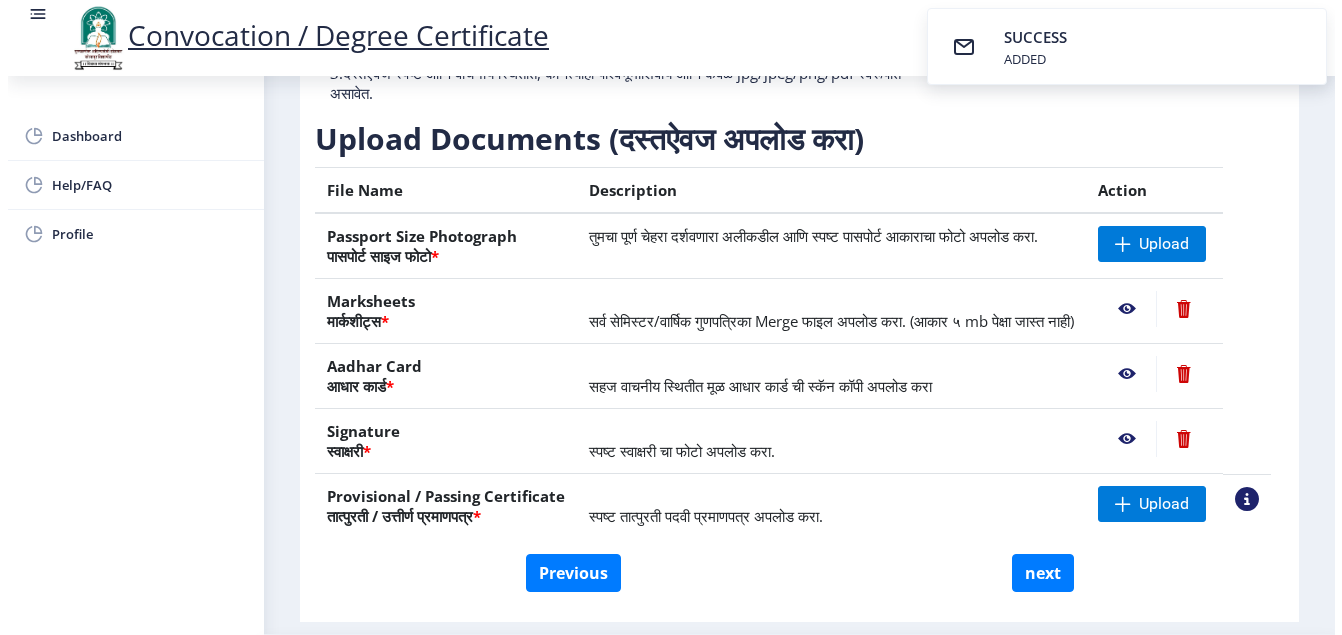 scroll, scrollTop: 179, scrollLeft: 0, axis: vertical 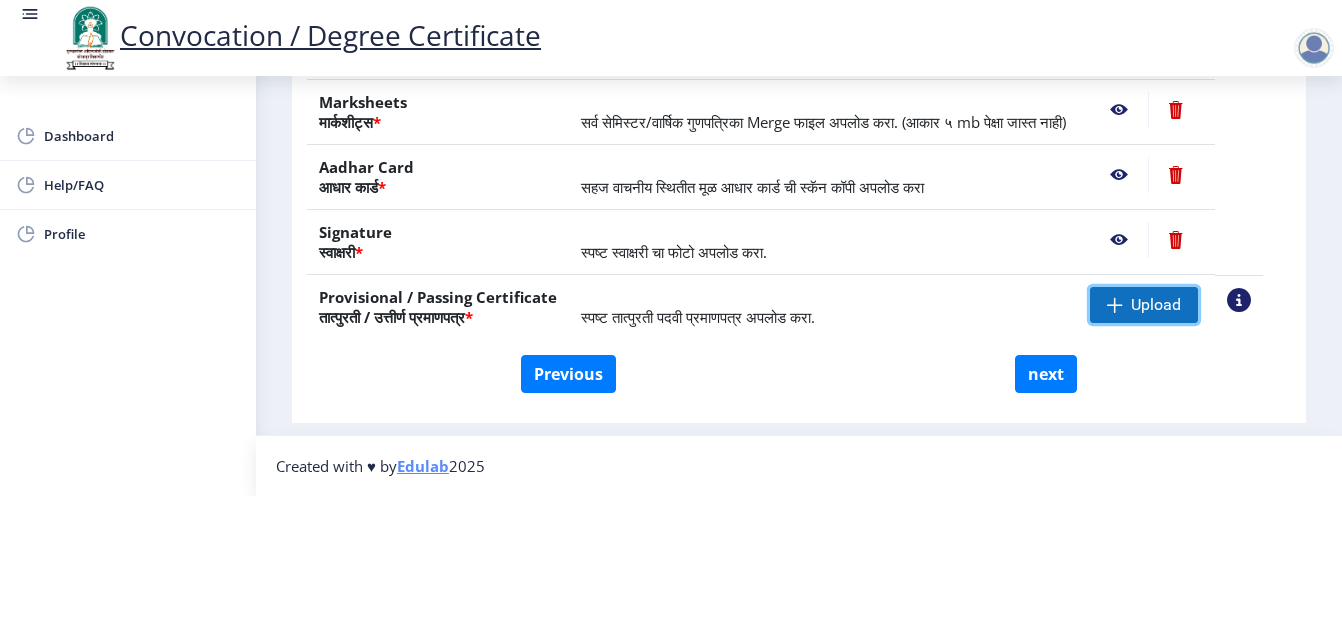 click on "Upload" 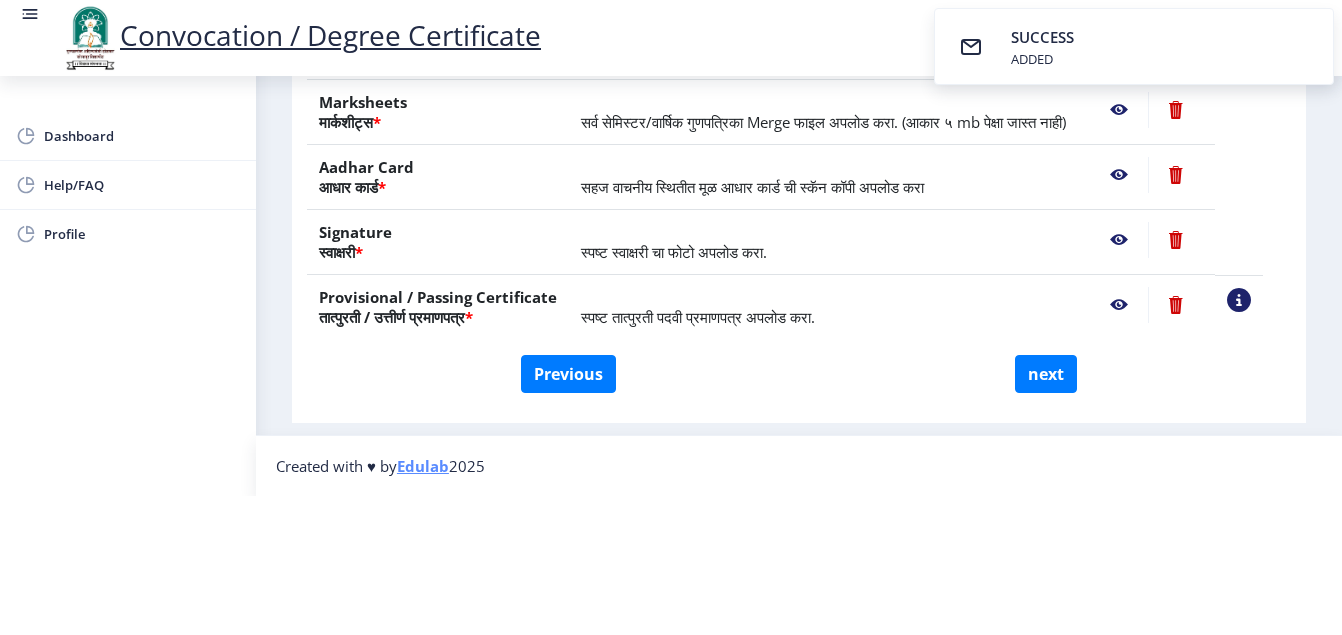 click 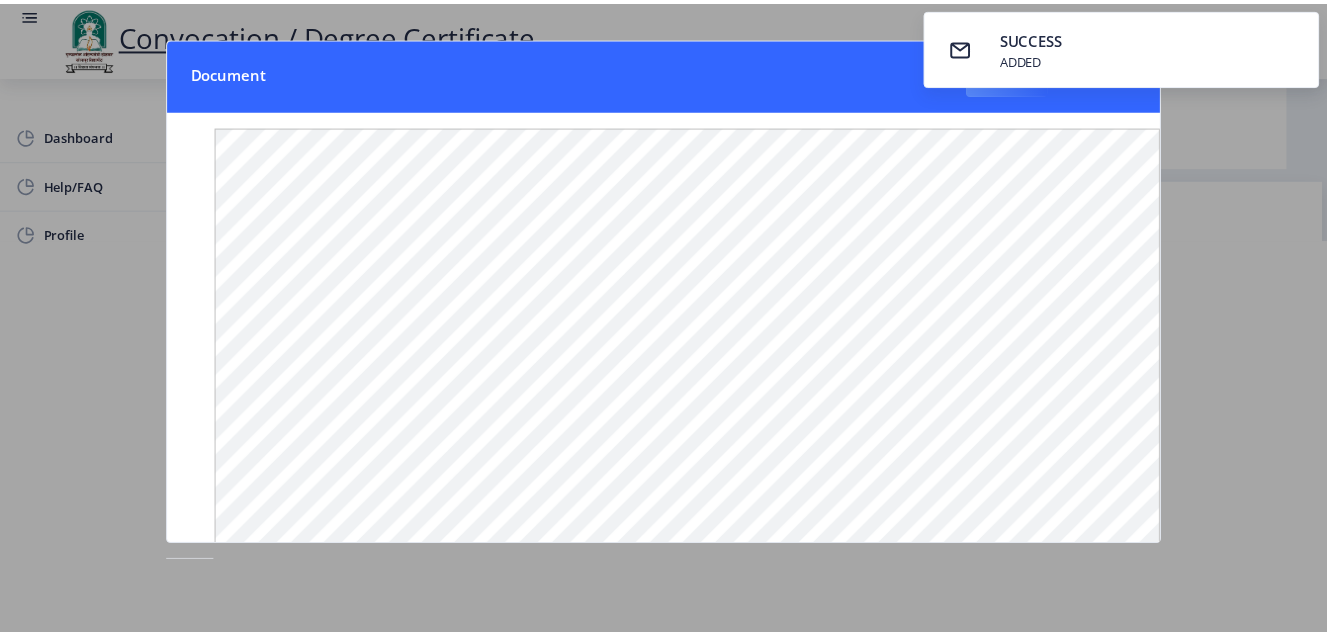 scroll, scrollTop: 0, scrollLeft: 0, axis: both 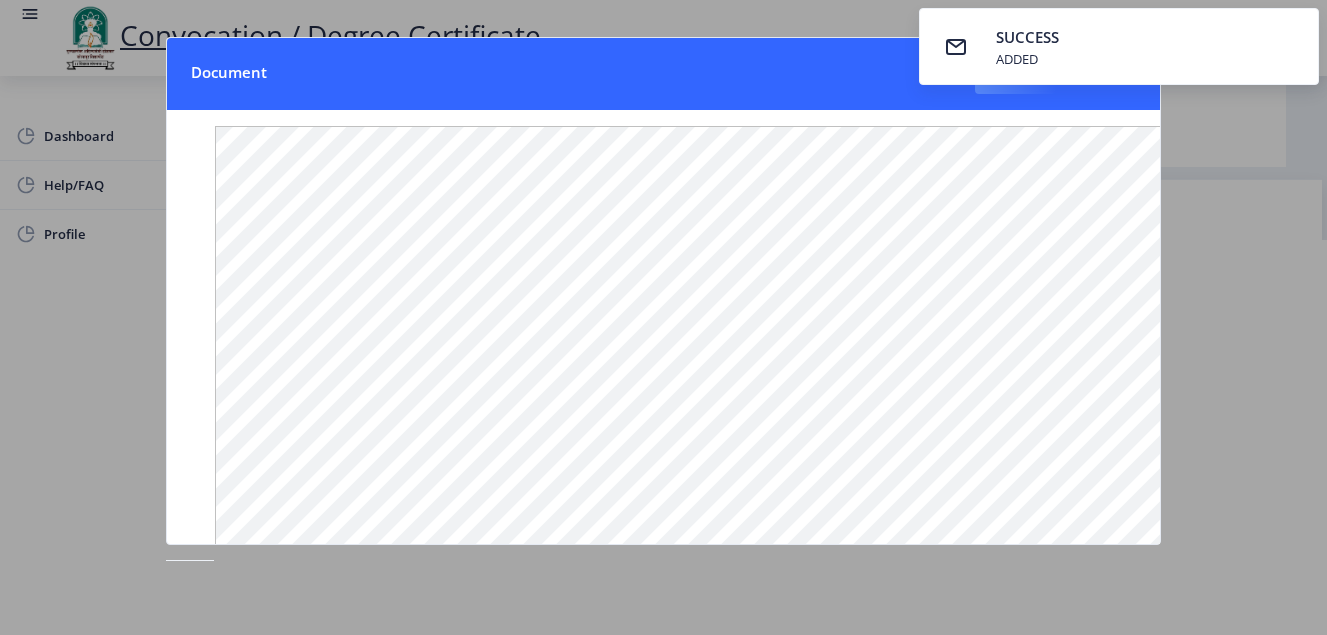 drag, startPoint x: 376, startPoint y: 78, endPoint x: 306, endPoint y: 122, distance: 82.68011 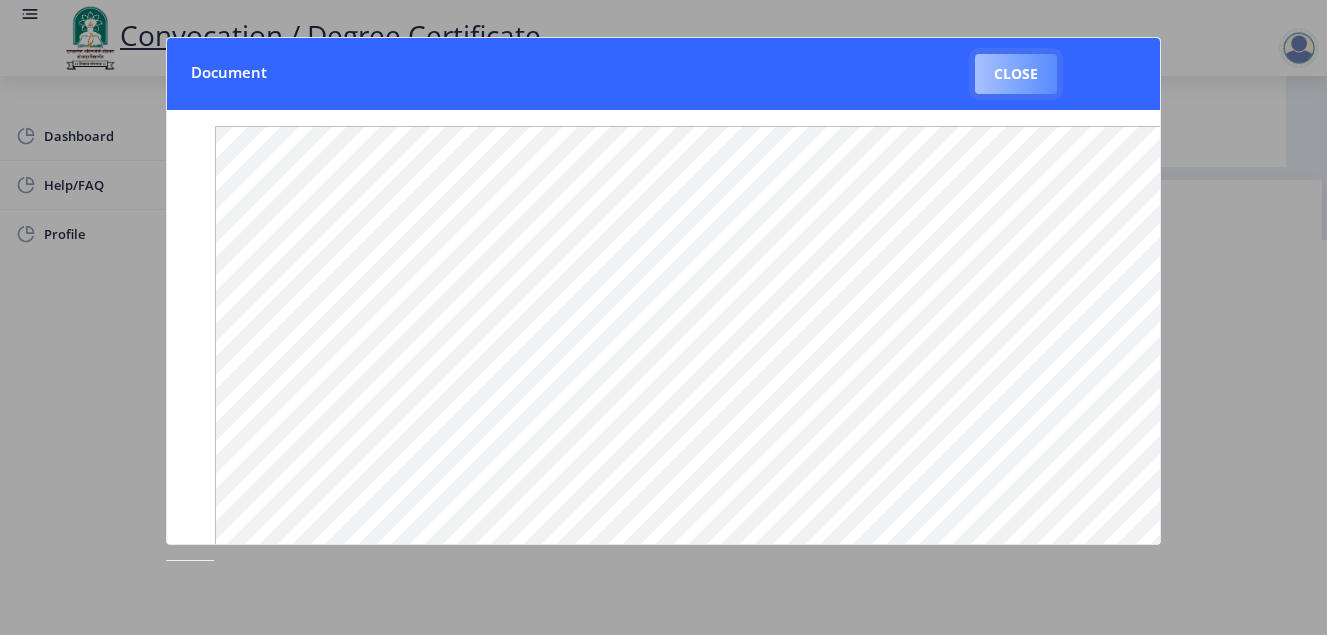 click on "Close" at bounding box center [1016, 74] 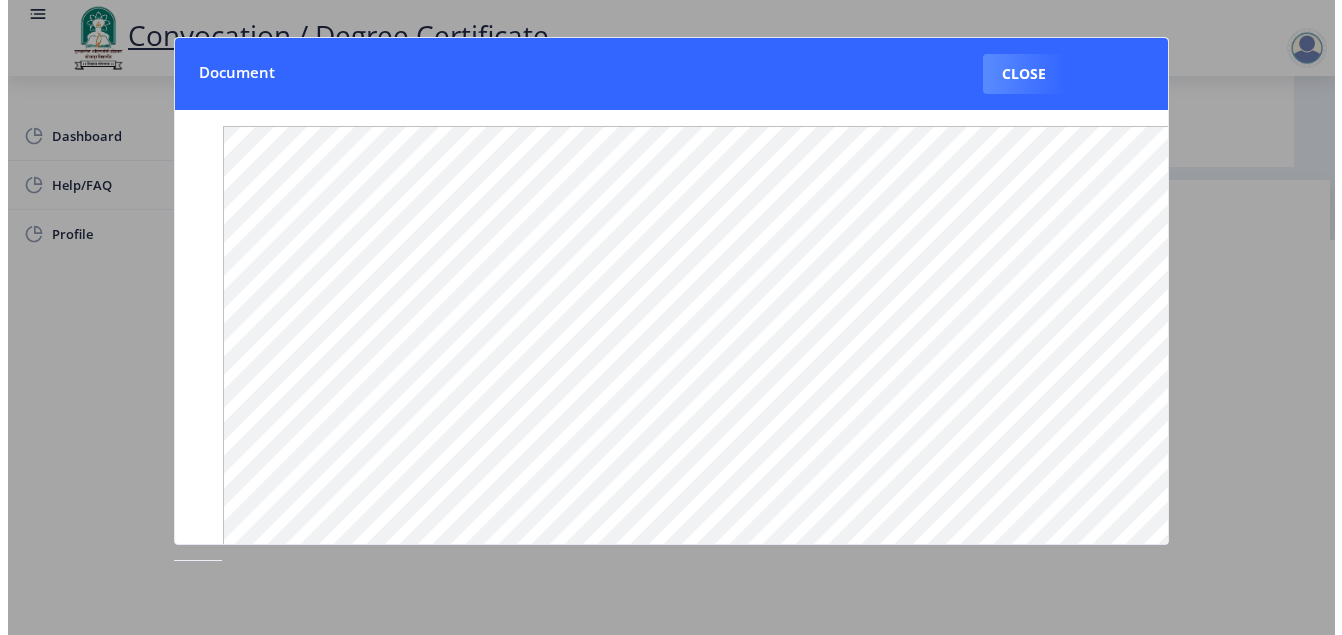 scroll, scrollTop: 179, scrollLeft: 0, axis: vertical 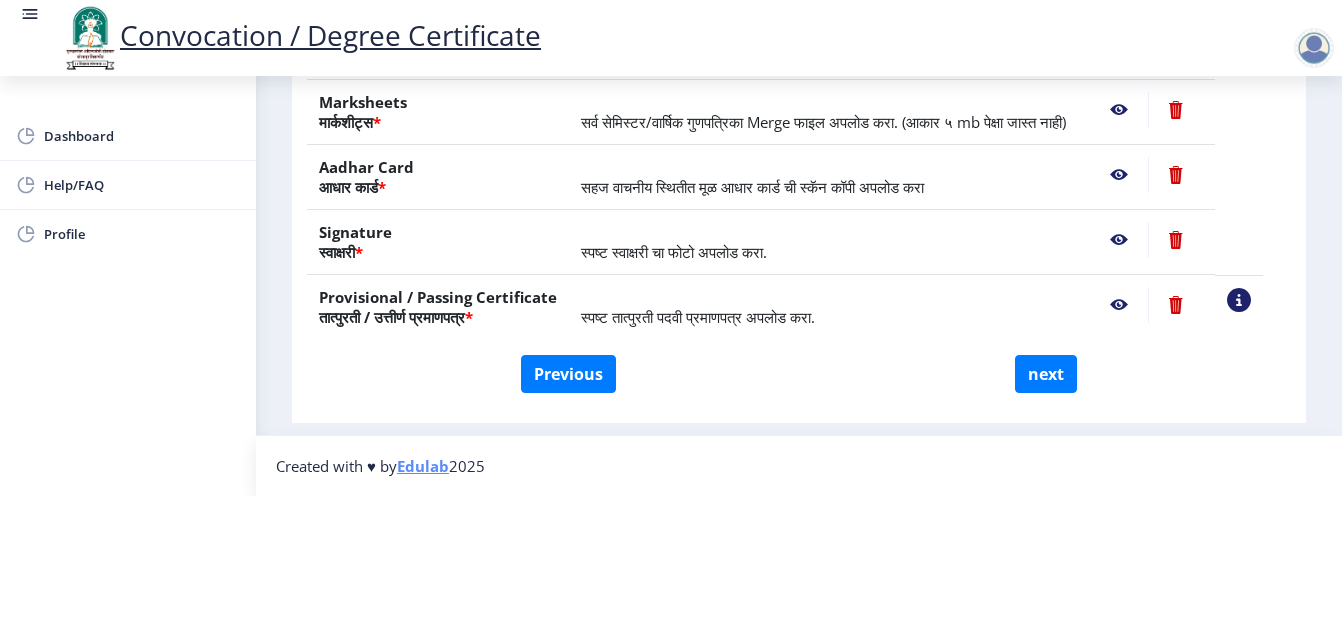 click 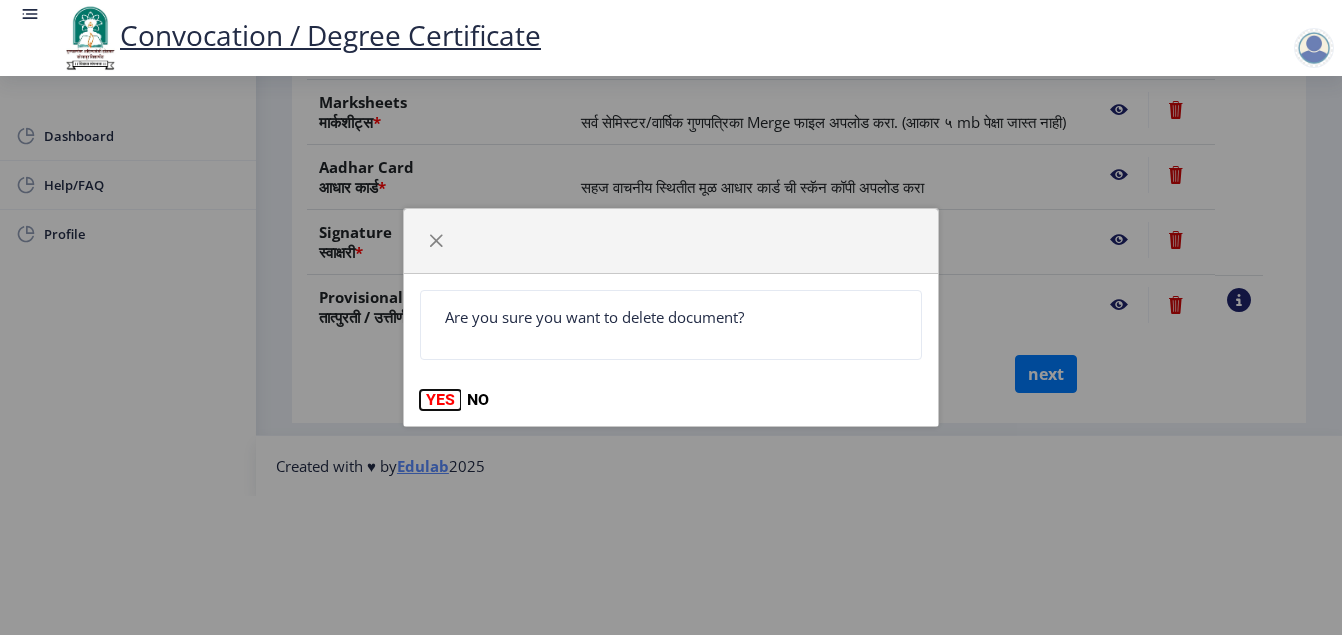 click on "YES" 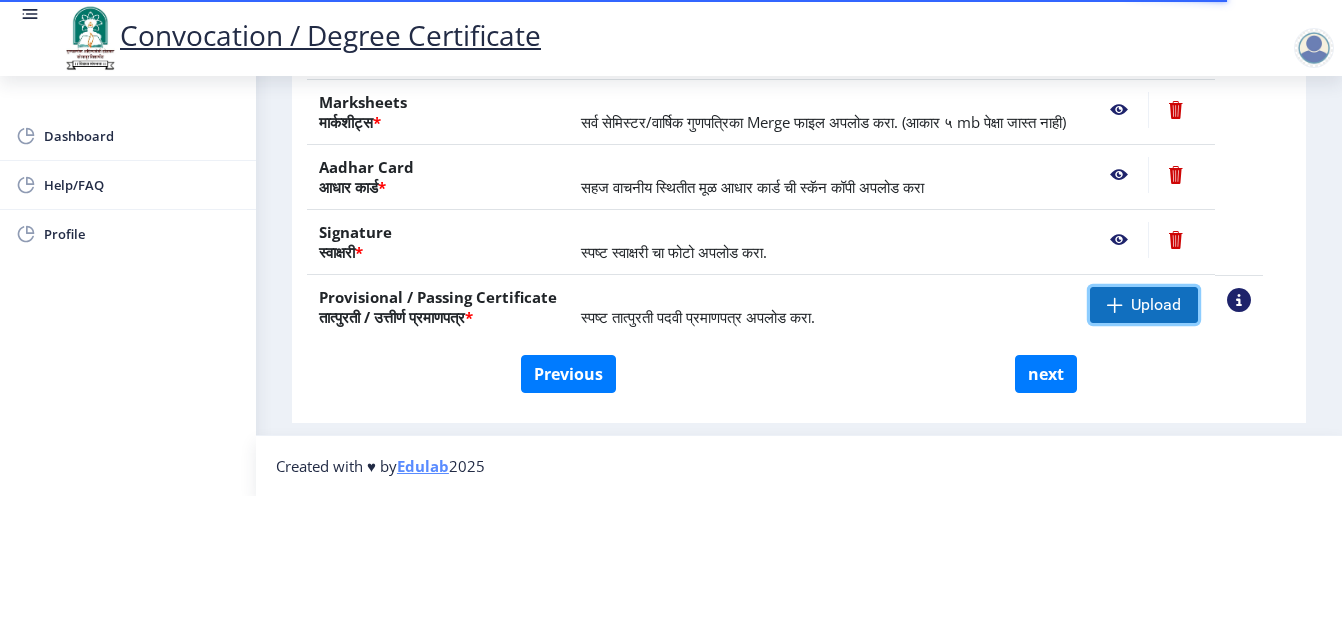 click on "Upload" 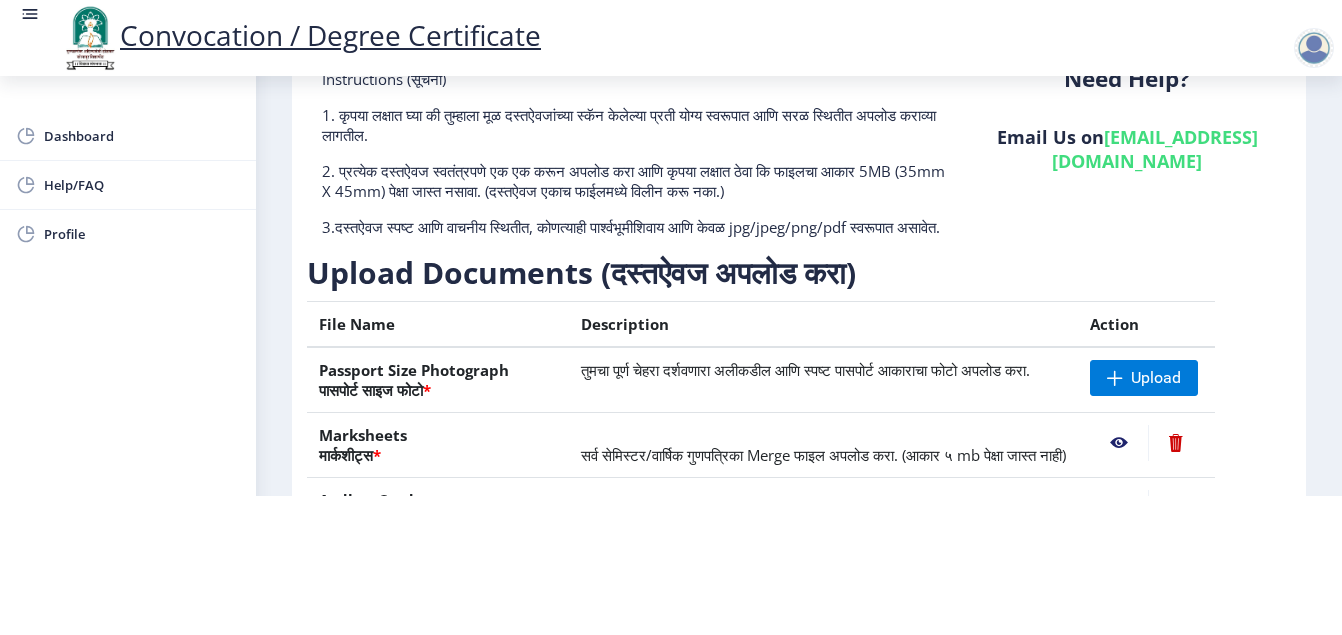 scroll, scrollTop: 0, scrollLeft: 0, axis: both 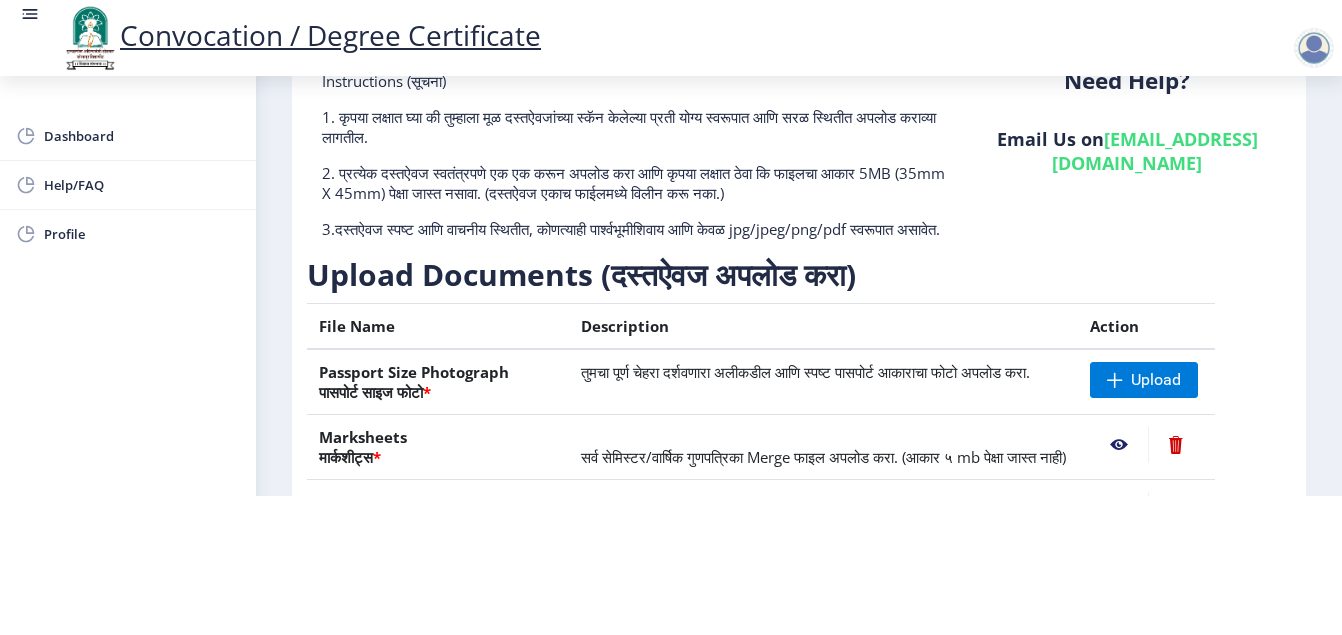 click on "3.दस्तऐवज स्पष्ट आणि वाचनीय स्थितीत, कोणत्याही पार्श्वभूमीशिवाय आणि केवळ jpg/jpeg/png/pdf स्वरूपात असावेत." 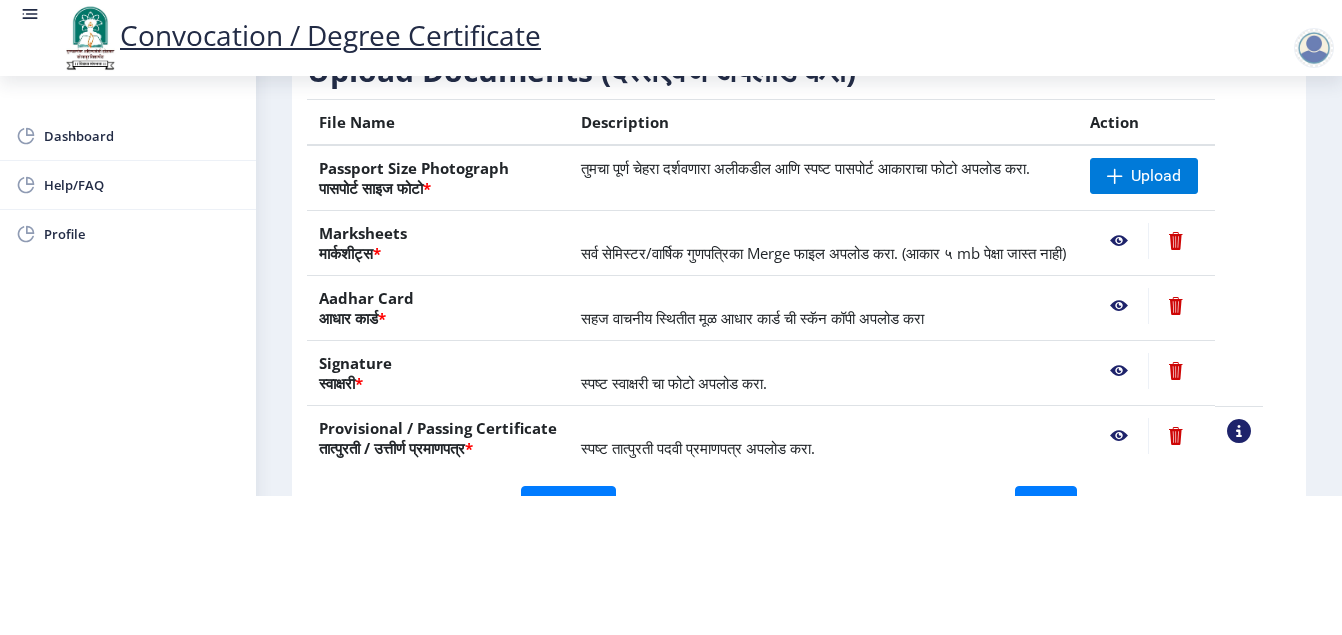 scroll, scrollTop: 395, scrollLeft: 0, axis: vertical 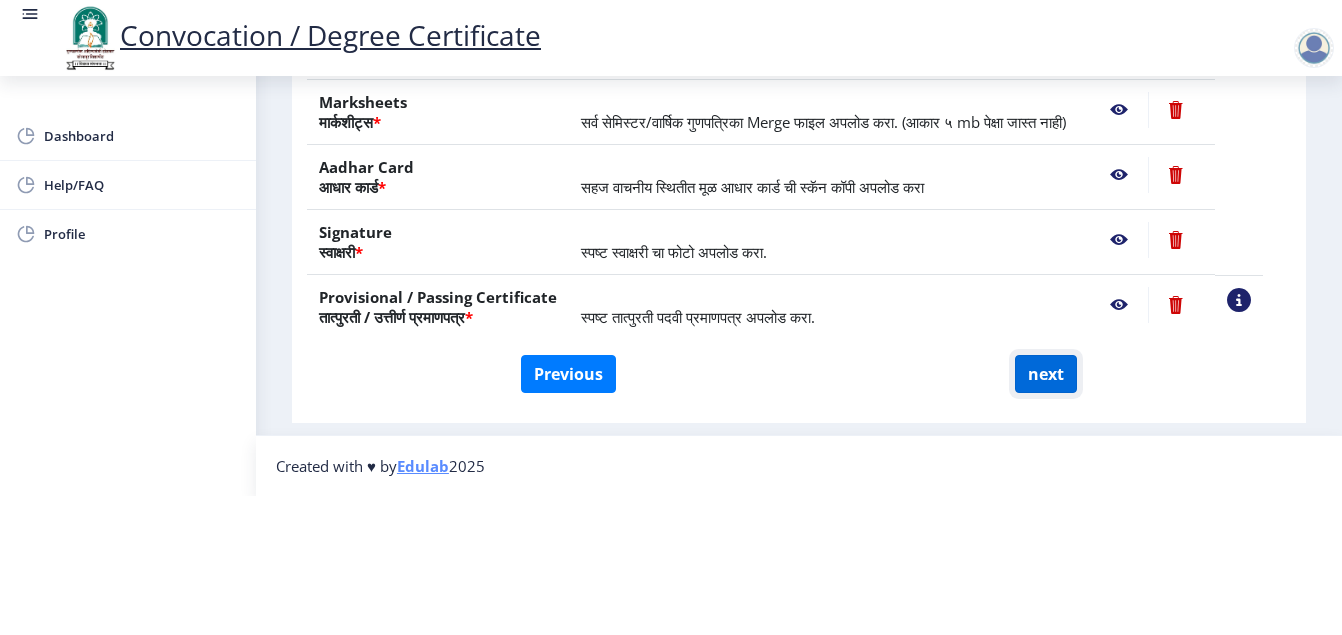 click on "next" 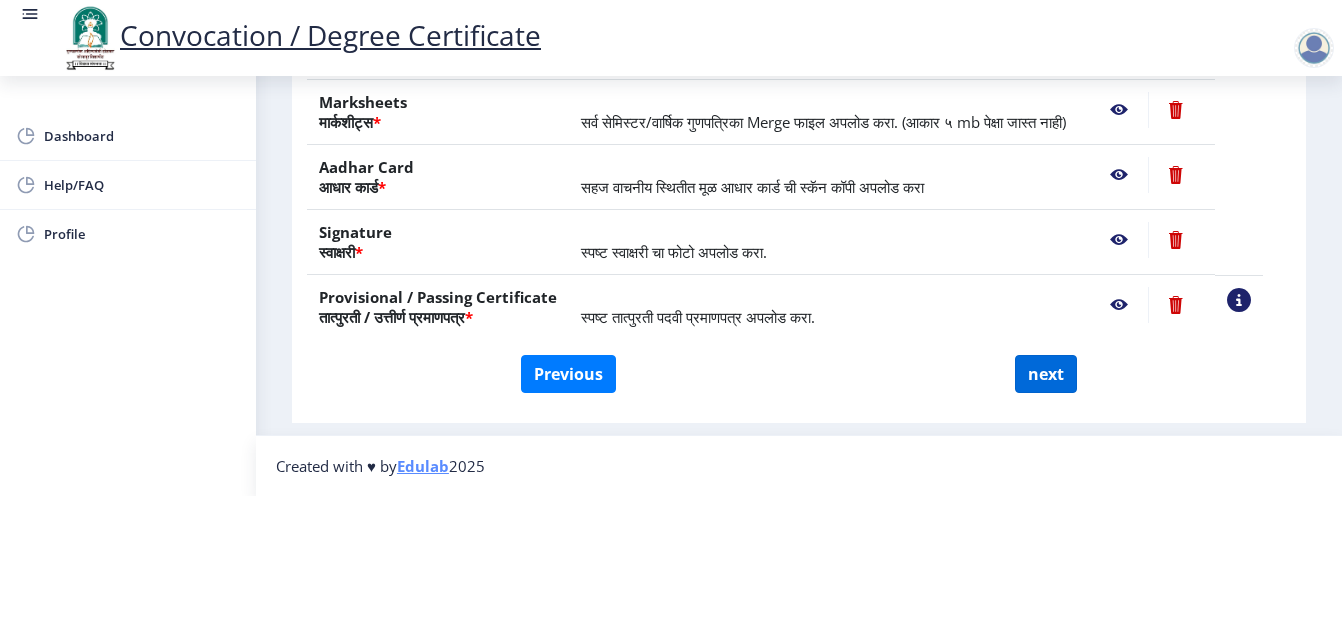 select 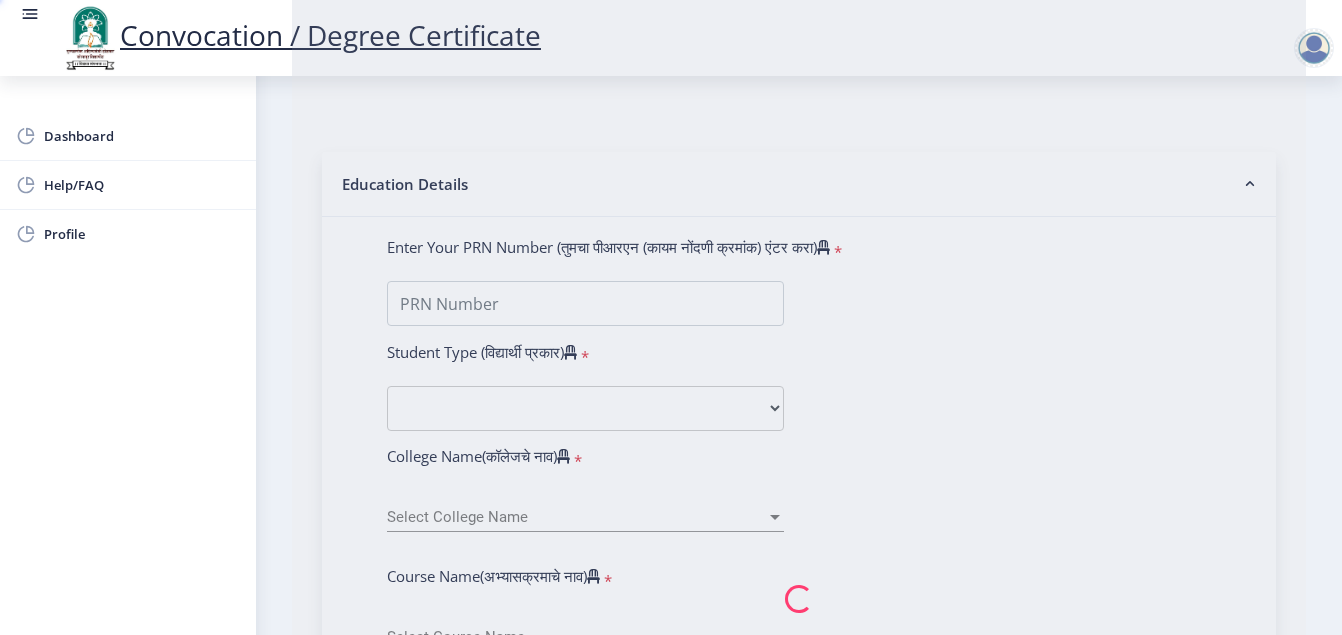 type on "VINOD MADHUKAR KAMBLE" 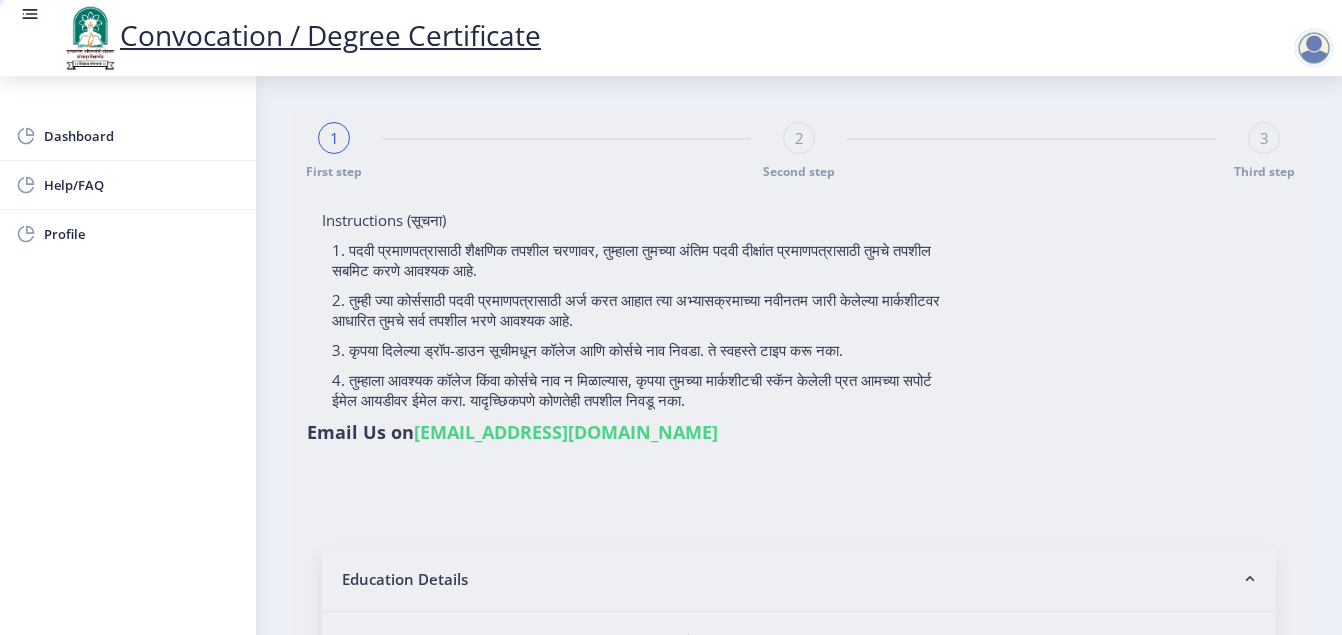 type on "0700004255" 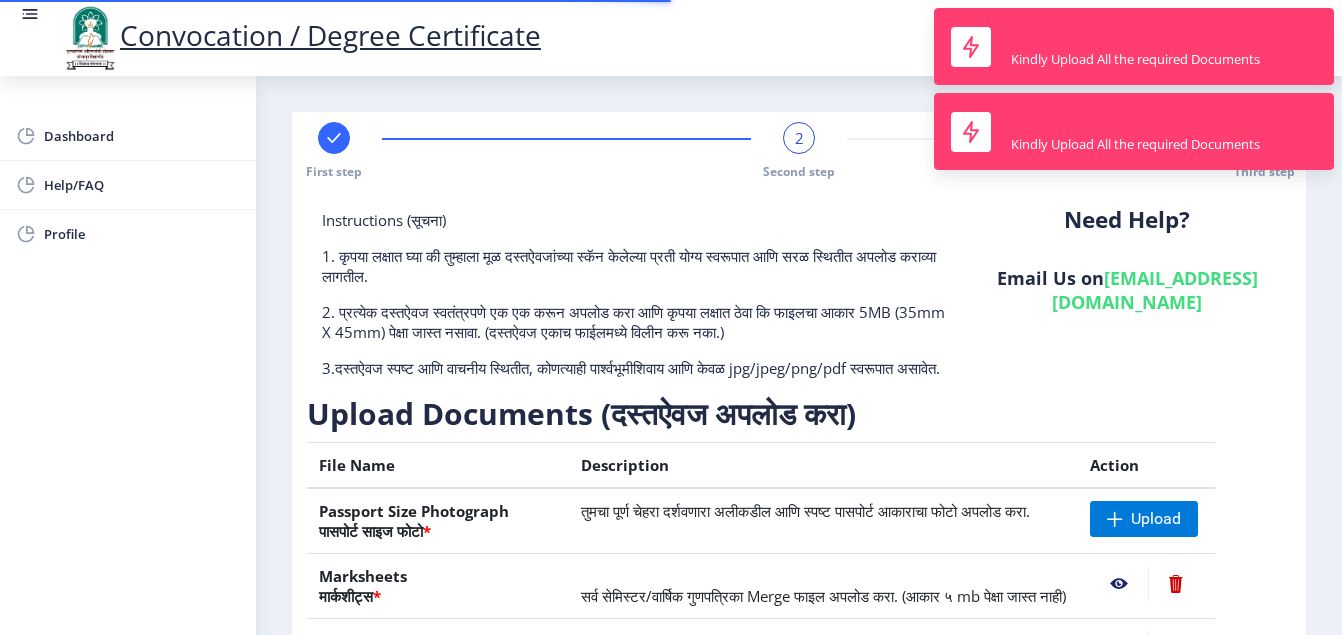 click on "Need Help? Email Us on   su.sfc@studentscenter.in" 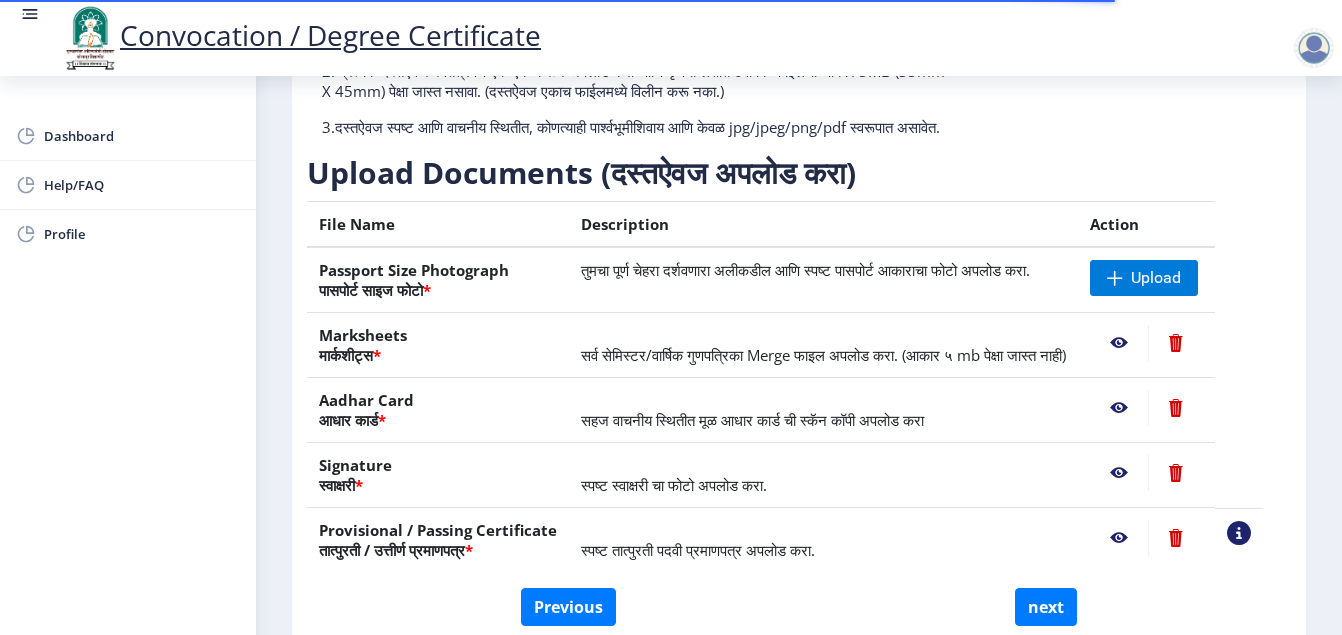 scroll, scrollTop: 195, scrollLeft: 0, axis: vertical 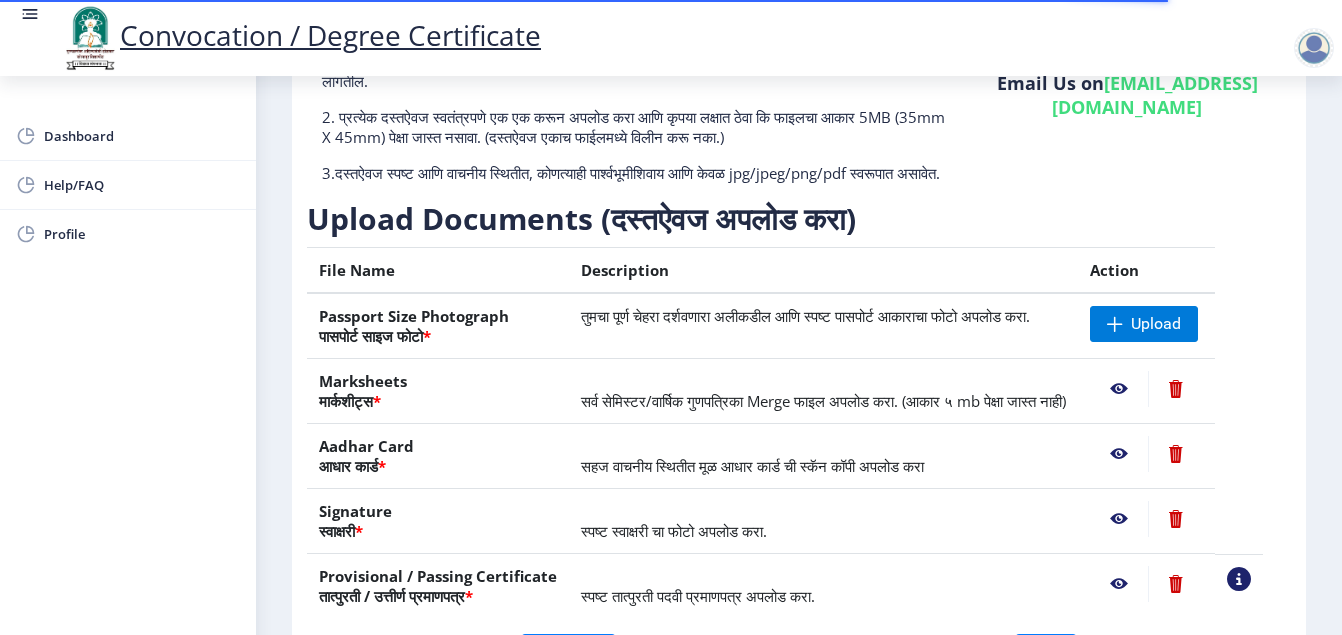 click on "Upload Documents (दस्तऐवज अपलोड करा)" 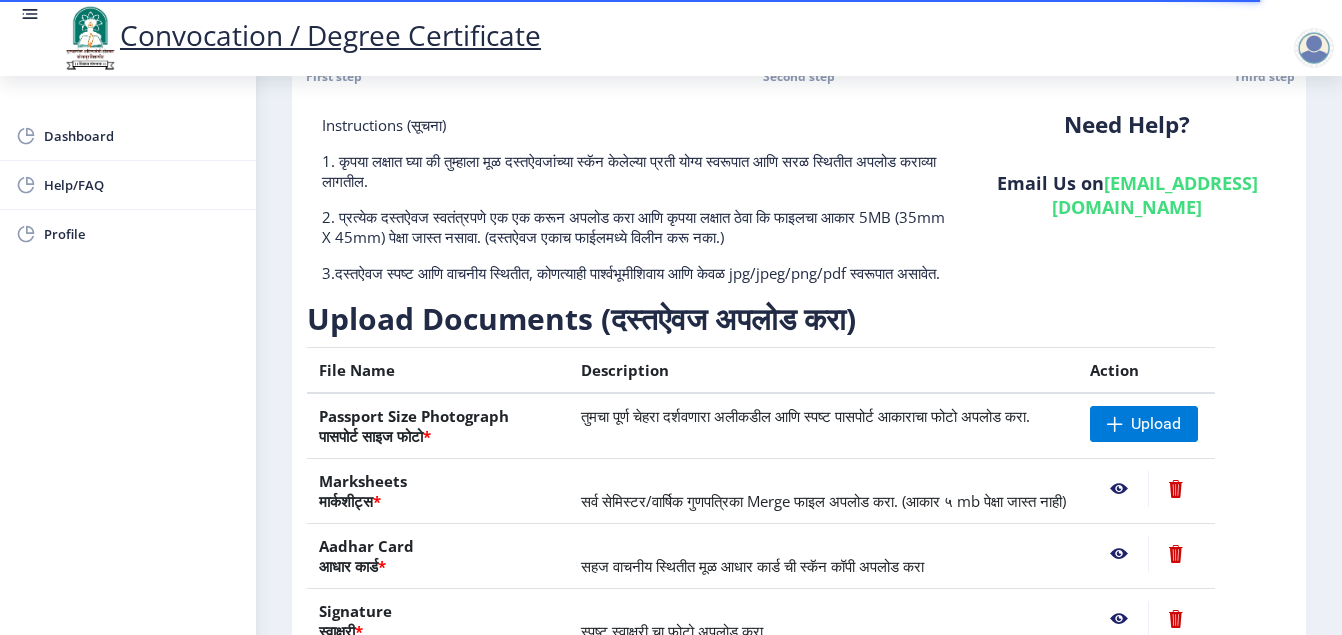 scroll, scrollTop: 0, scrollLeft: 0, axis: both 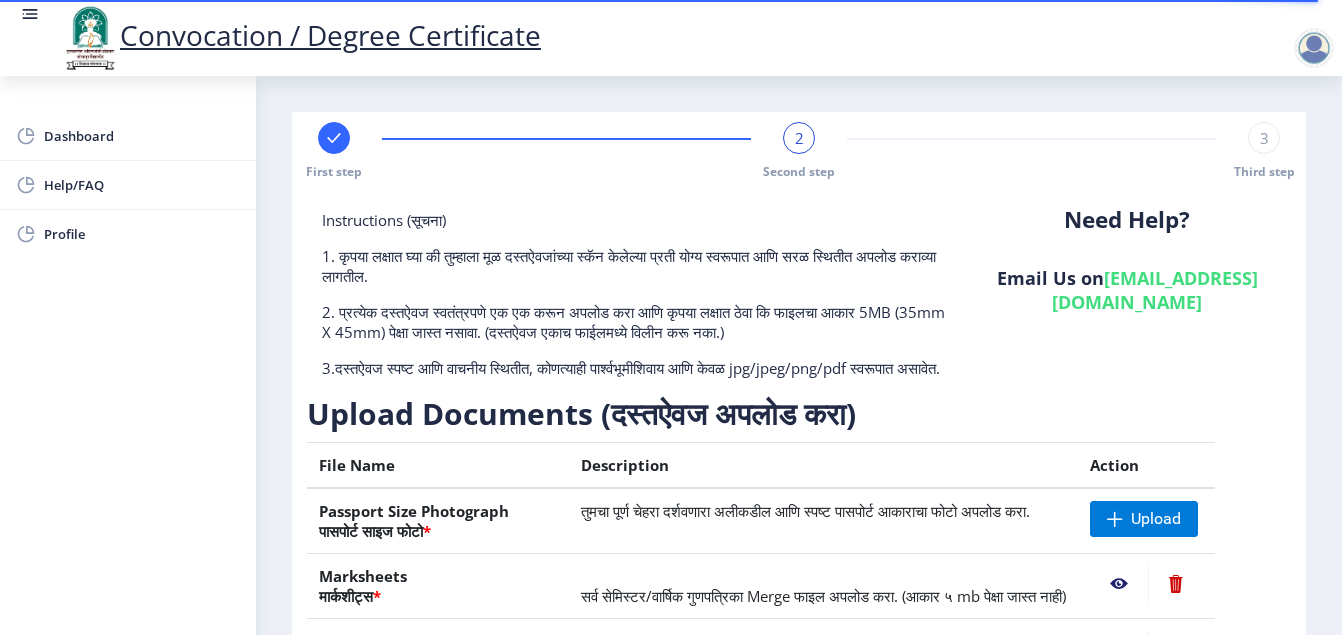 click 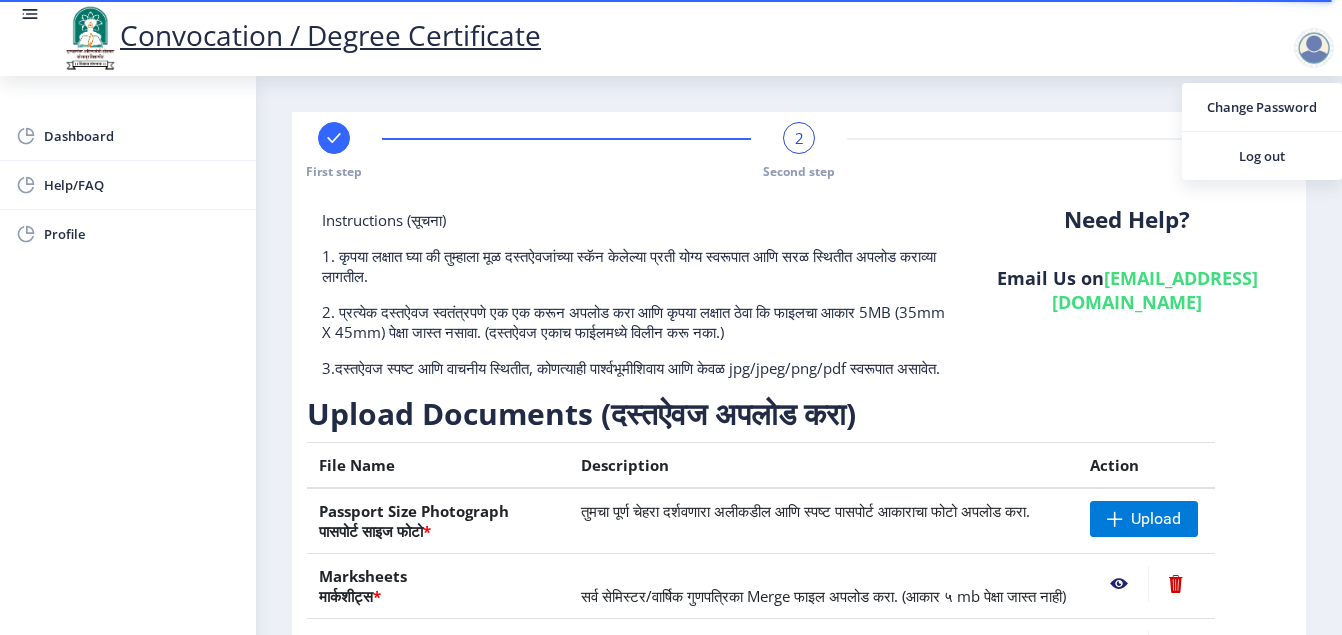 click on "Need Help? Email Us on   su.sfc@studentscenter.in" 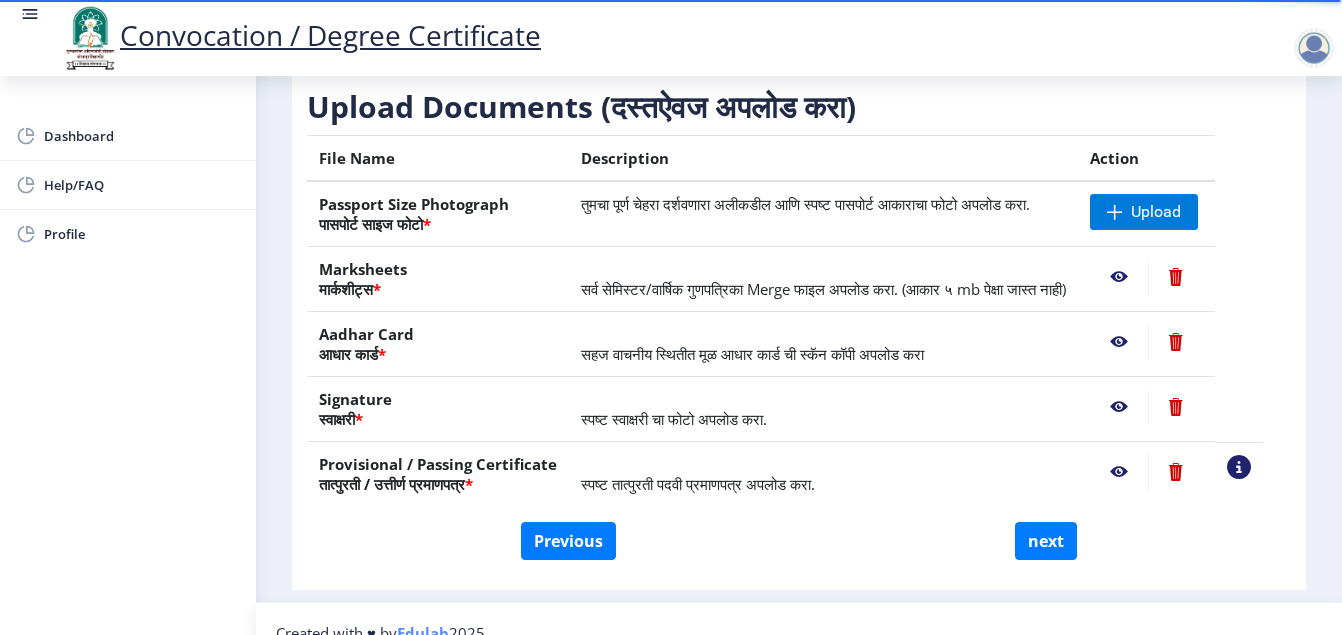 scroll, scrollTop: 395, scrollLeft: 0, axis: vertical 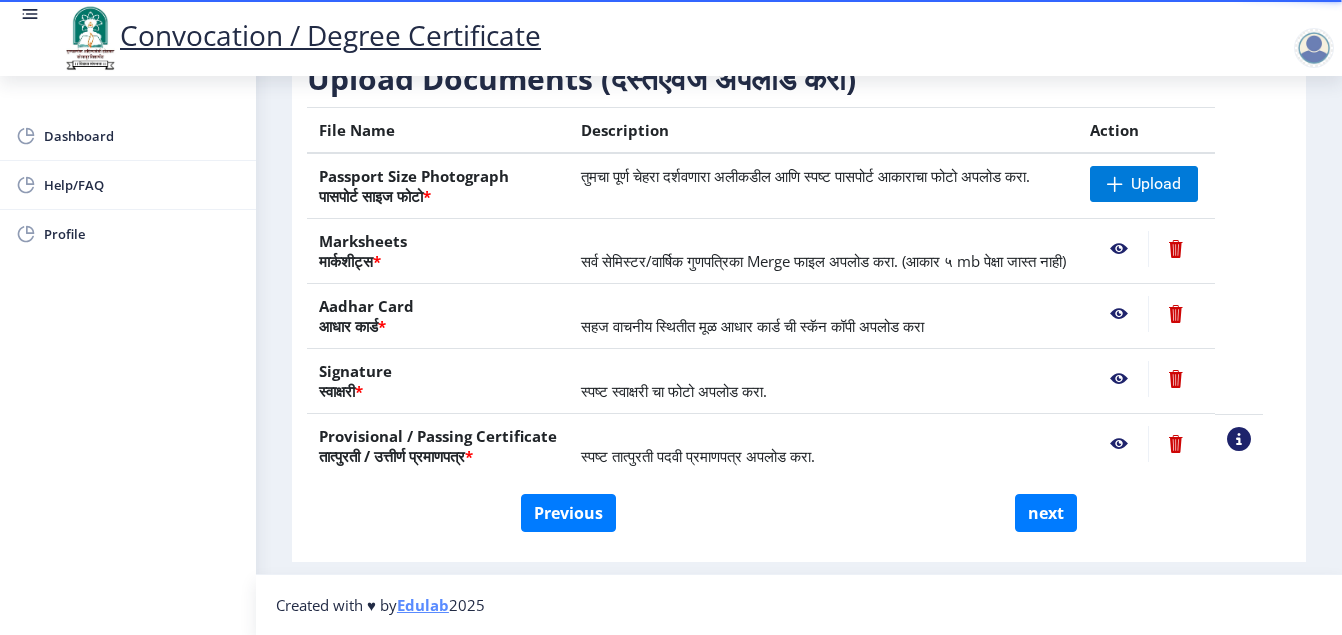 click 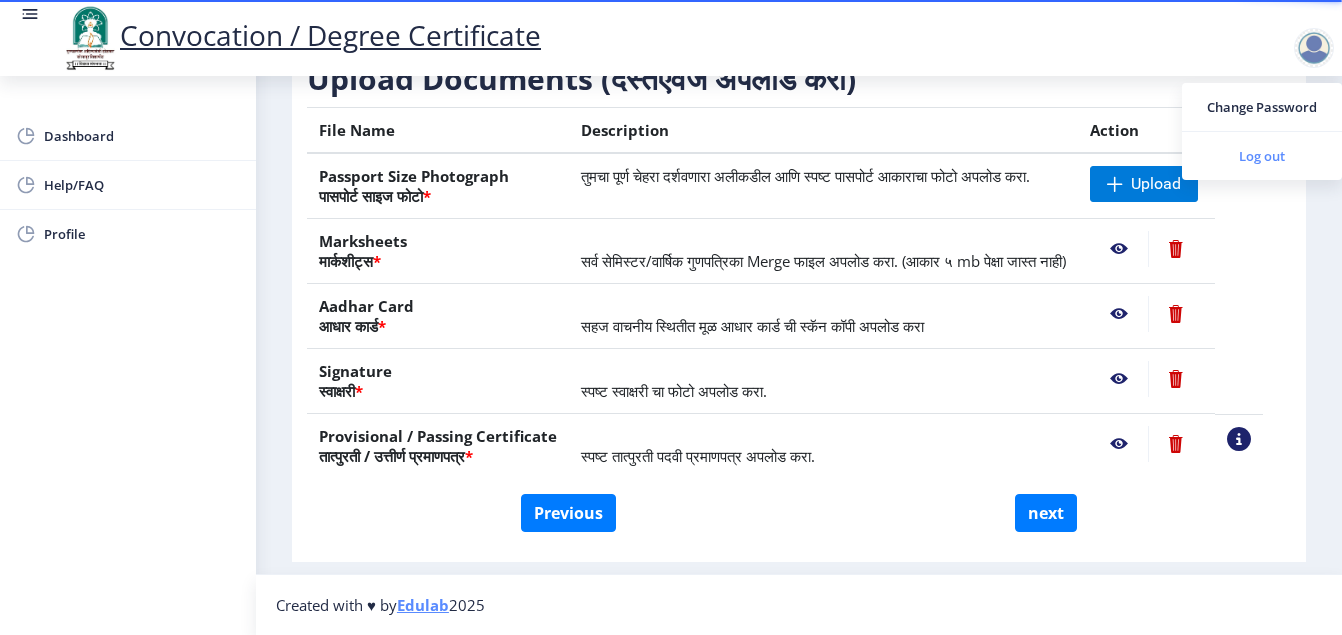 click on "Log out" at bounding box center [1262, 156] 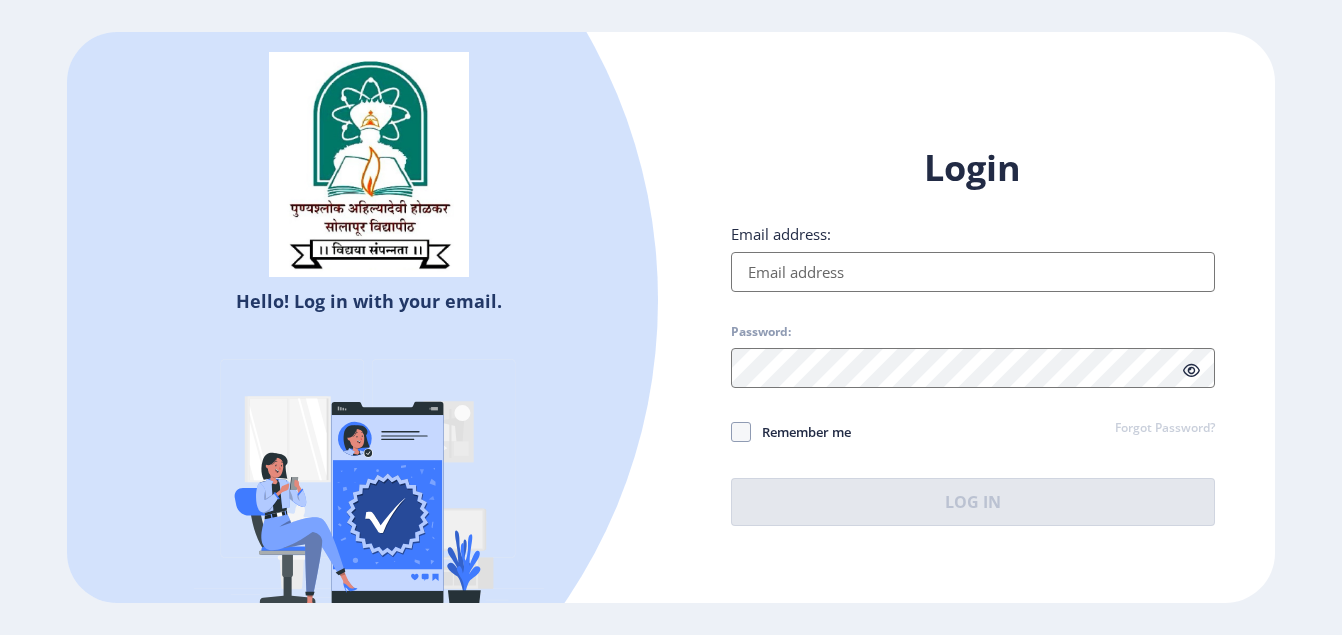 click on "Email address:" at bounding box center (973, 272) 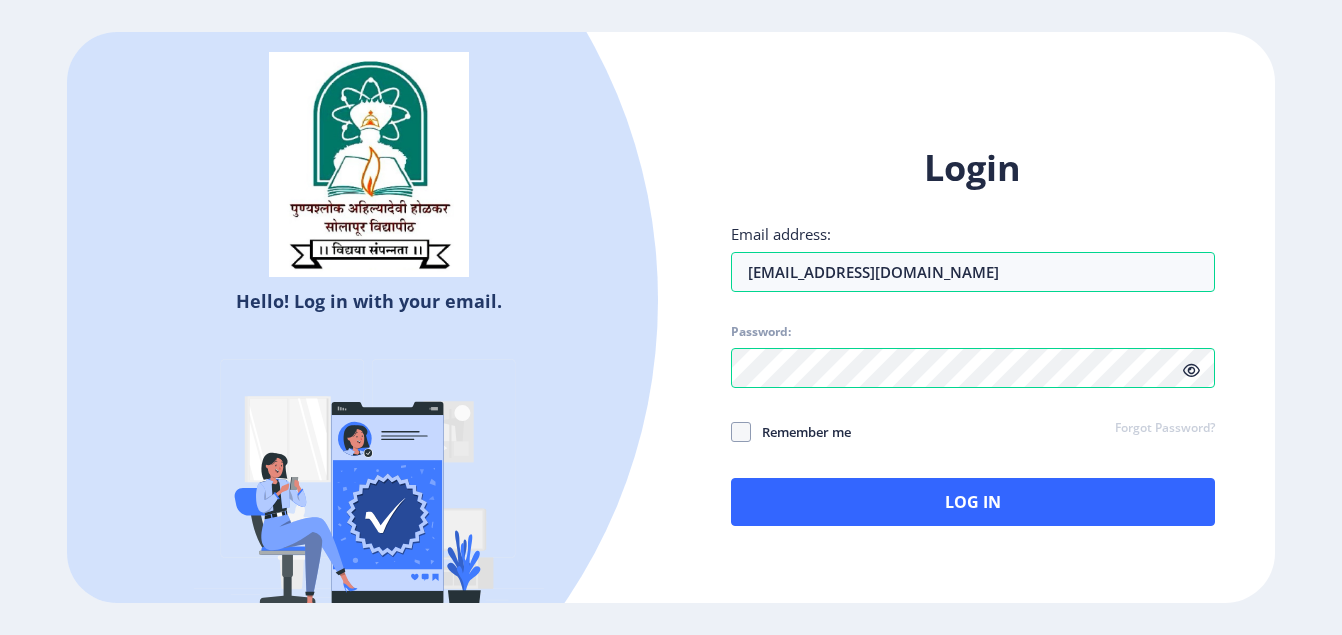 click 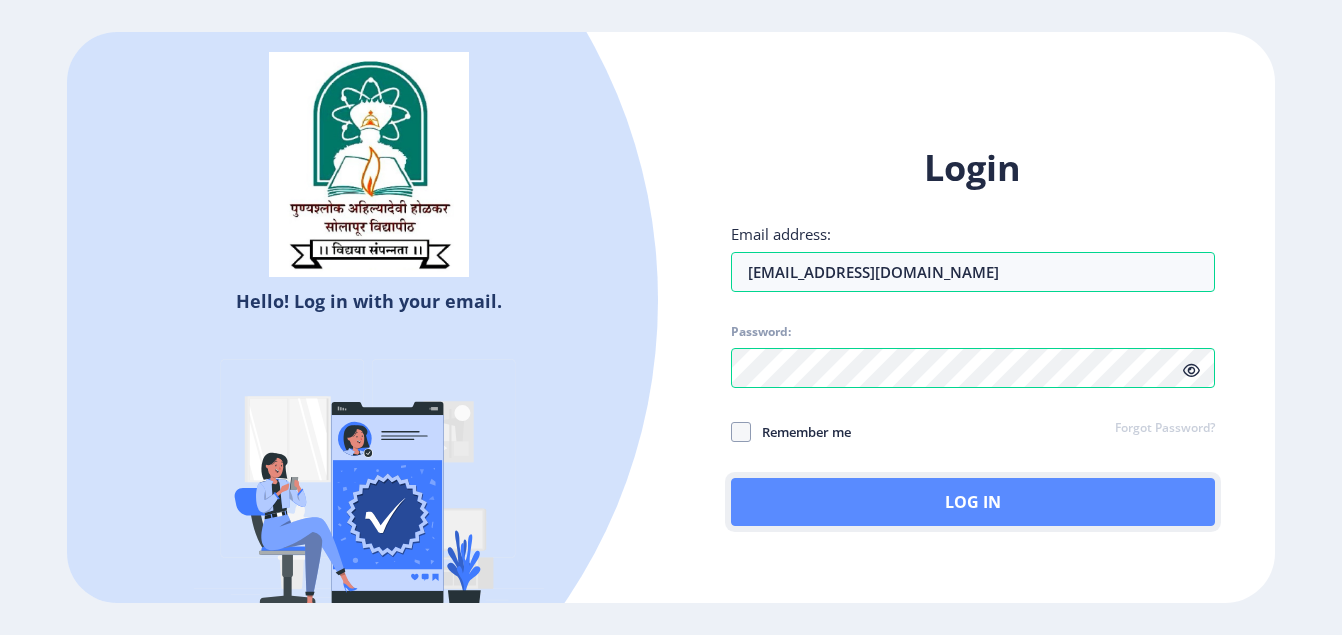 click on "Log In" 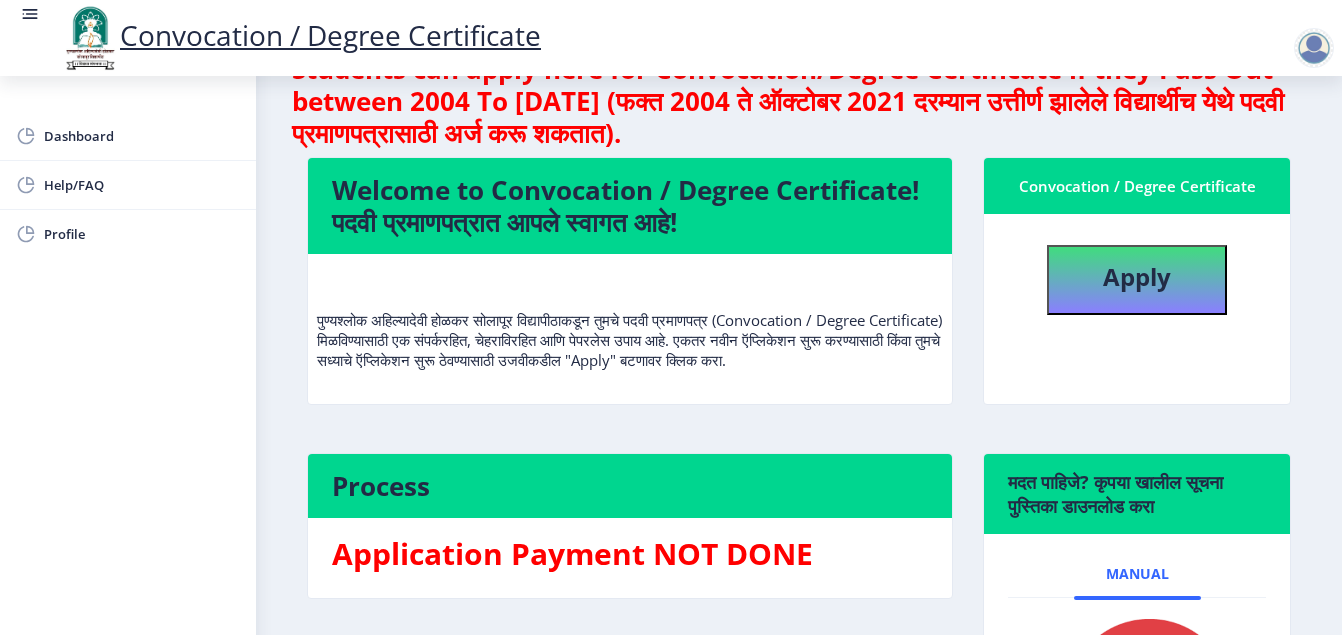 scroll, scrollTop: 0, scrollLeft: 0, axis: both 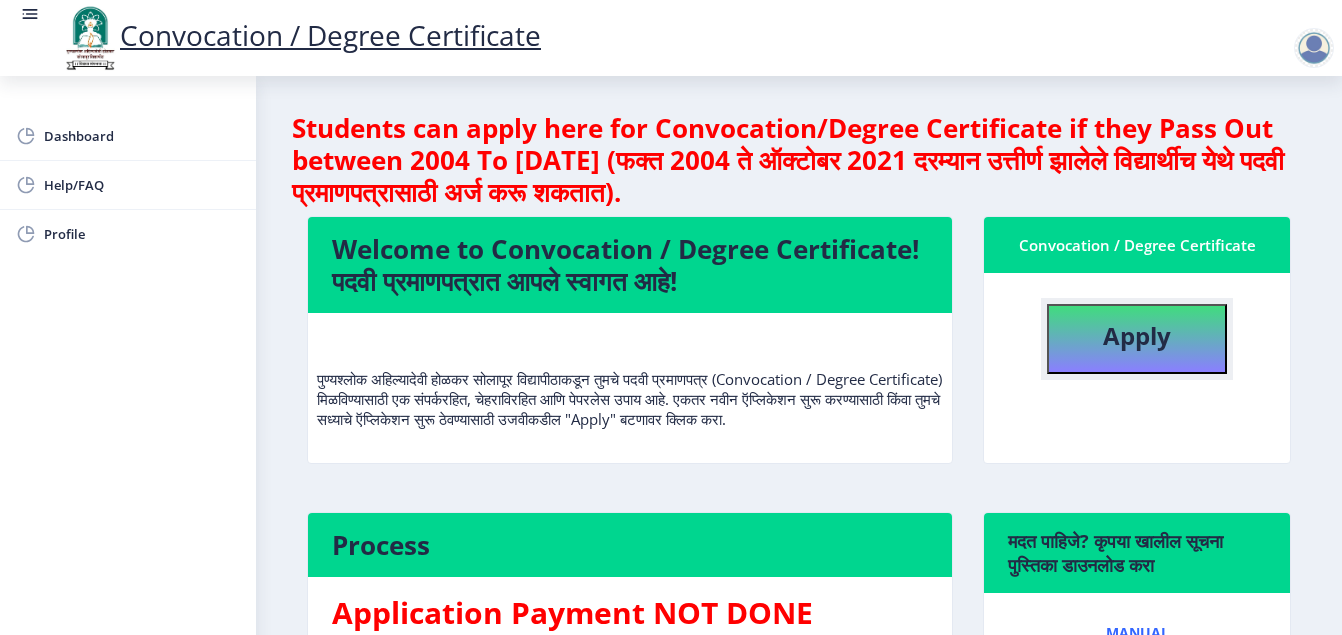 click on "Apply" 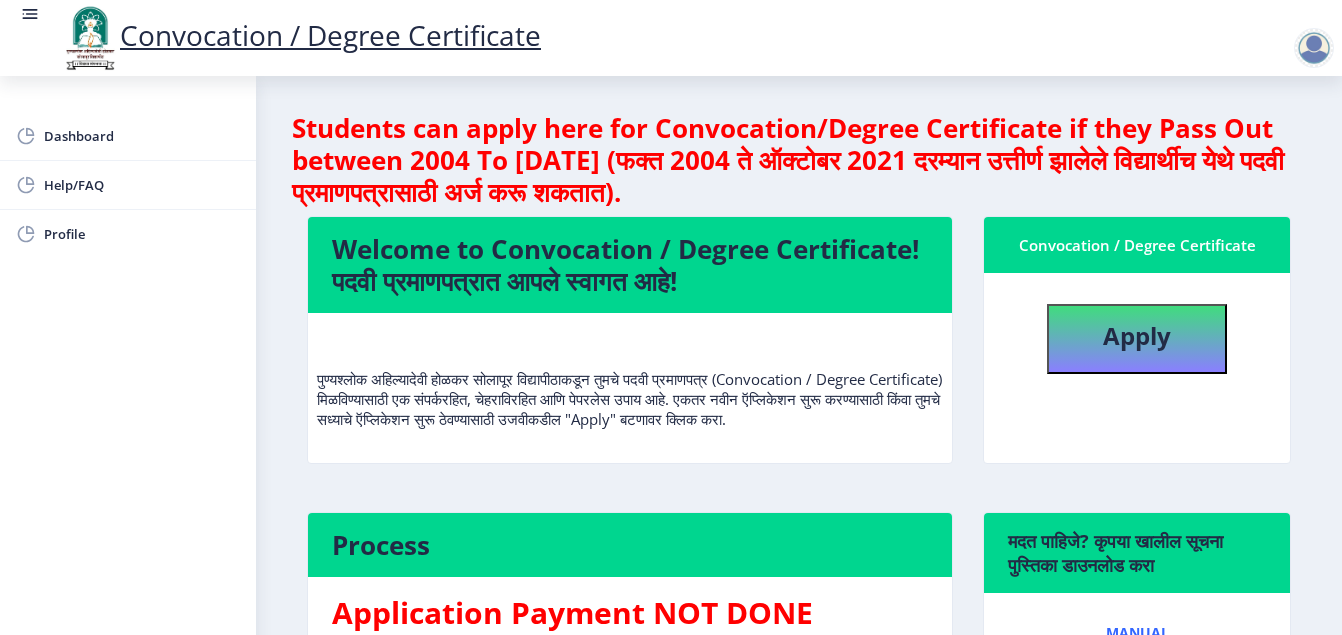 select 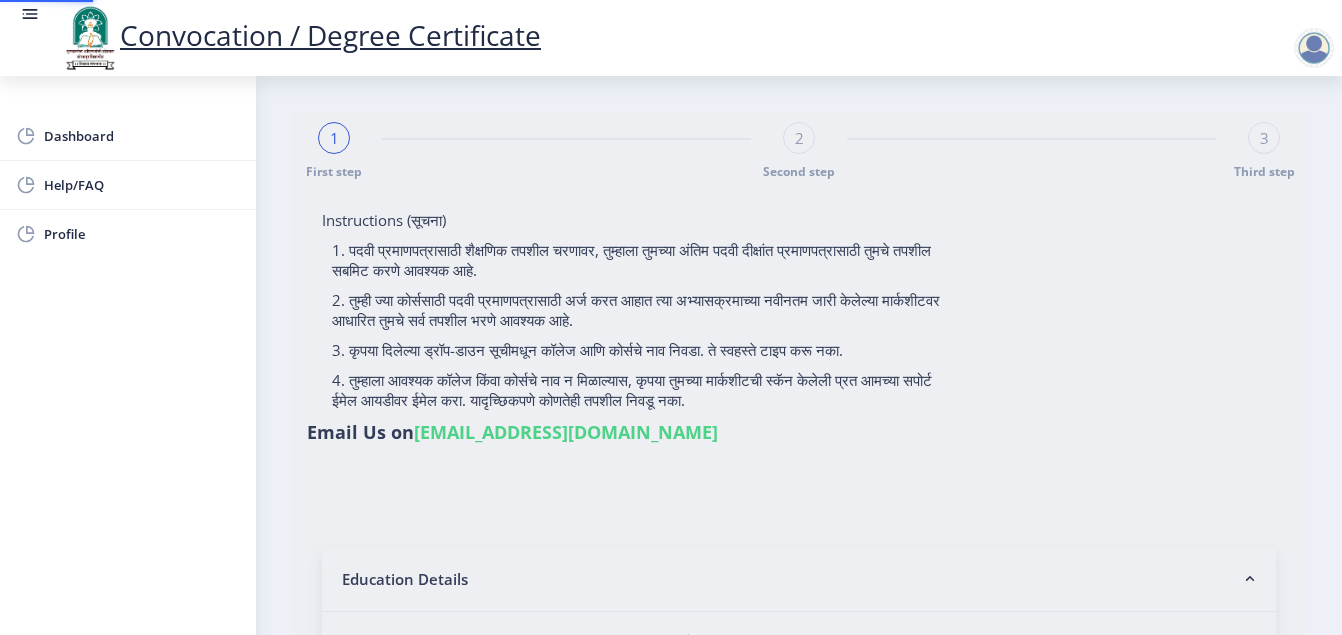 type on "0700004255" 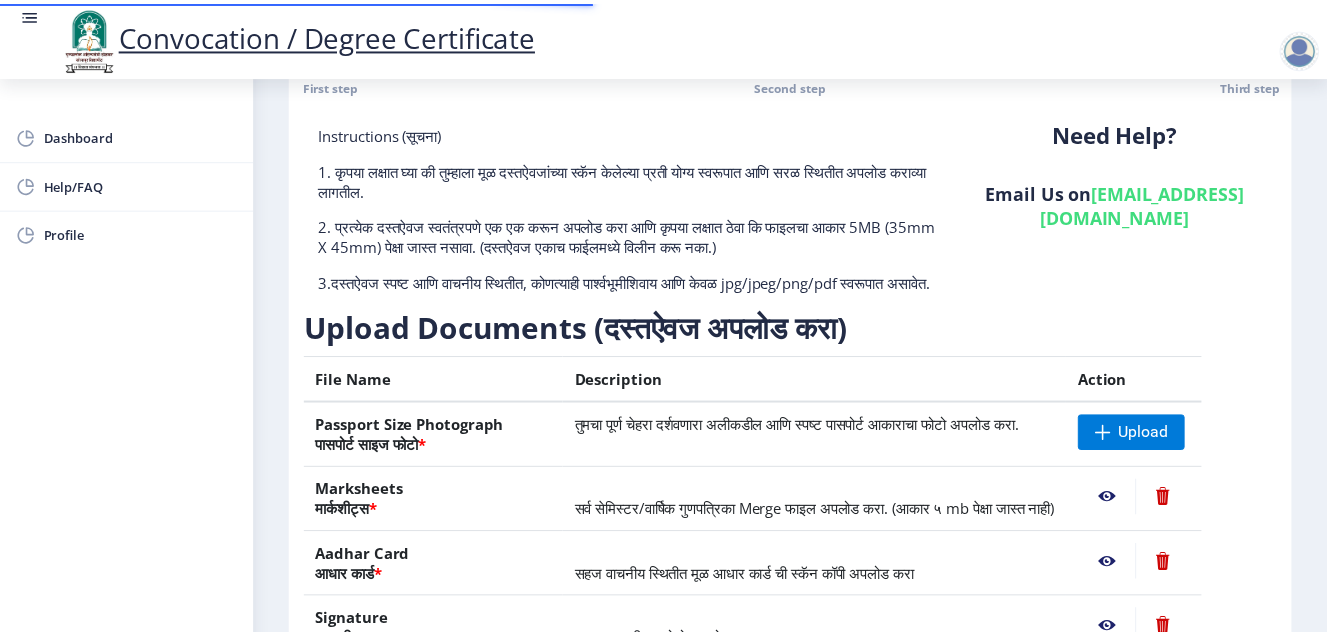 scroll, scrollTop: 300, scrollLeft: 0, axis: vertical 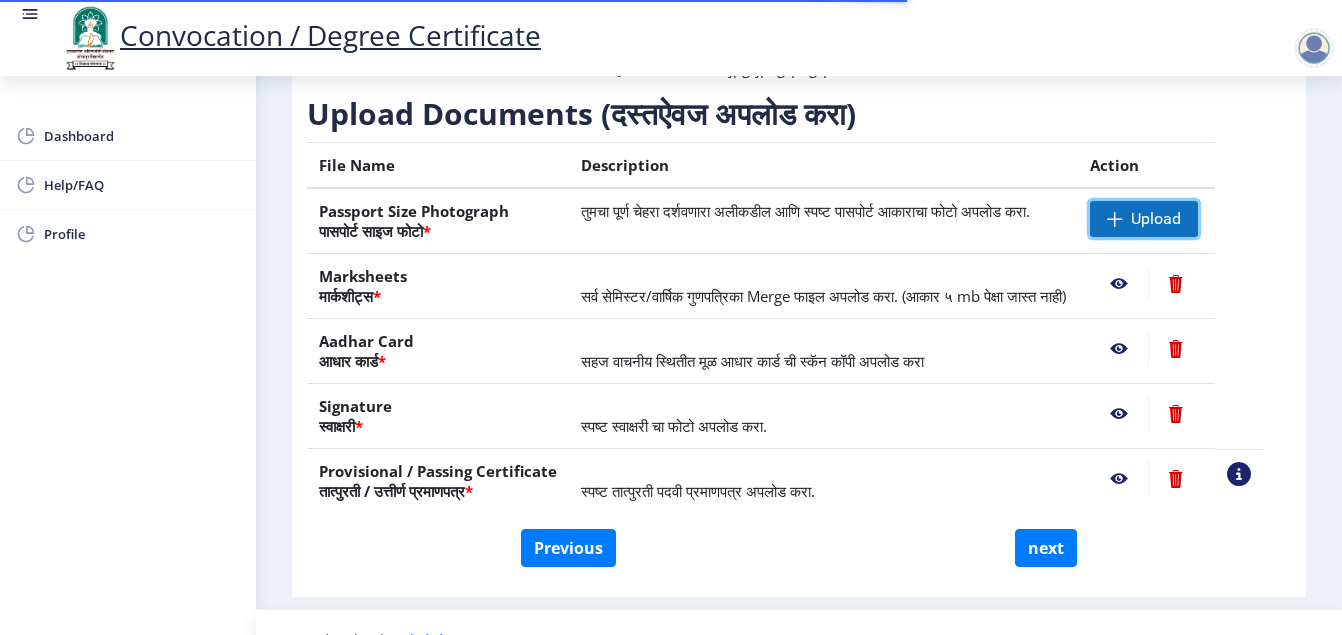click on "Upload" 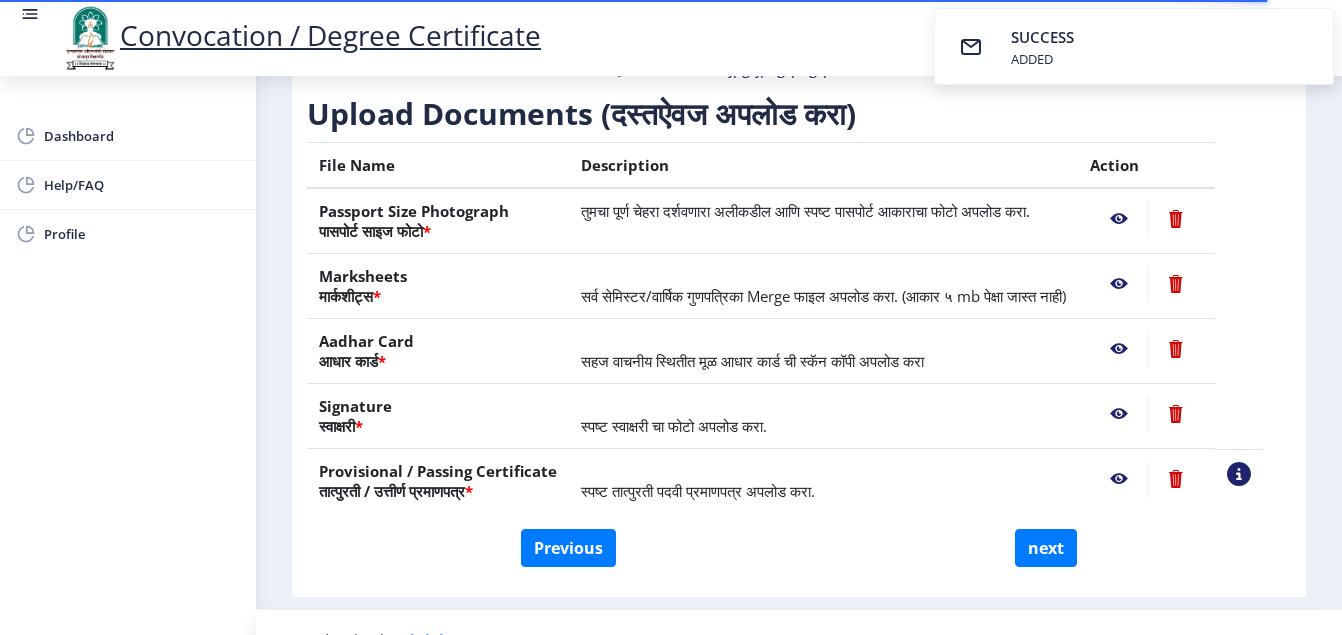 click 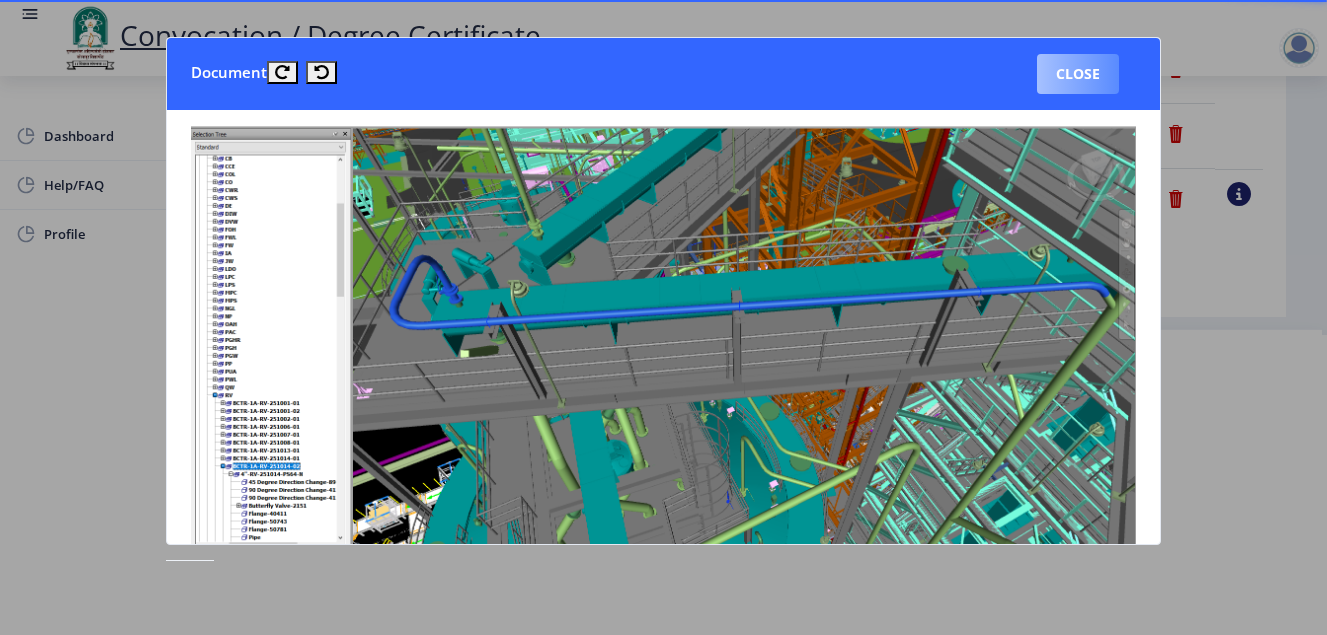 click on "Close" at bounding box center (1078, 74) 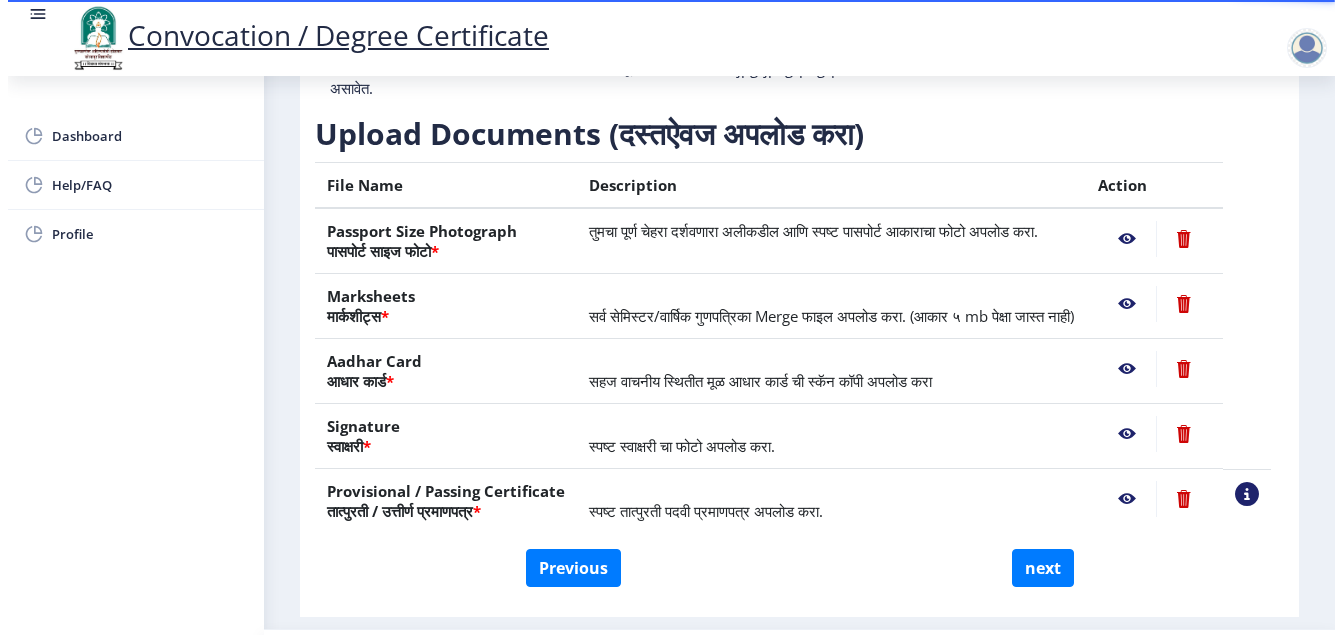 scroll, scrollTop: 179, scrollLeft: 0, axis: vertical 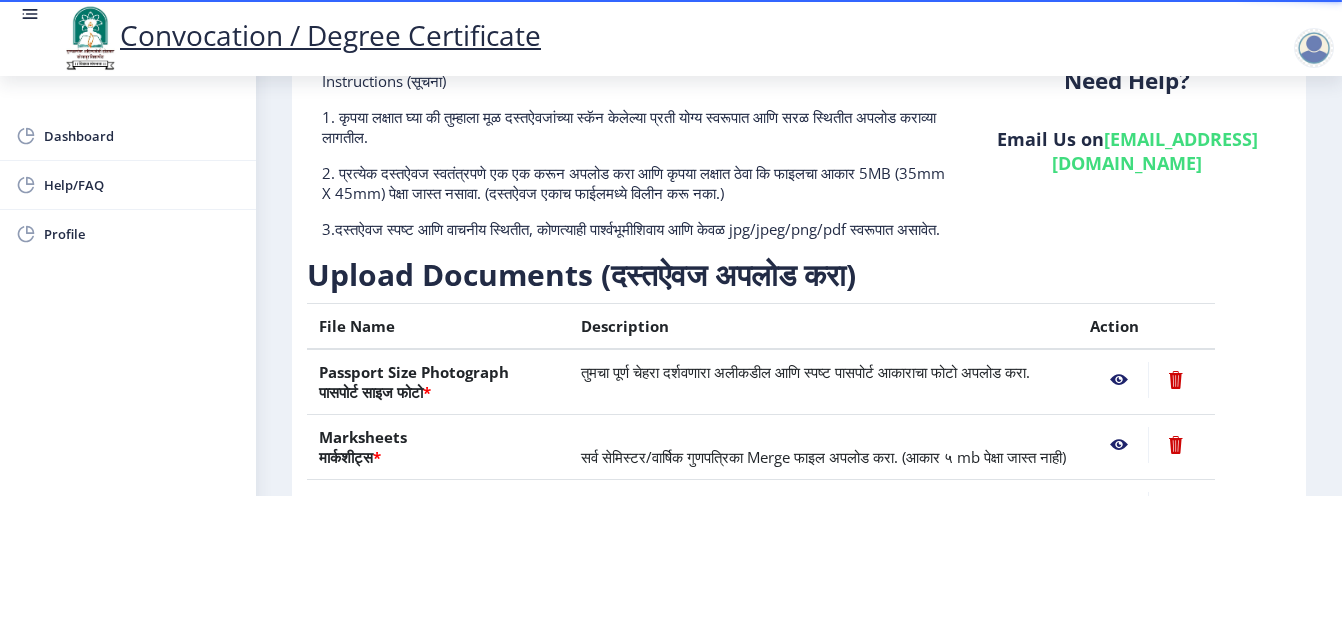 click 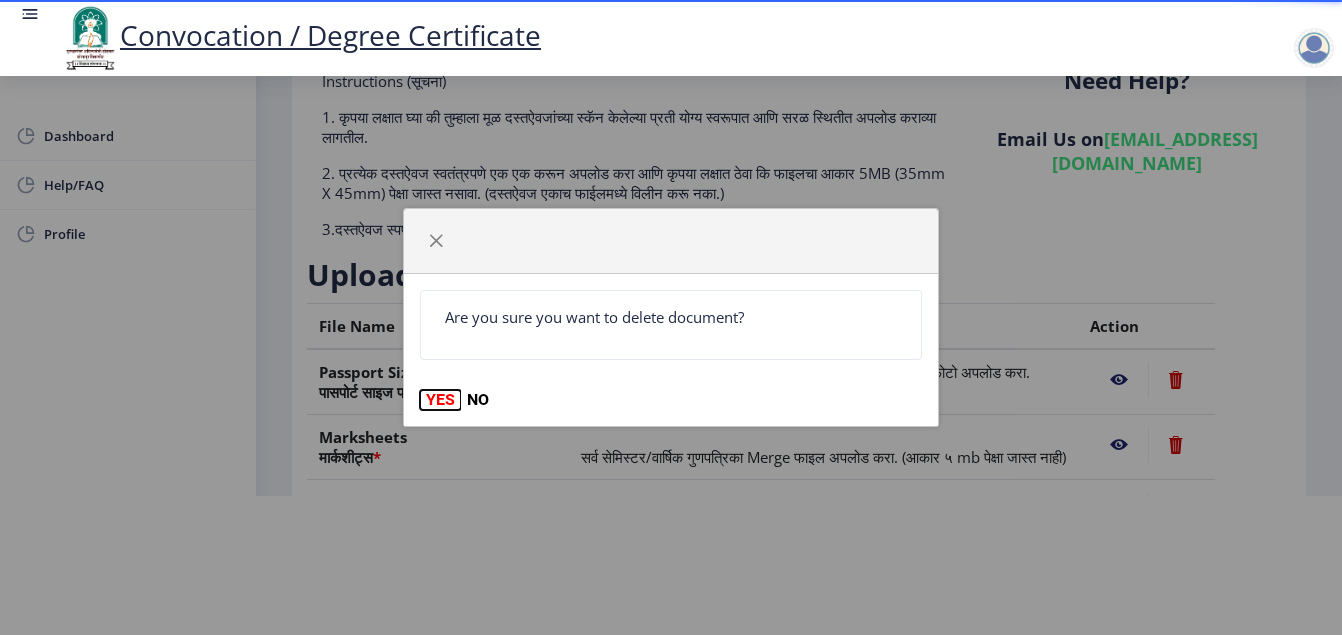 click on "YES" 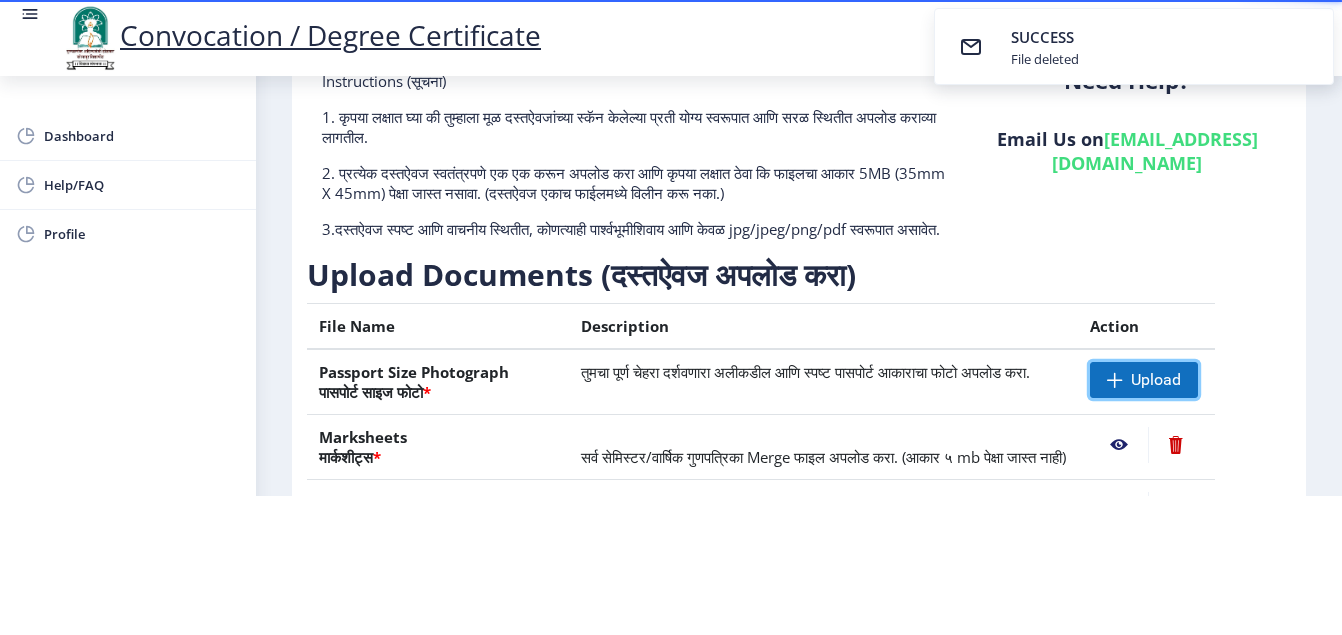click on "Upload" 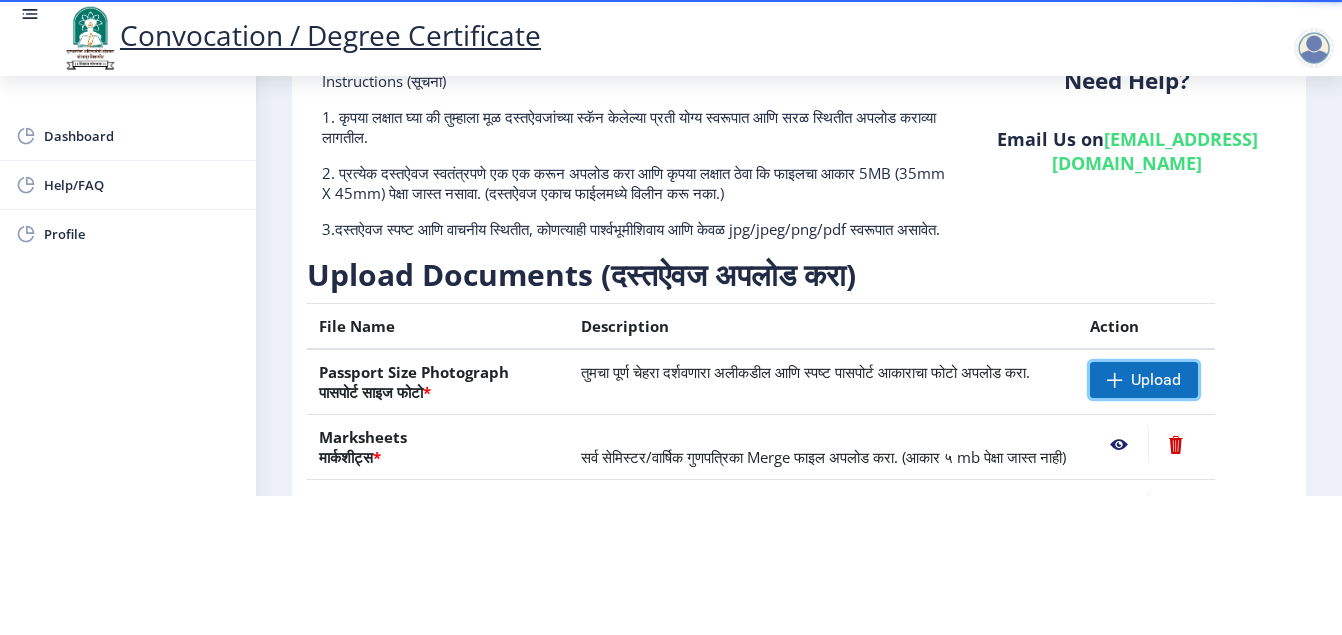 click on "Upload" 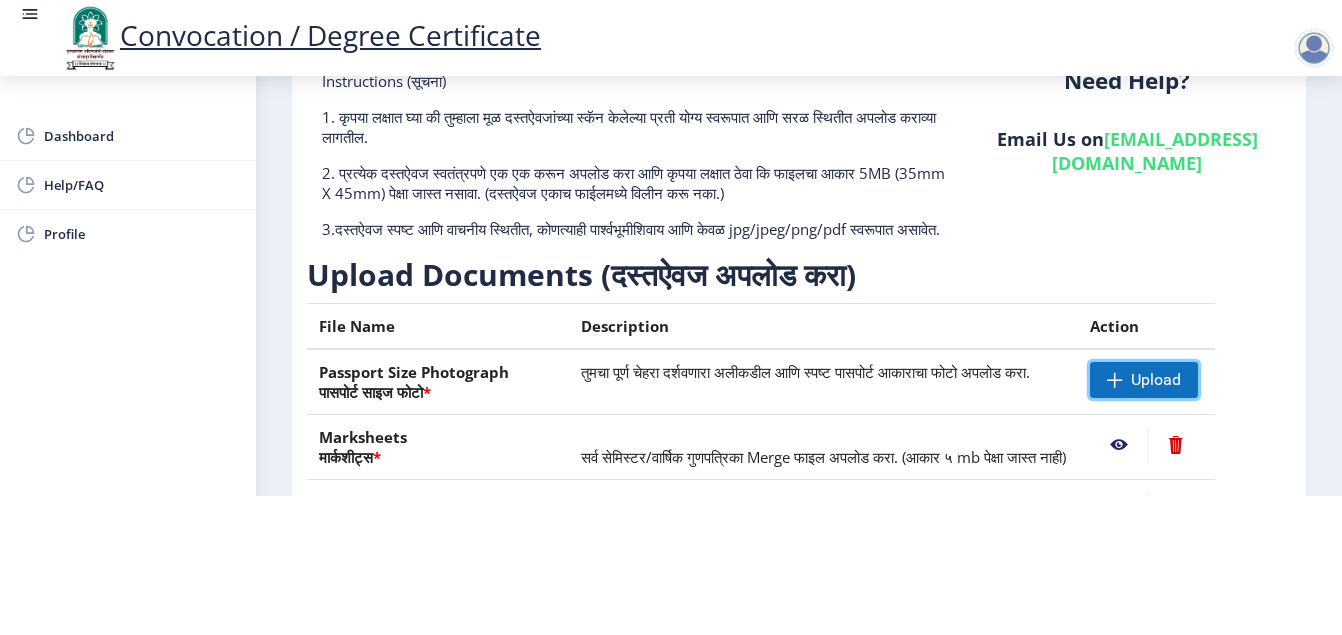 click on "Upload" 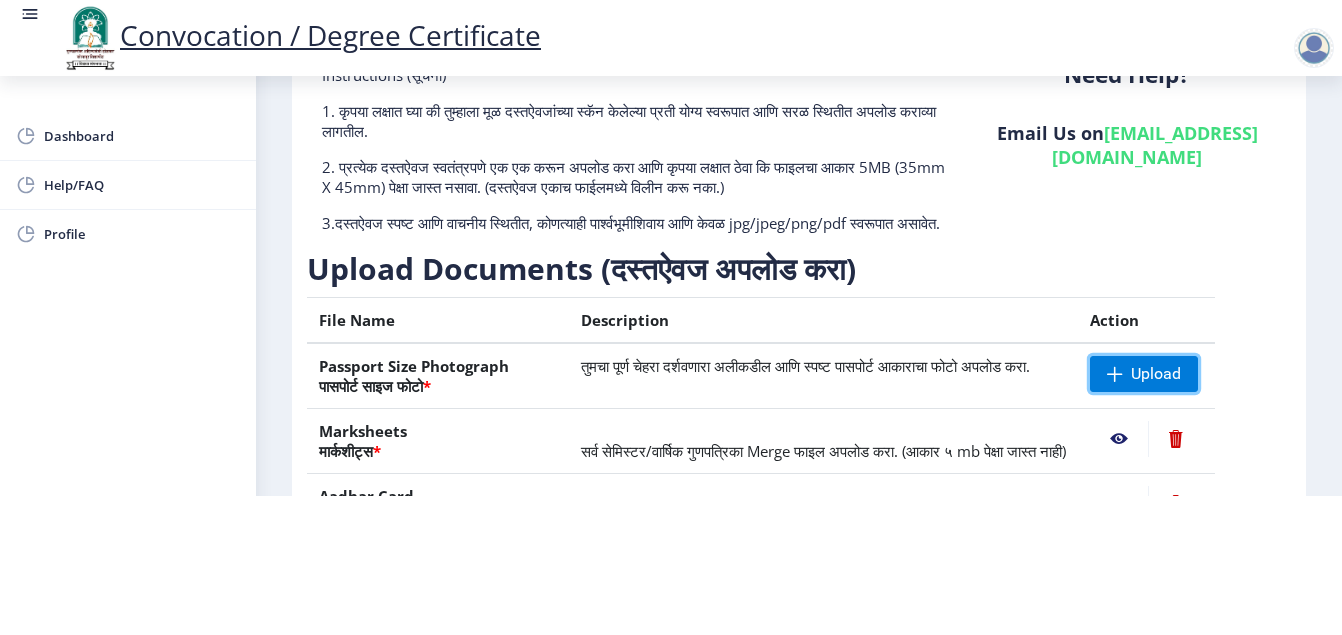 scroll, scrollTop: 0, scrollLeft: 0, axis: both 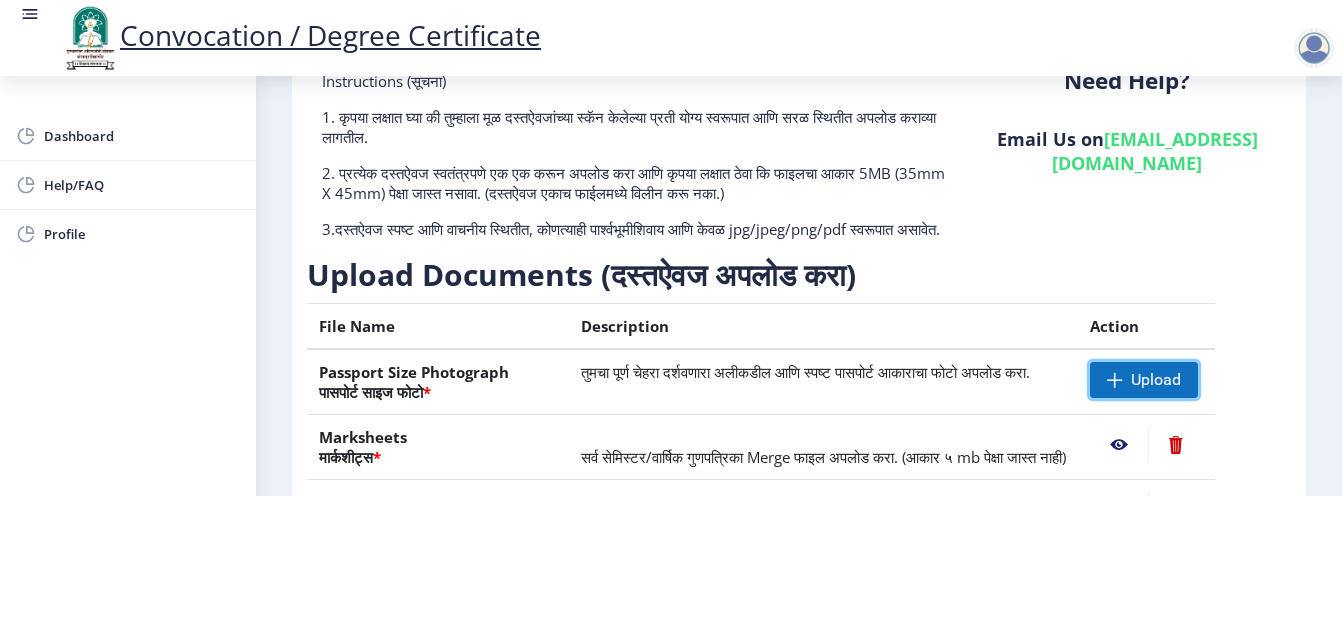 click on "Upload" 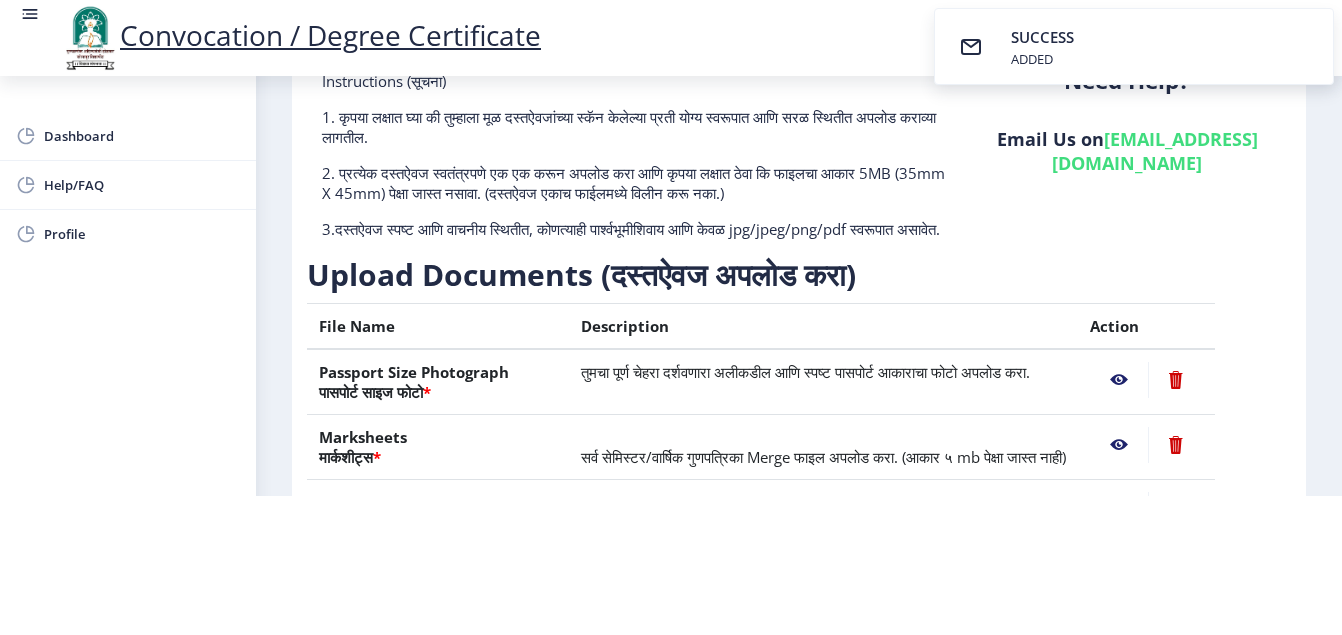 click 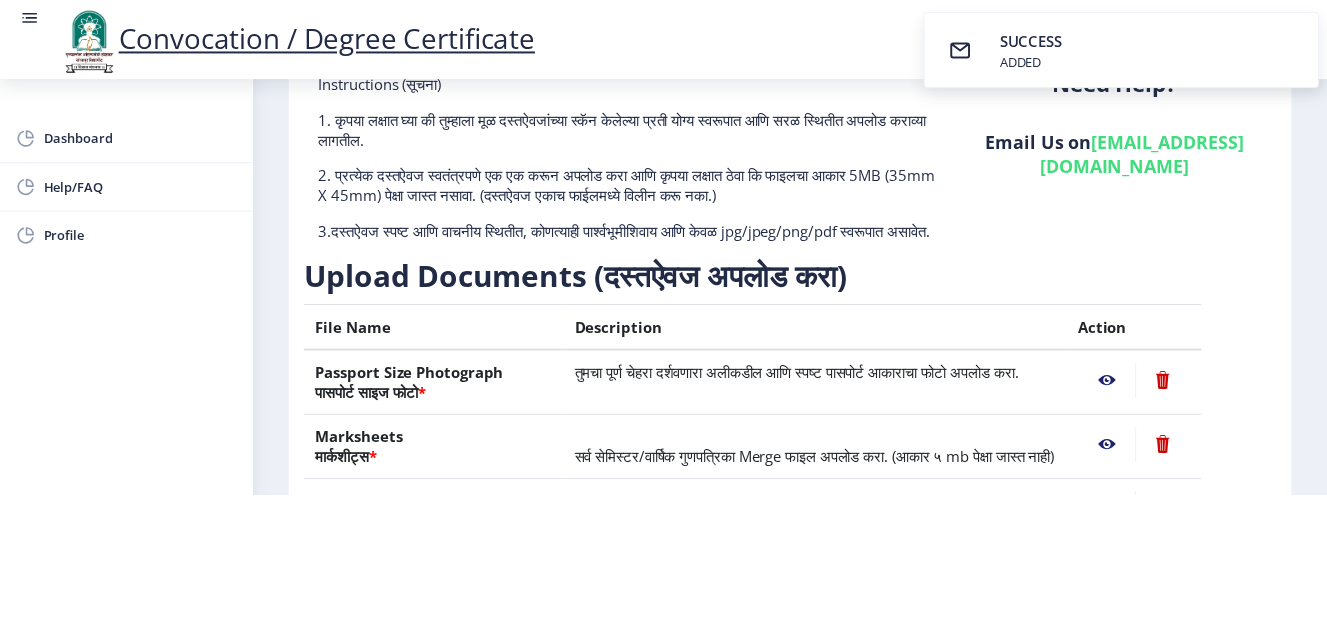 scroll, scrollTop: 0, scrollLeft: 0, axis: both 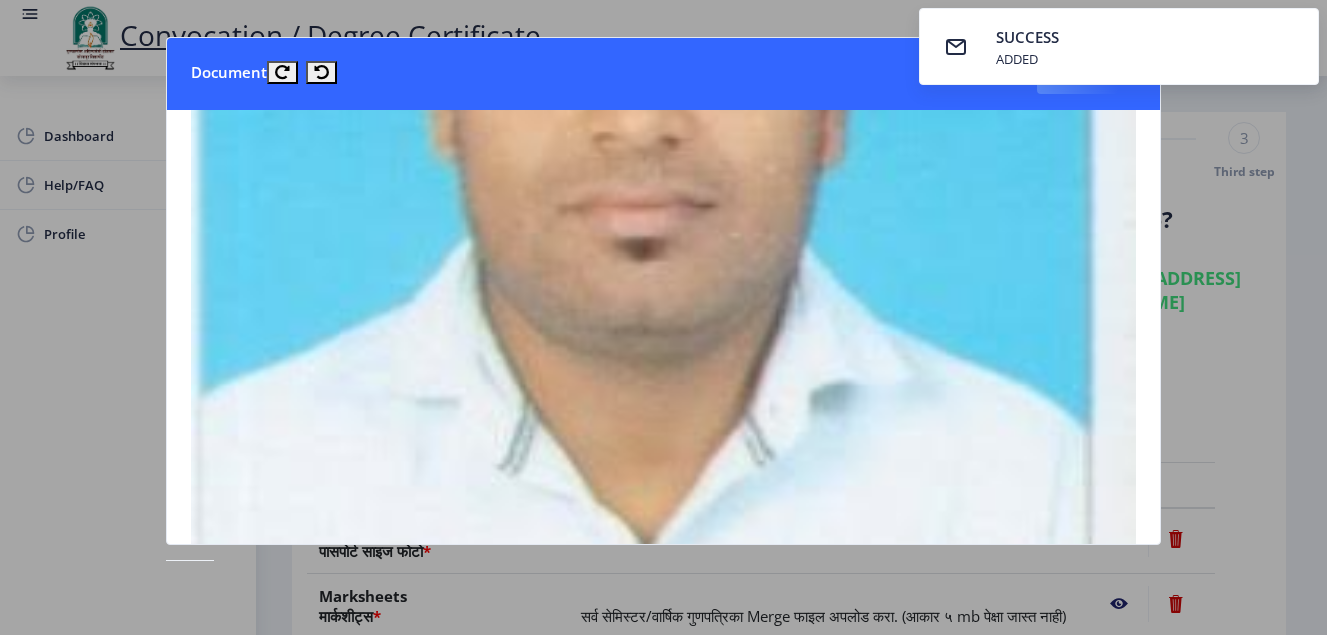 type 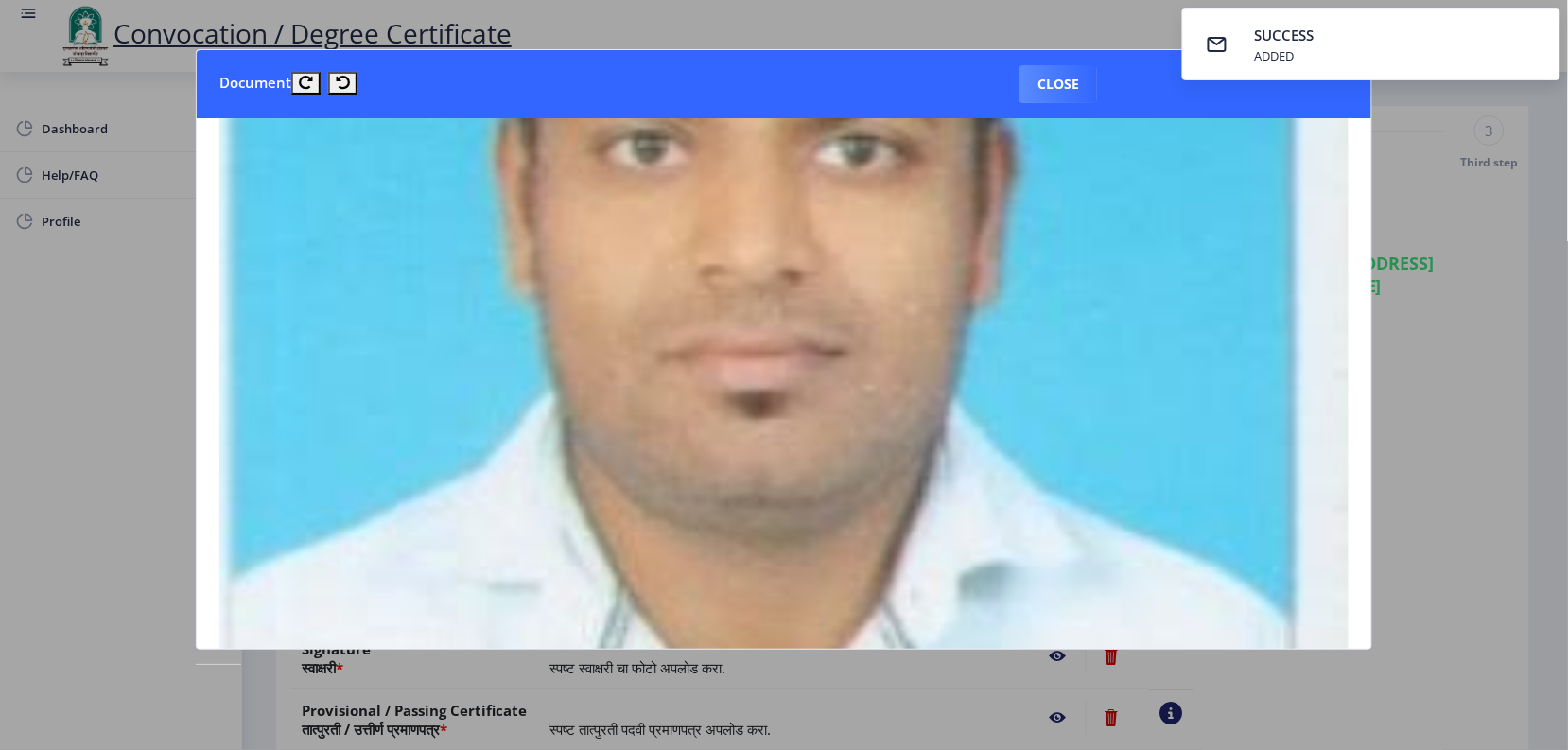scroll, scrollTop: 472, scrollLeft: 0, axis: vertical 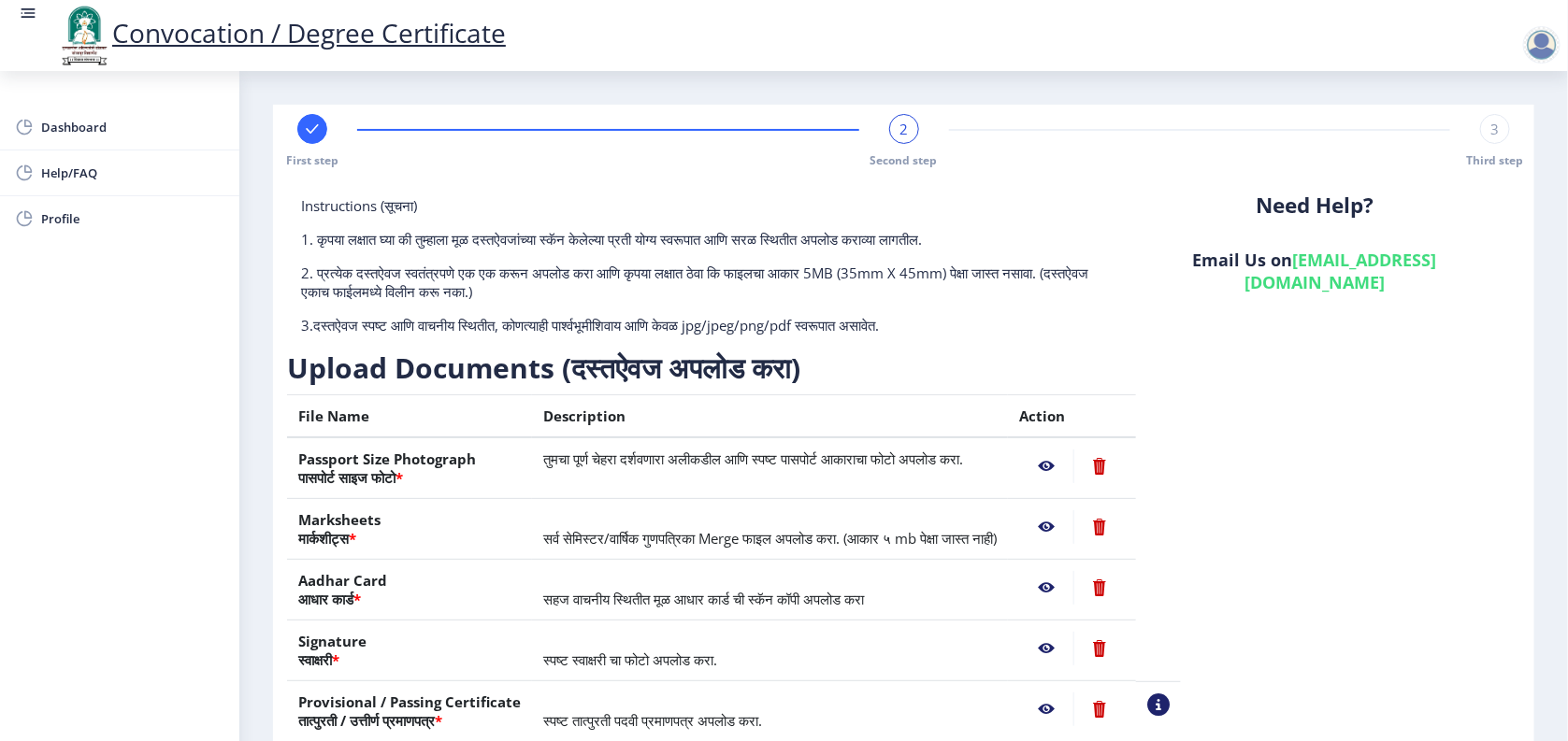 click 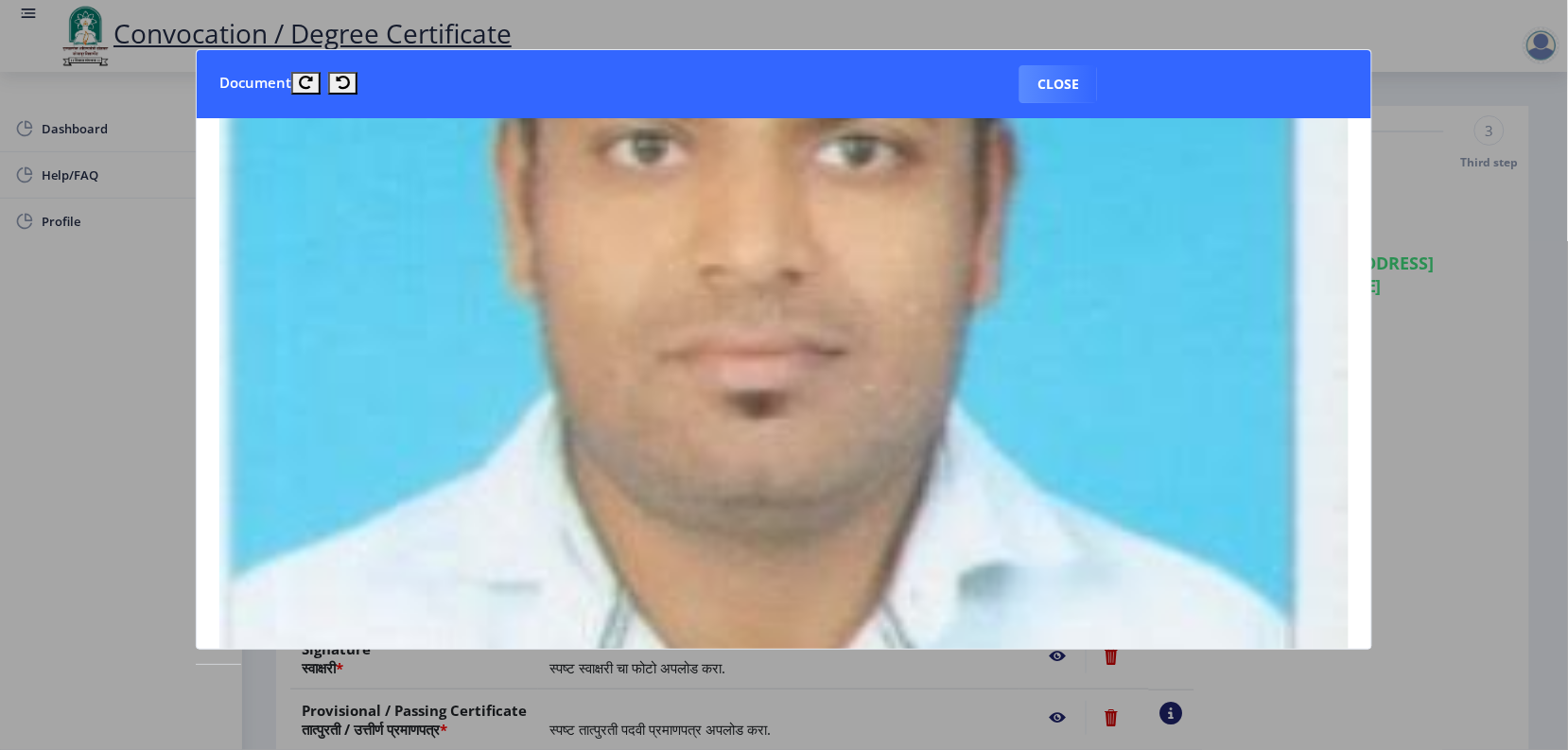 scroll, scrollTop: 946, scrollLeft: 0, axis: vertical 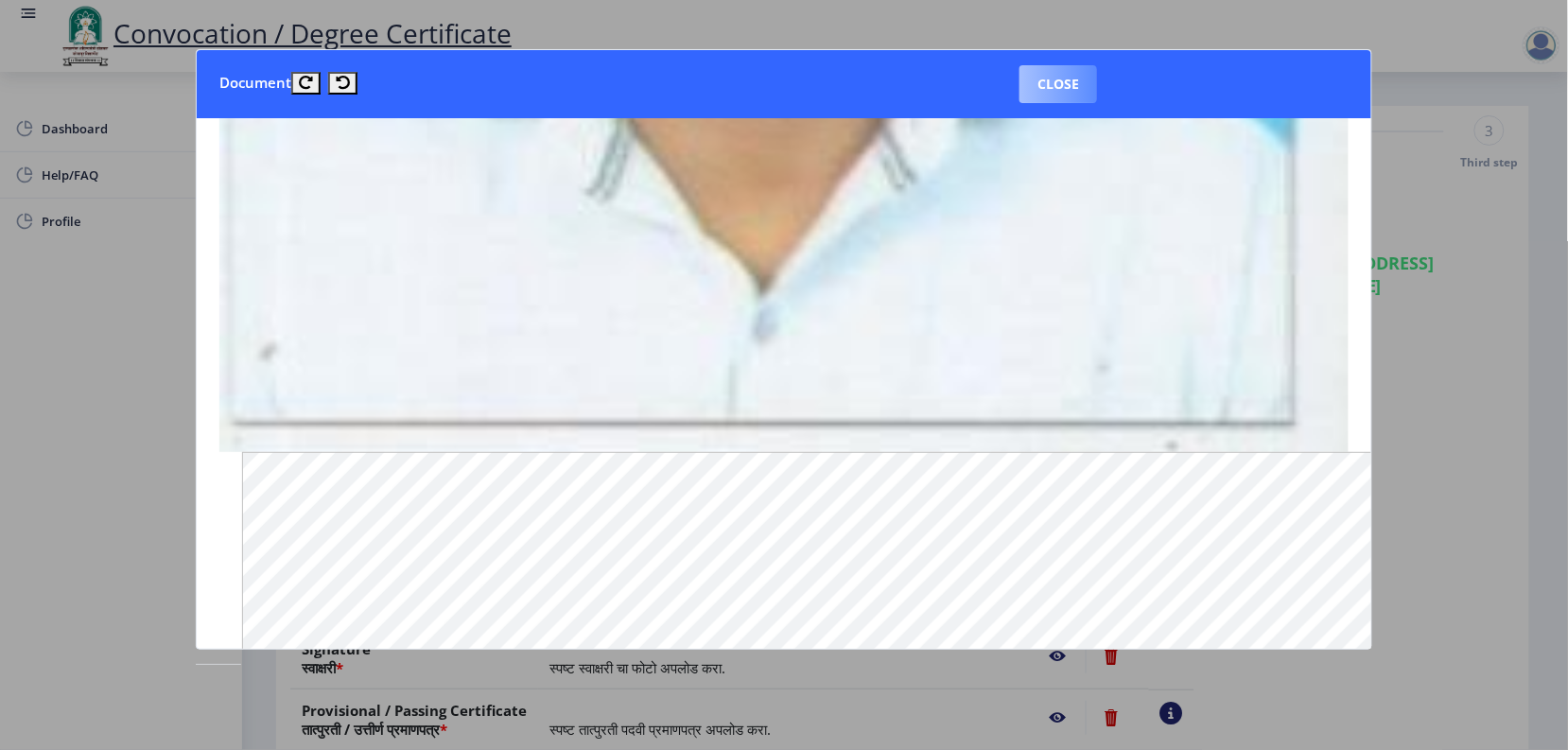click on "Close" at bounding box center [1058, 84] 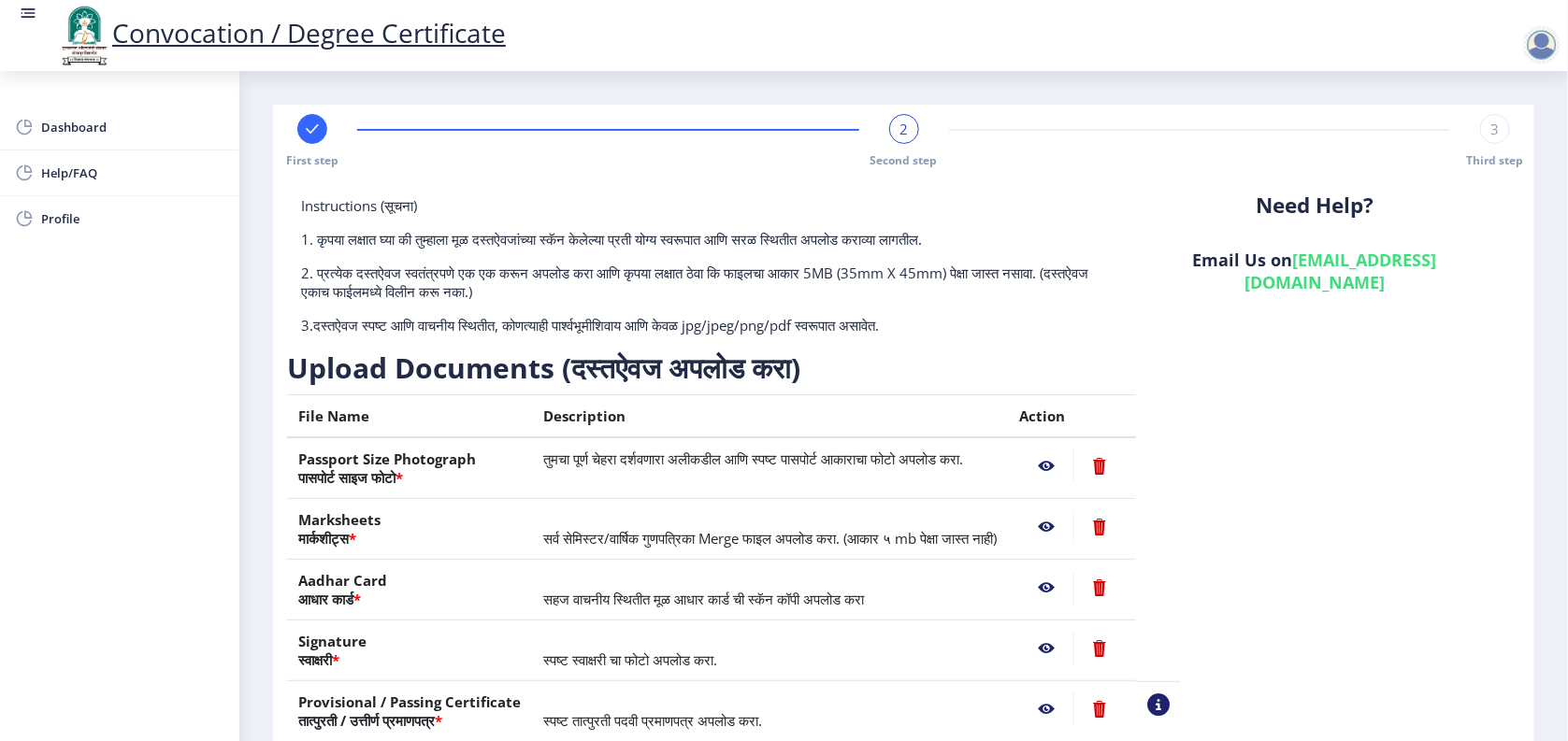 click 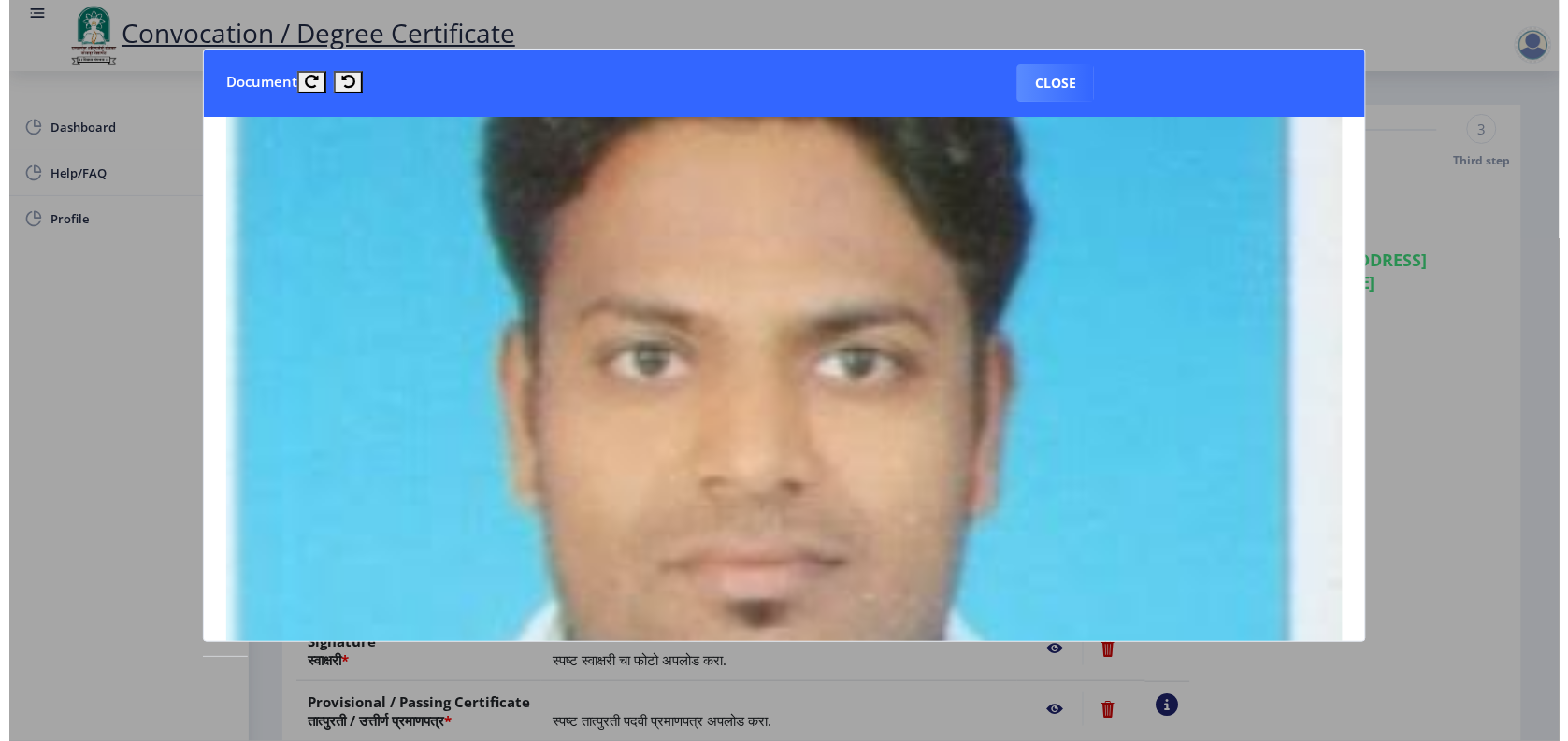 scroll, scrollTop: 234, scrollLeft: 0, axis: vertical 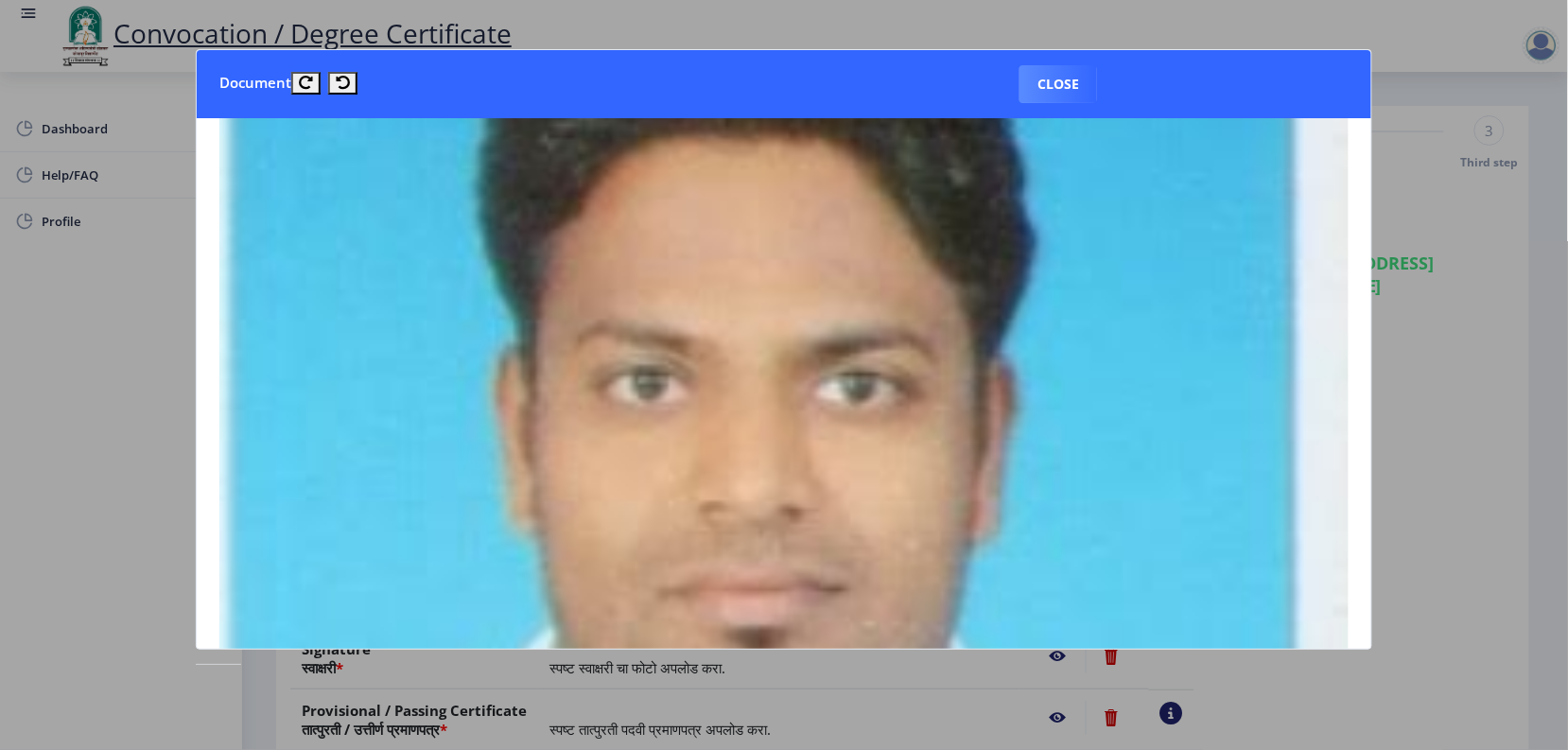 click 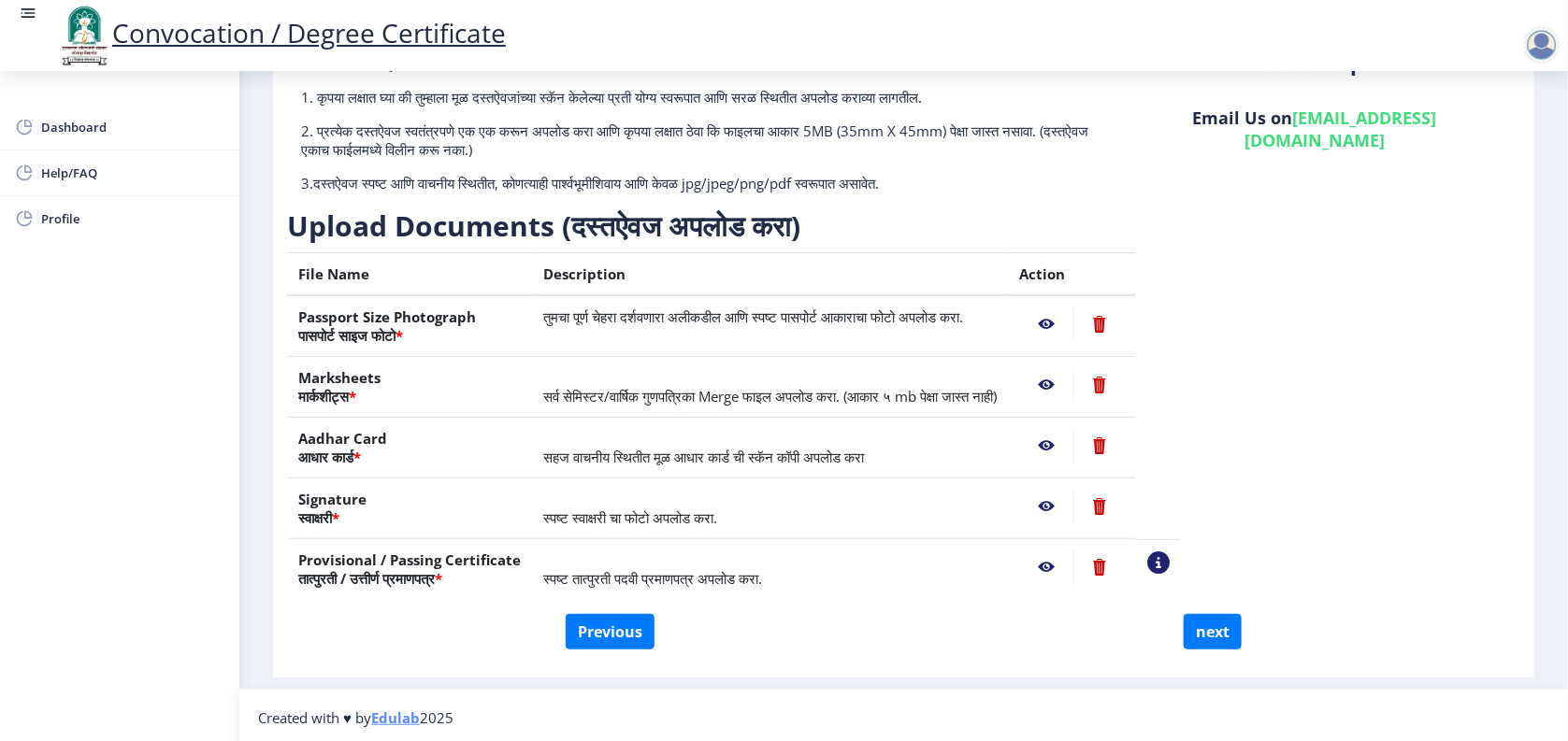 scroll, scrollTop: 147, scrollLeft: 0, axis: vertical 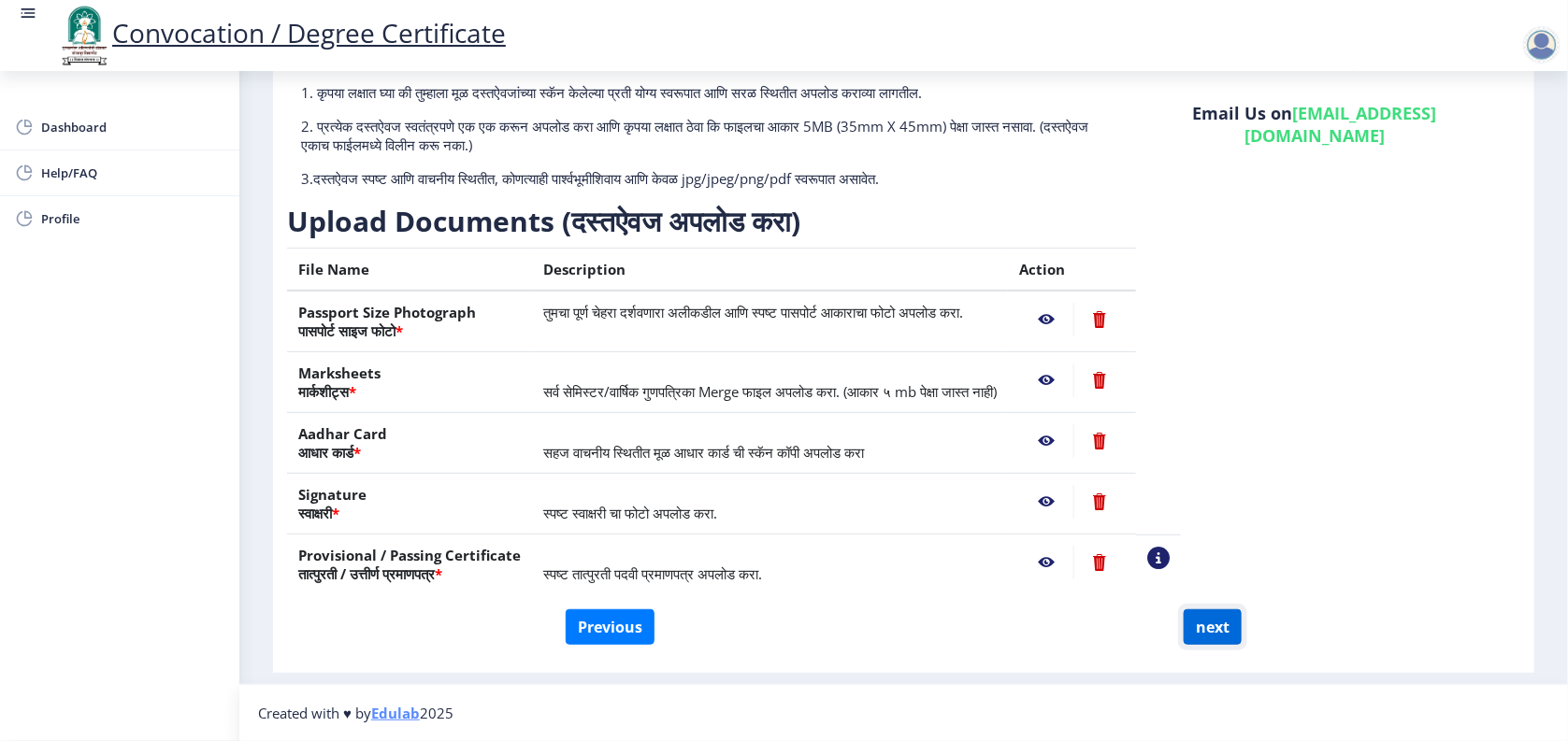 click on "next" 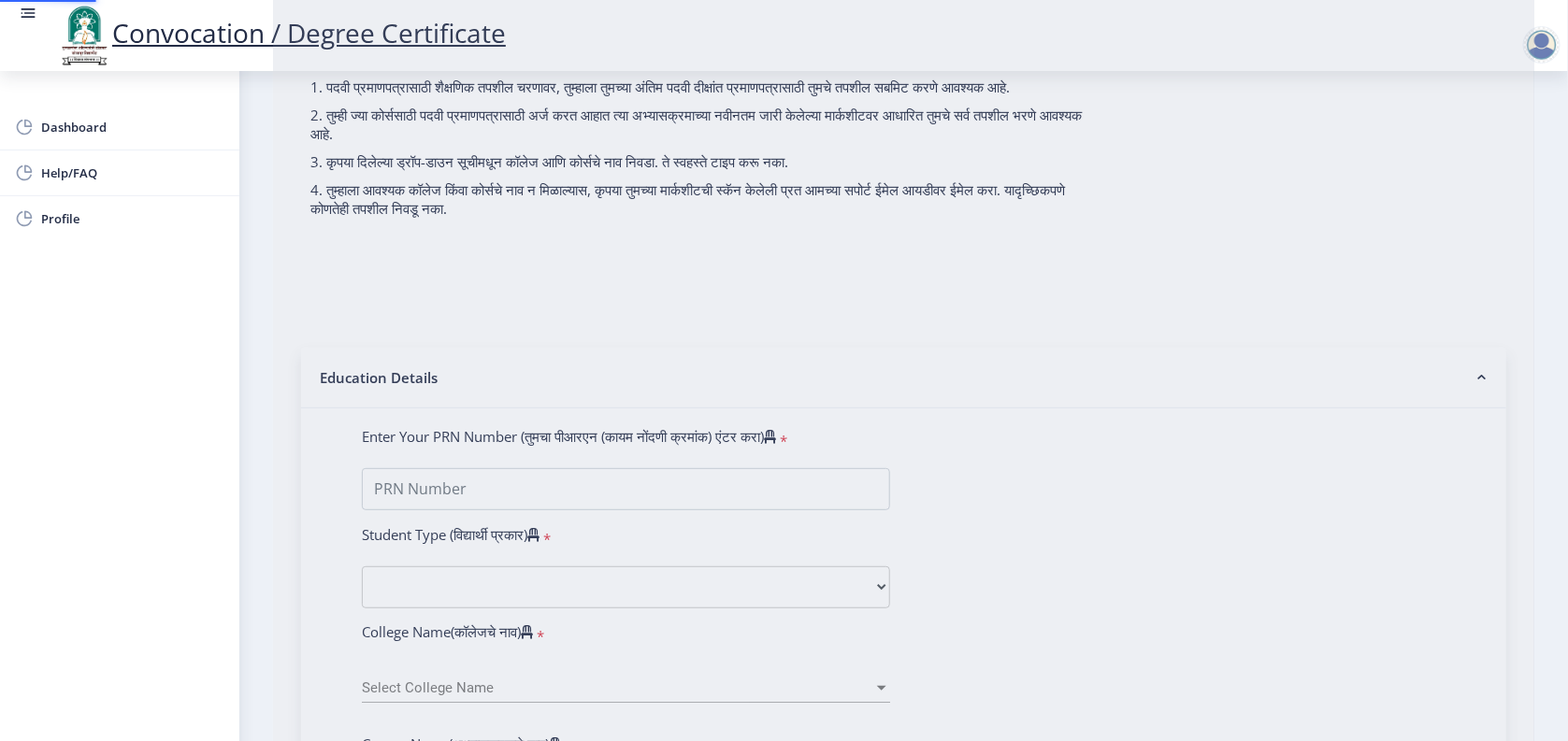 scroll, scrollTop: 0, scrollLeft: 0, axis: both 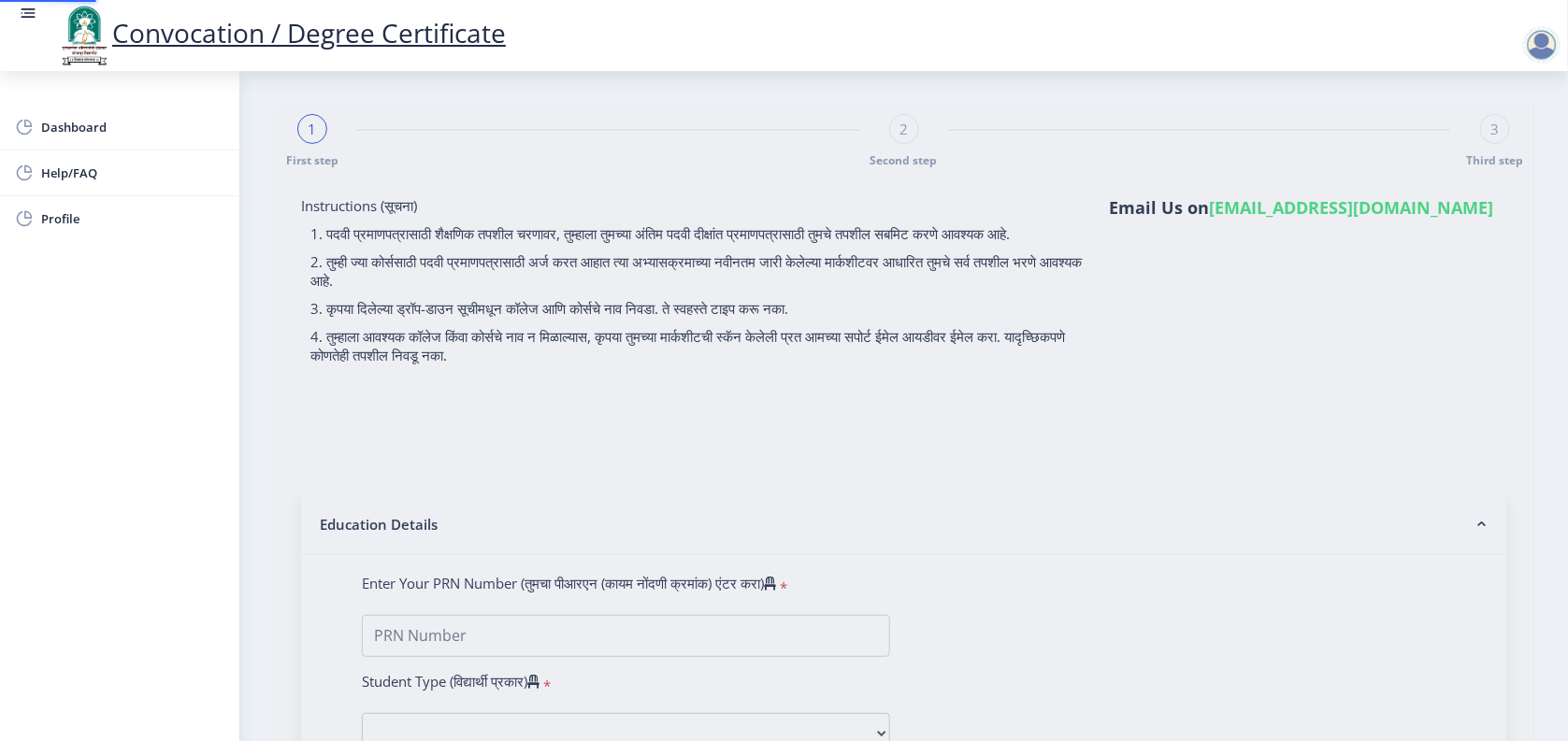 select 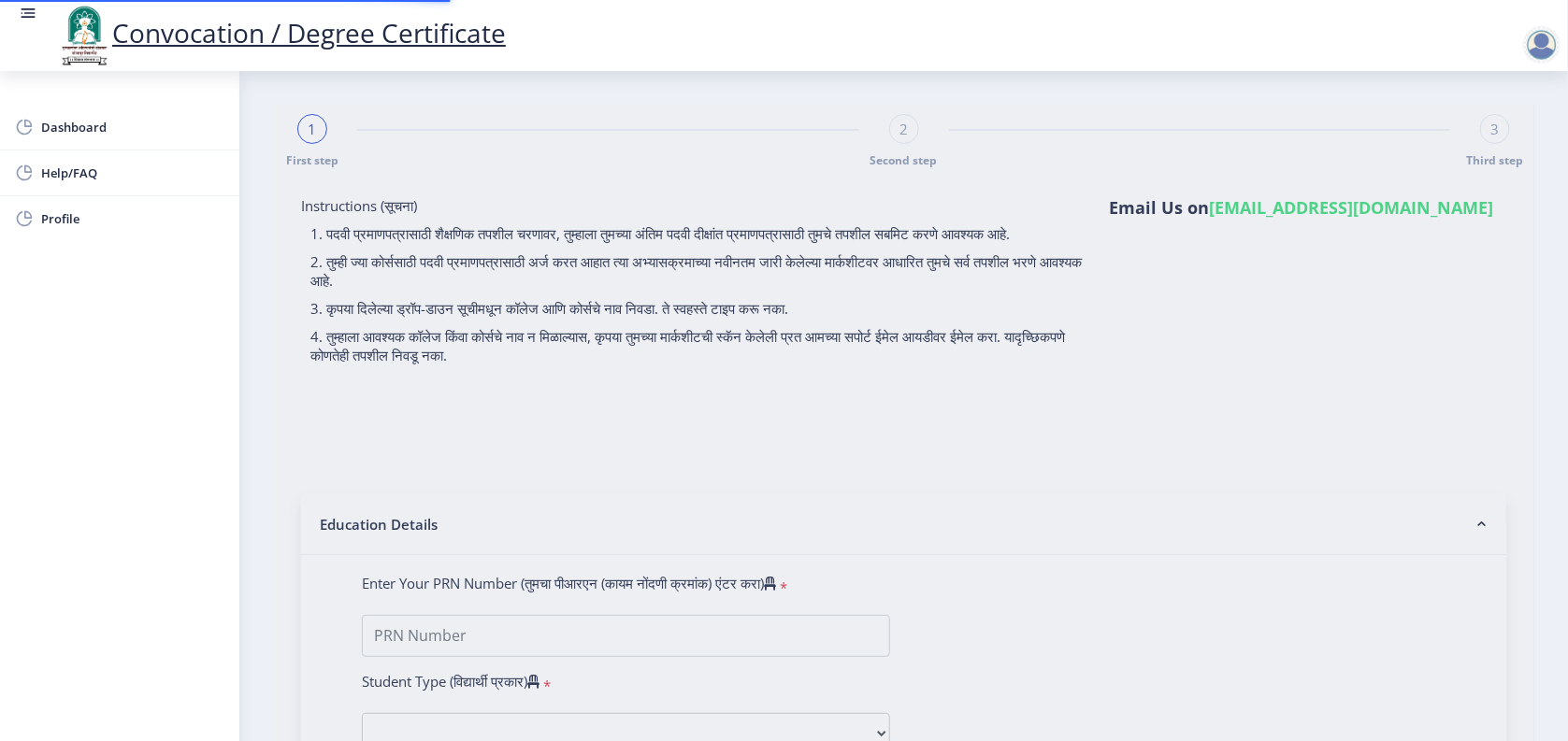 type on "0700004255" 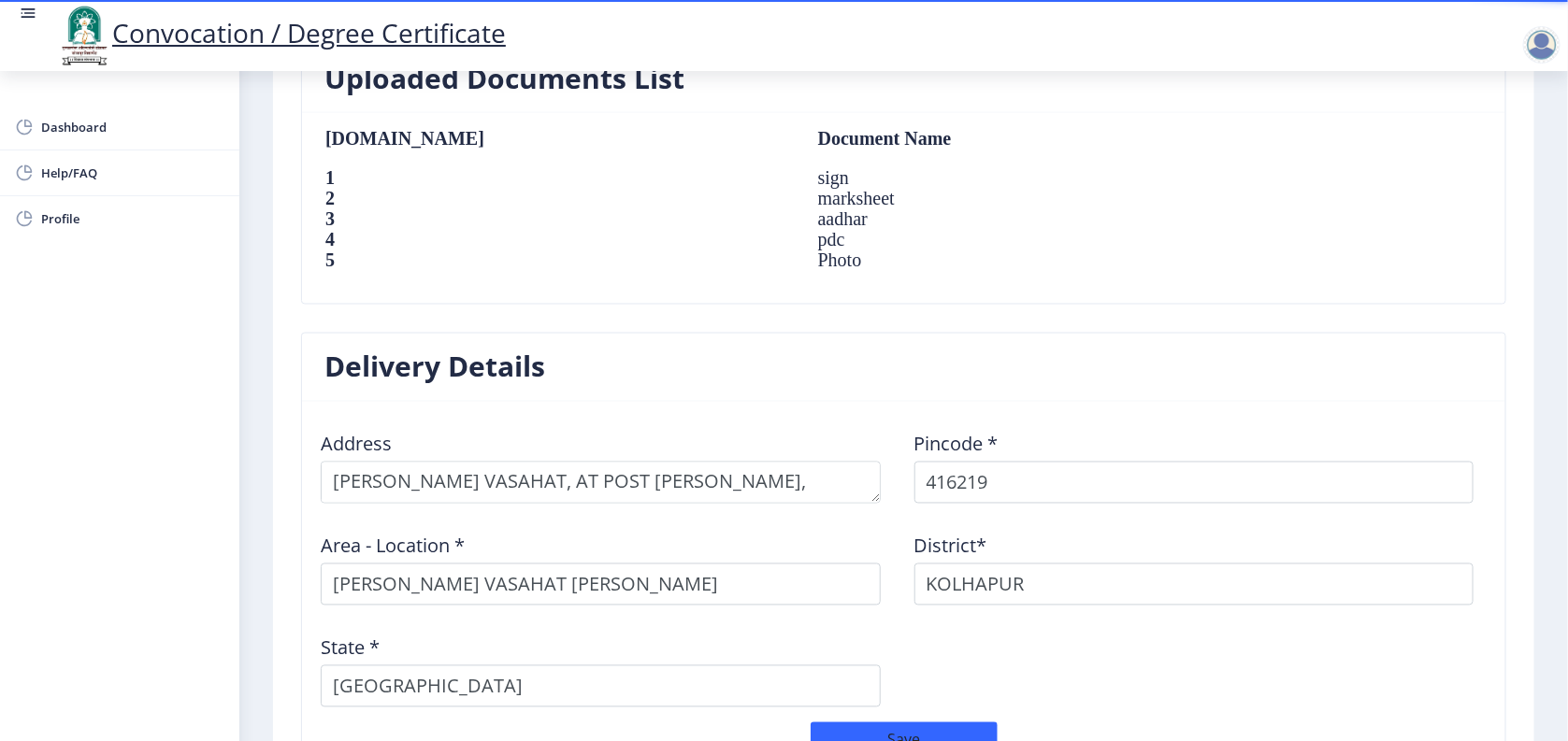 scroll, scrollTop: 1285, scrollLeft: 0, axis: vertical 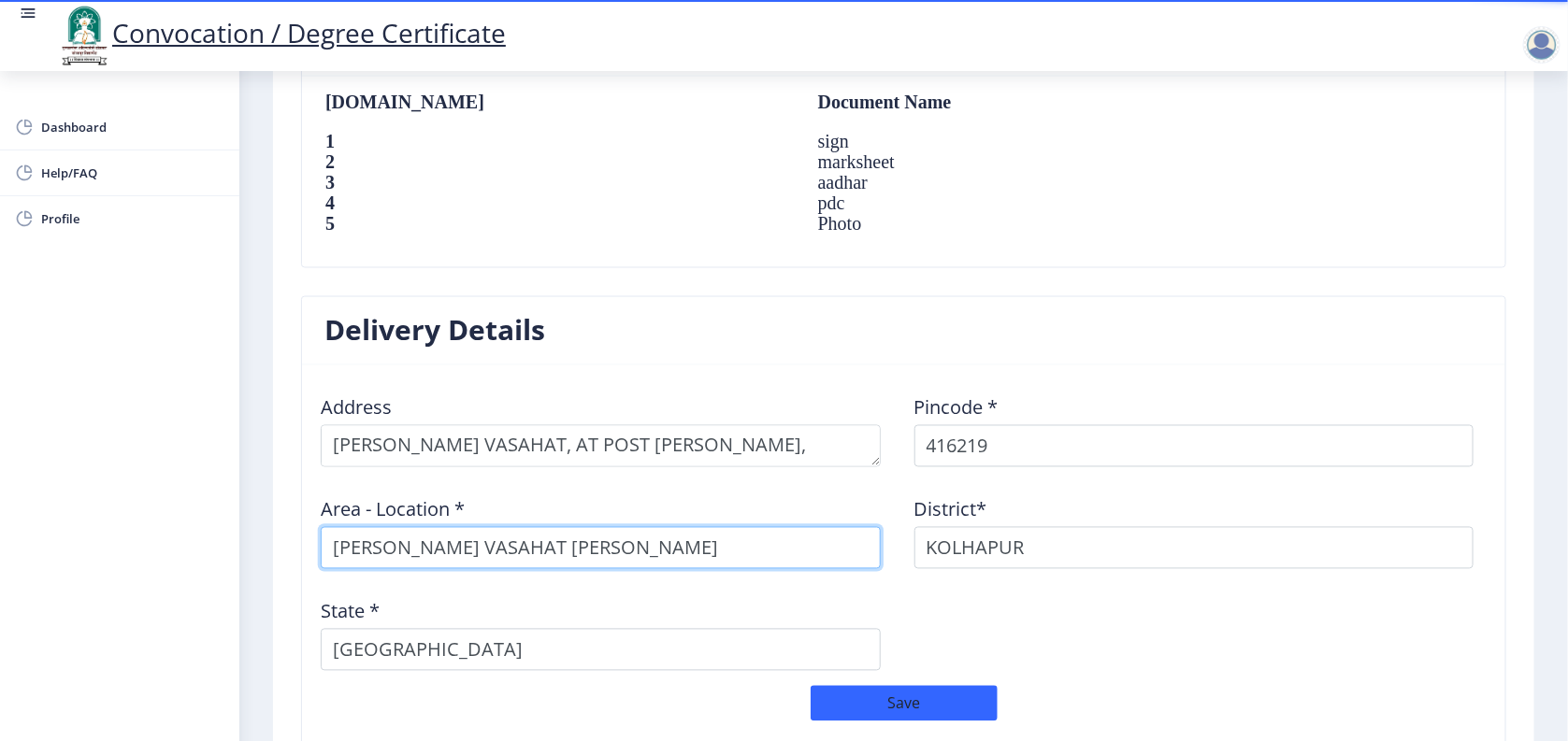 click on "KAMBLE VASAHAT SONALI" at bounding box center (600, 548) 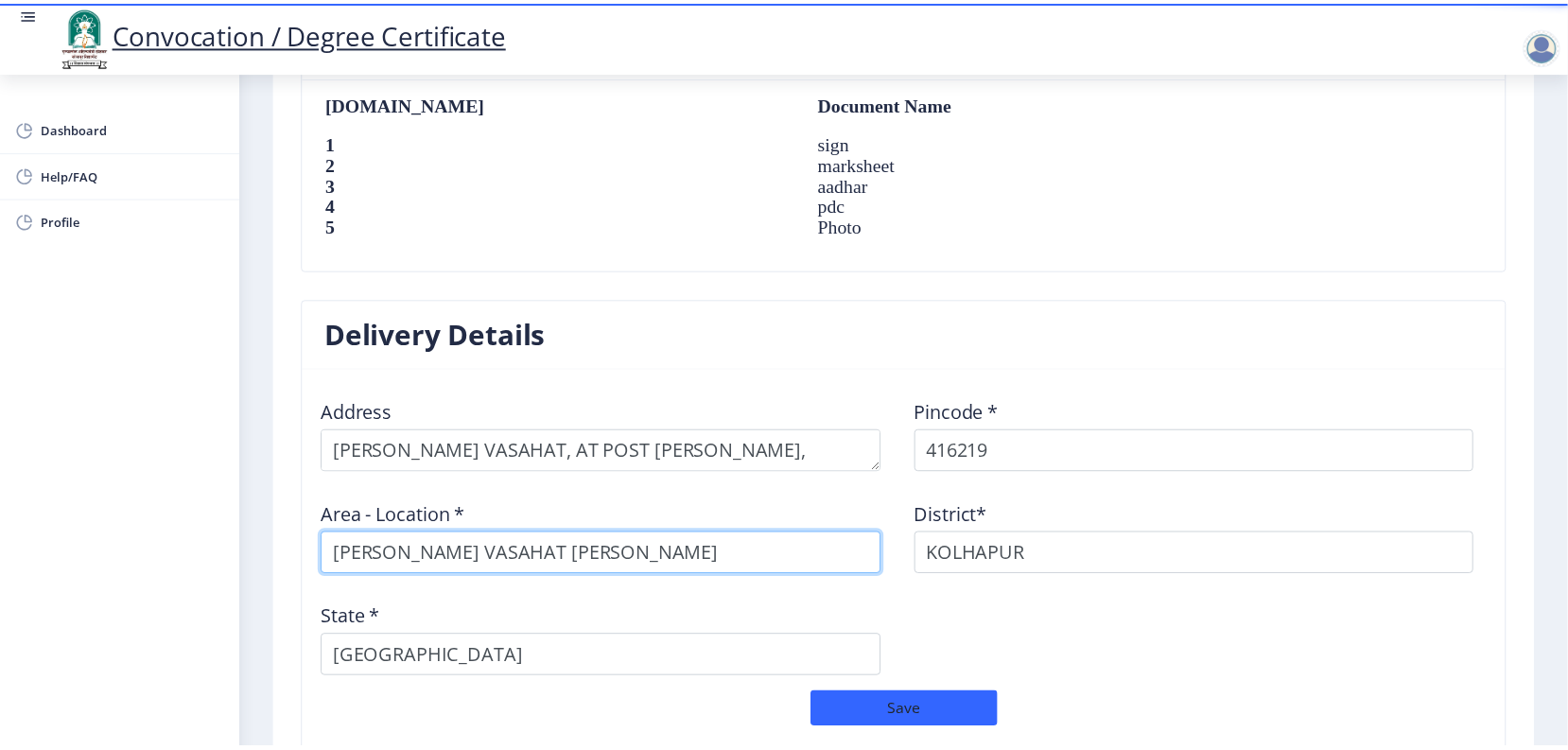 scroll, scrollTop: 1537, scrollLeft: 0, axis: vertical 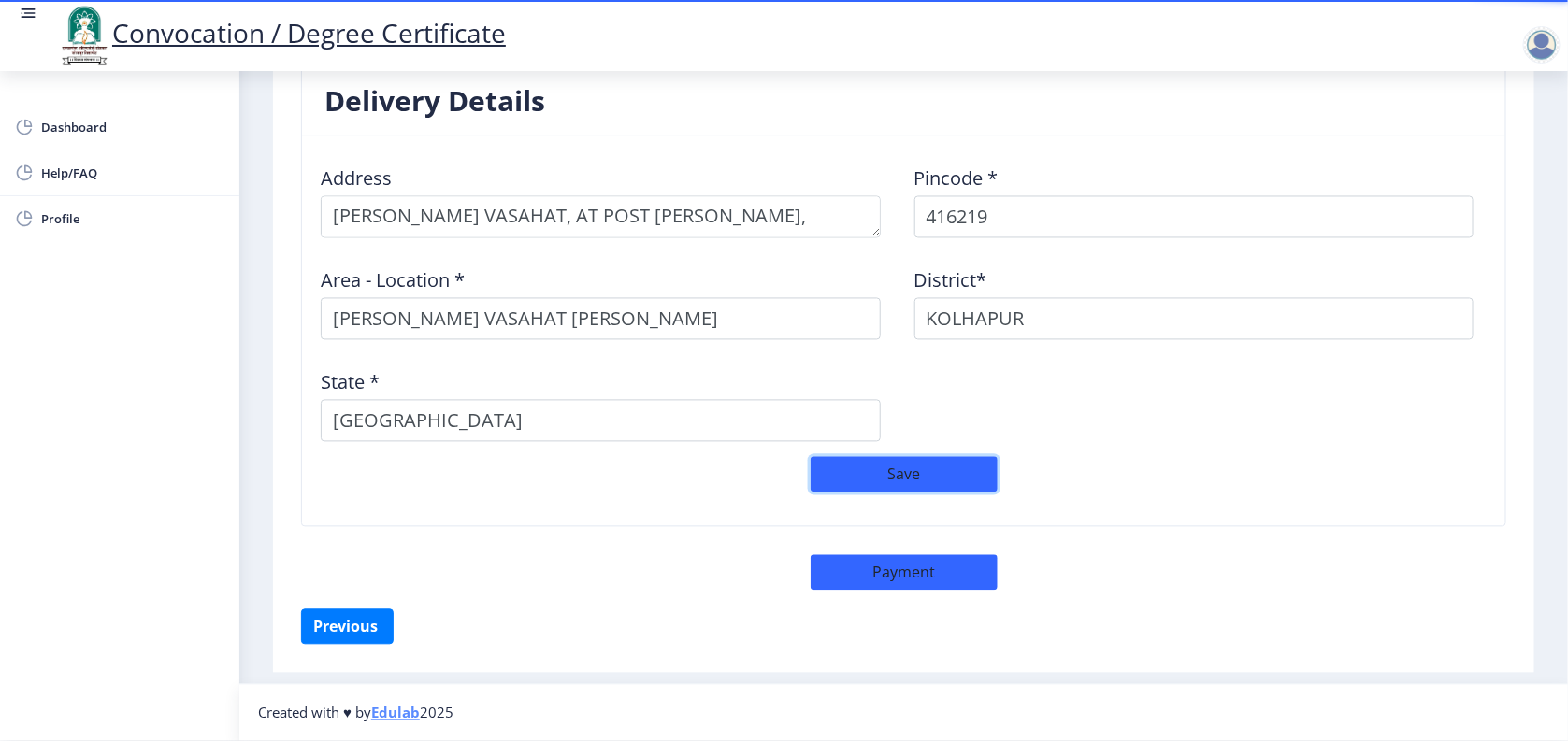 click on "Save" 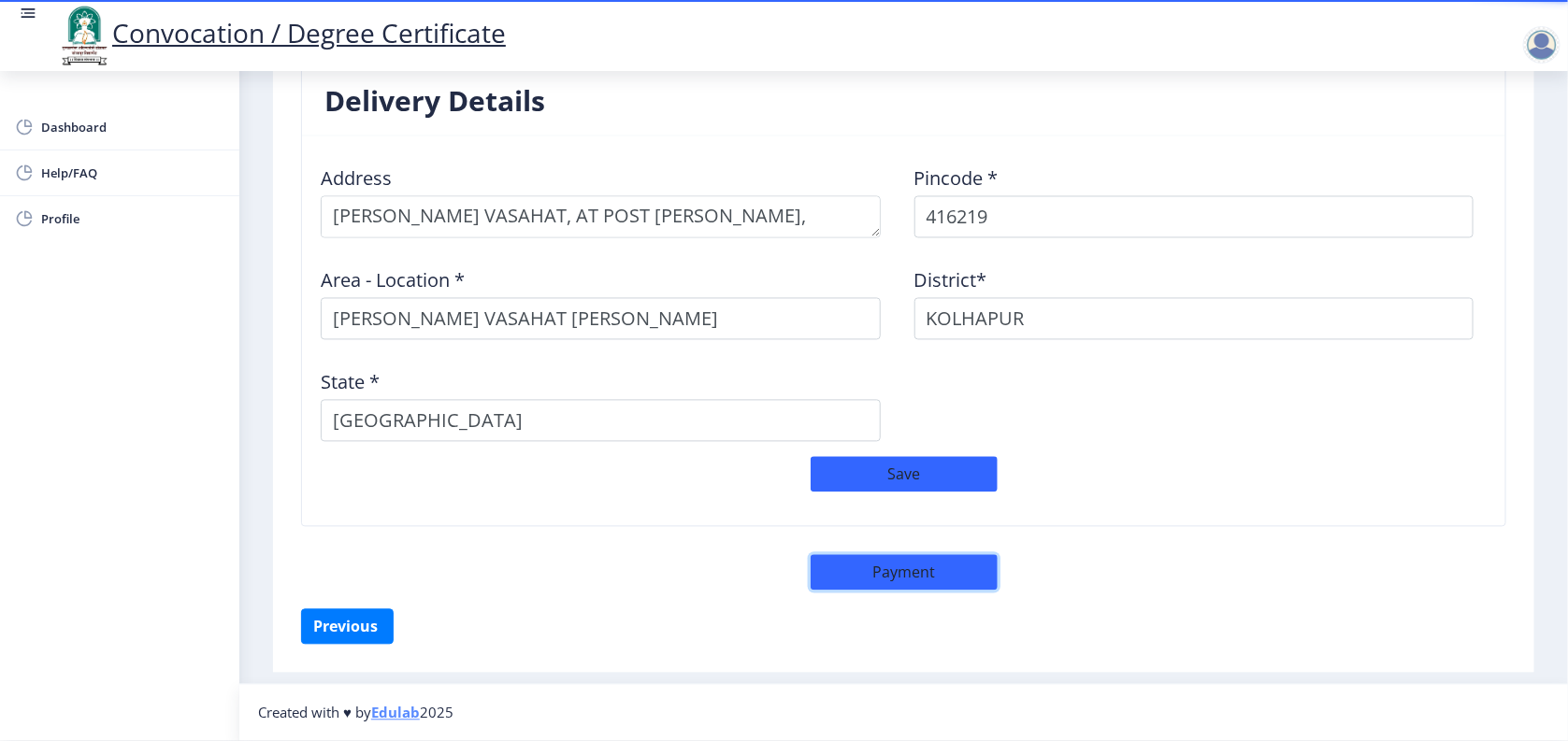 click on "Payment" 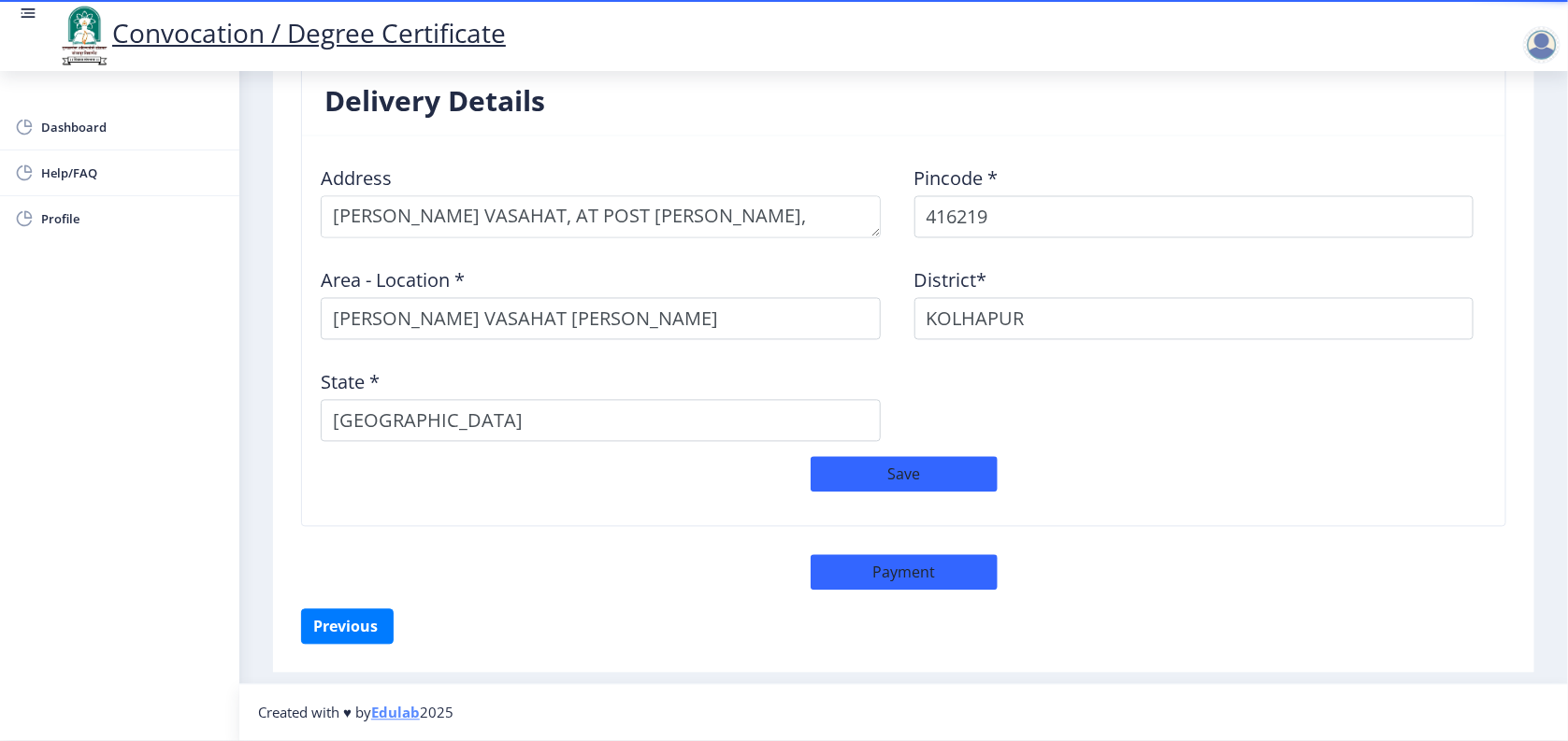 select on "sealed" 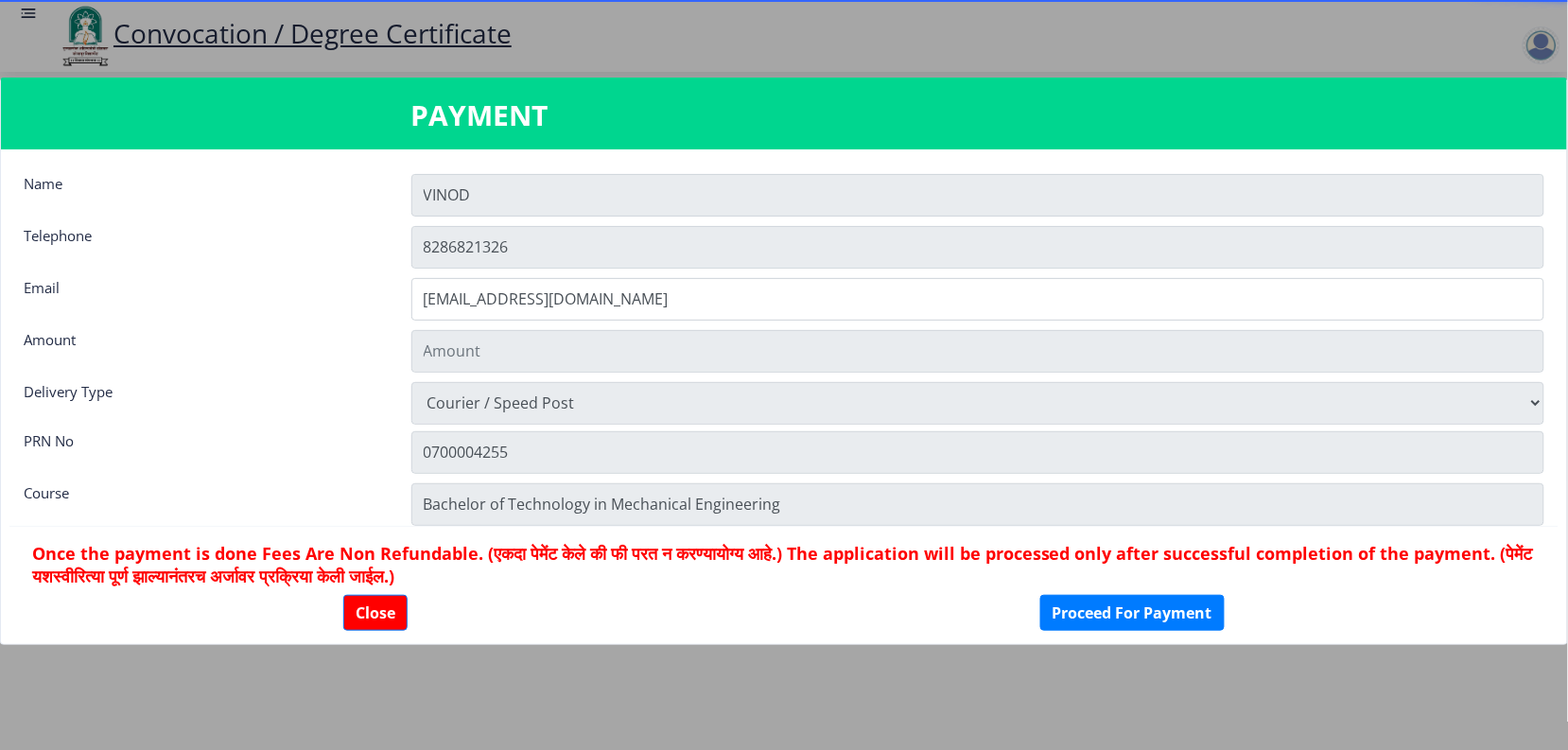 type on "2885" 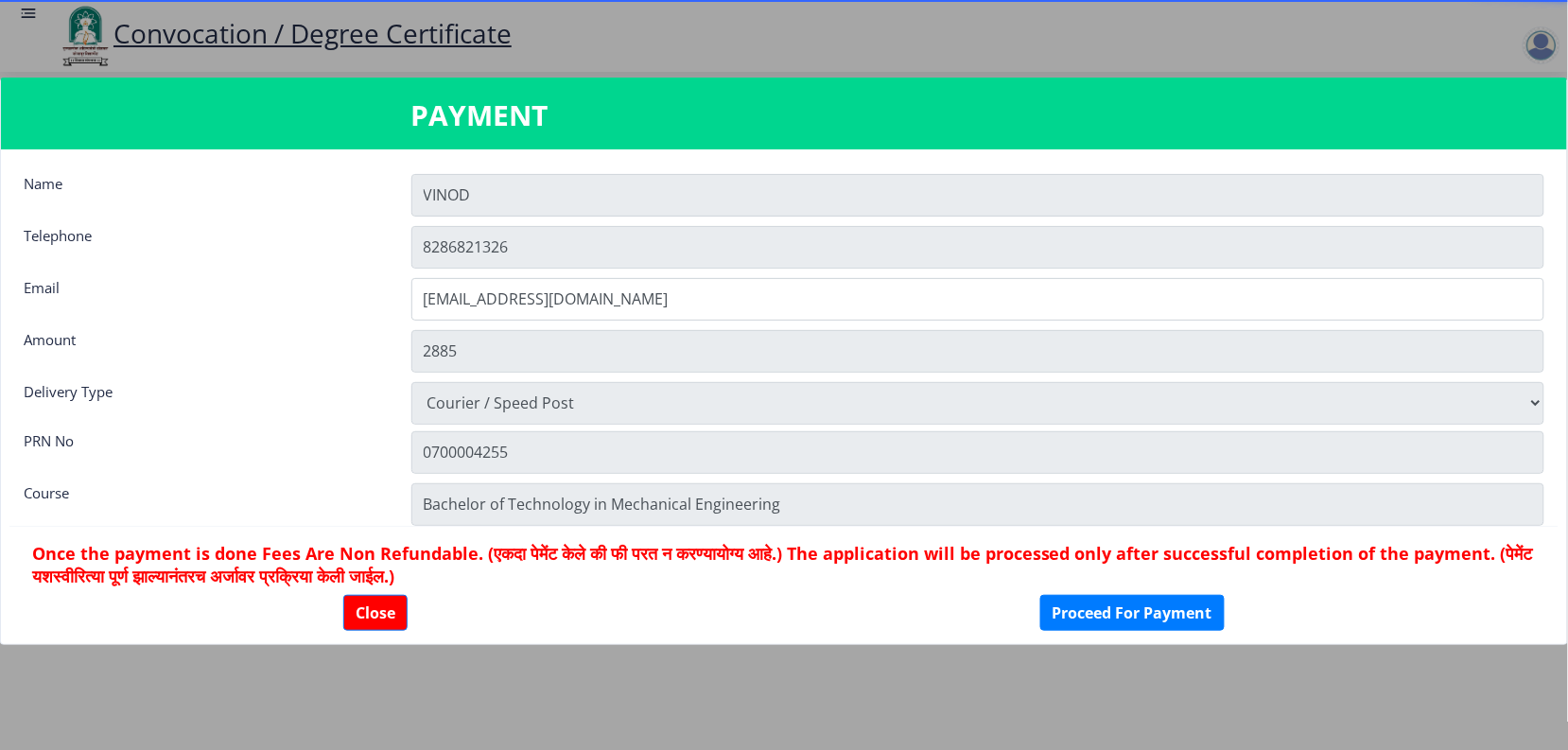 scroll, scrollTop: 1535, scrollLeft: 0, axis: vertical 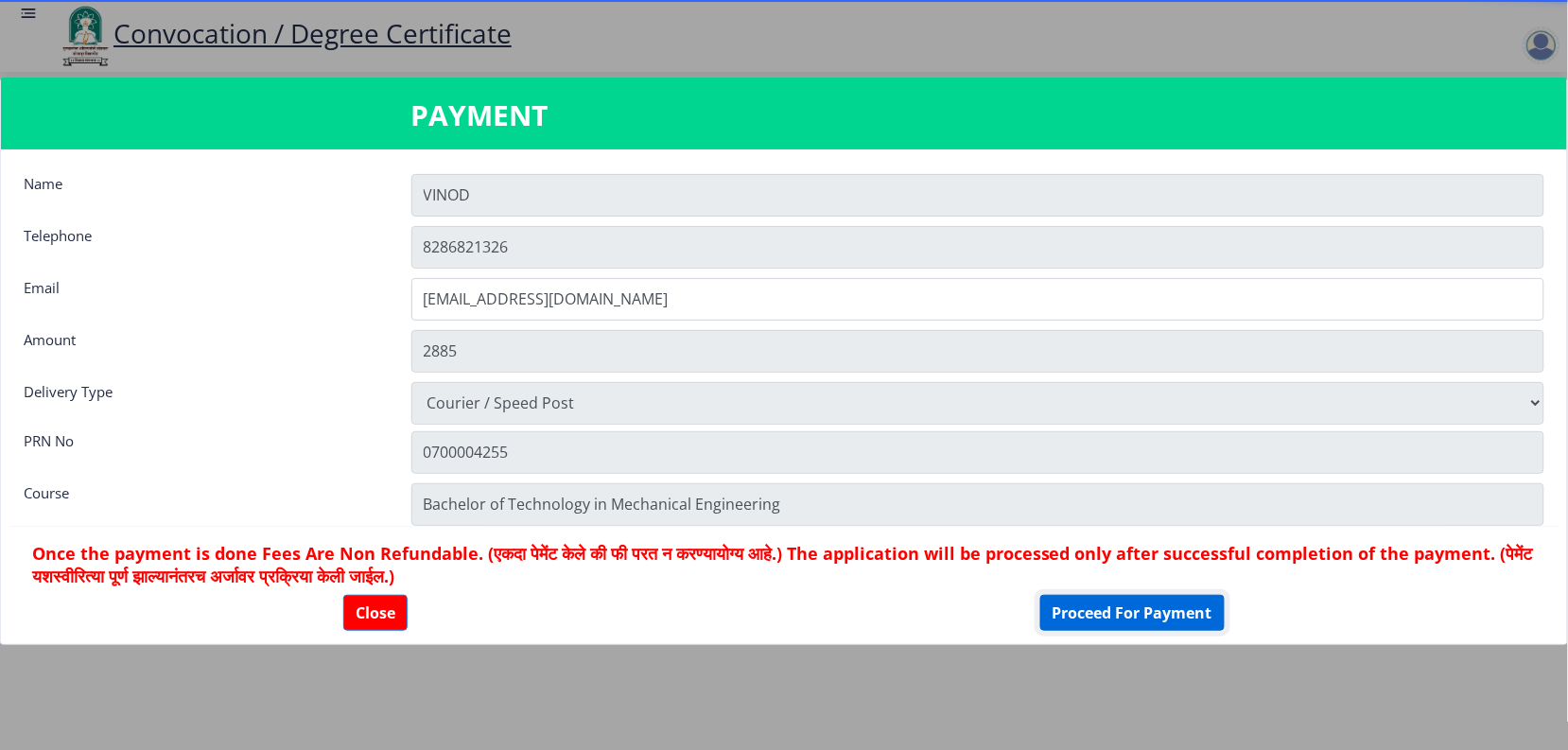 click on "Proceed For Payment" 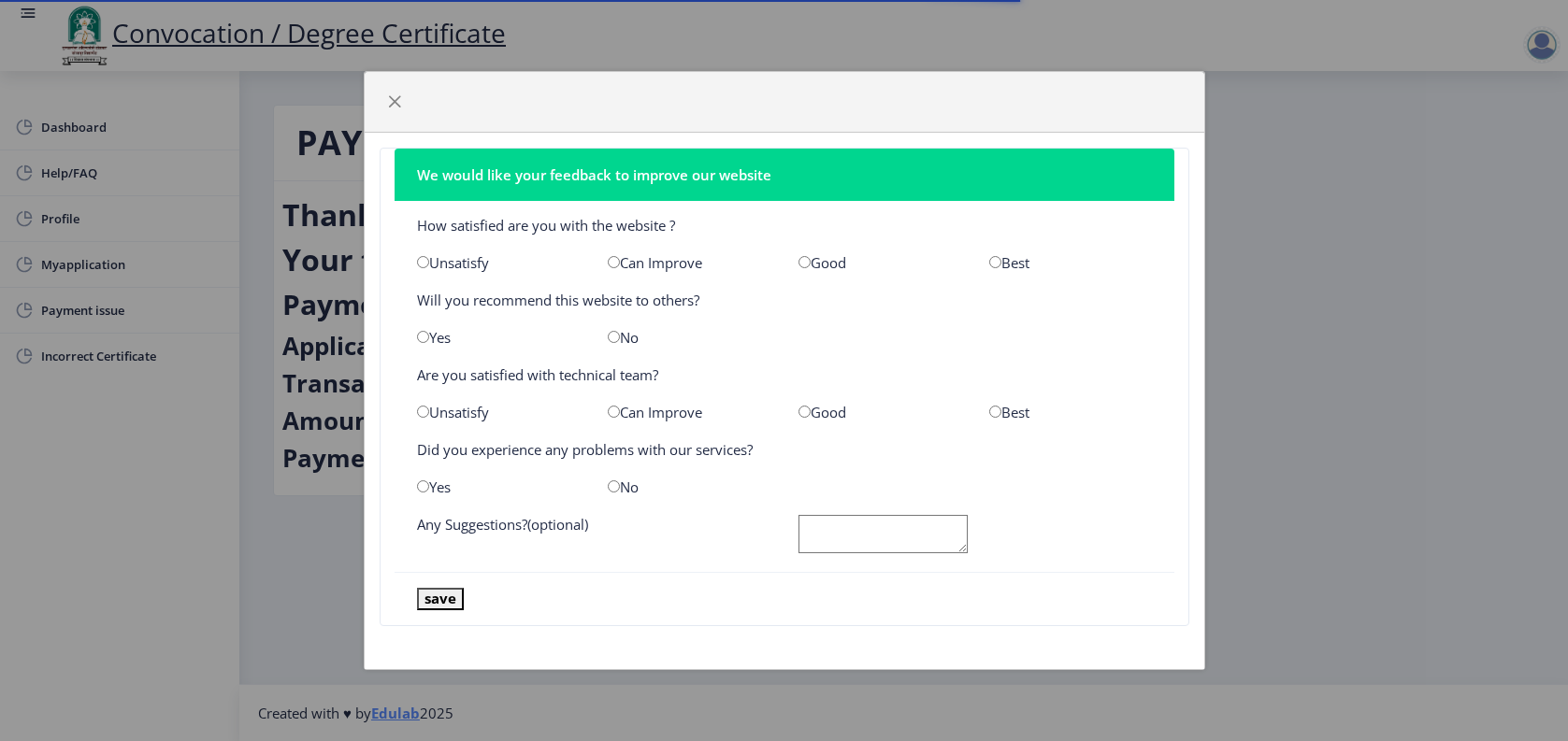 scroll, scrollTop: 0, scrollLeft: 0, axis: both 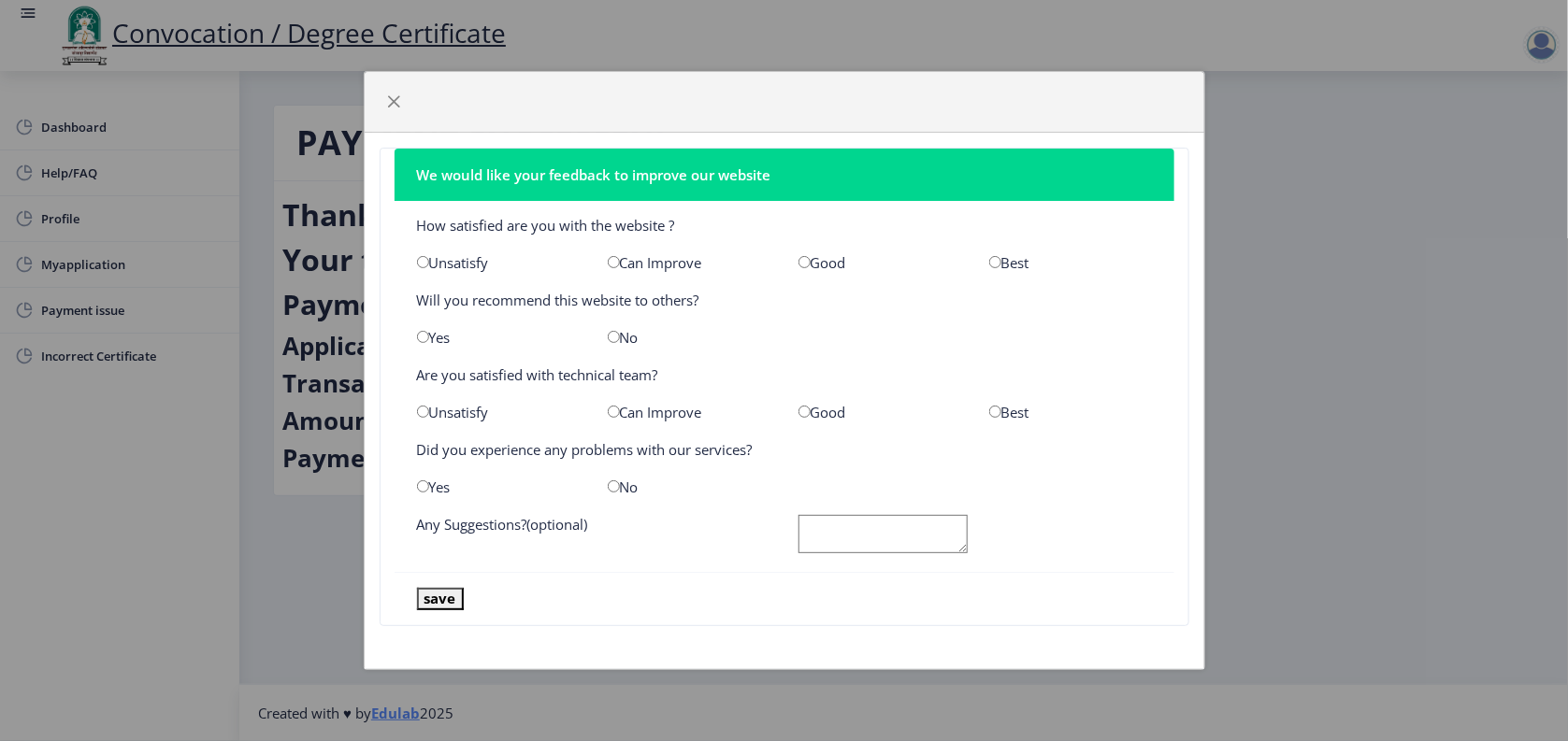 click at bounding box center (995, 262) 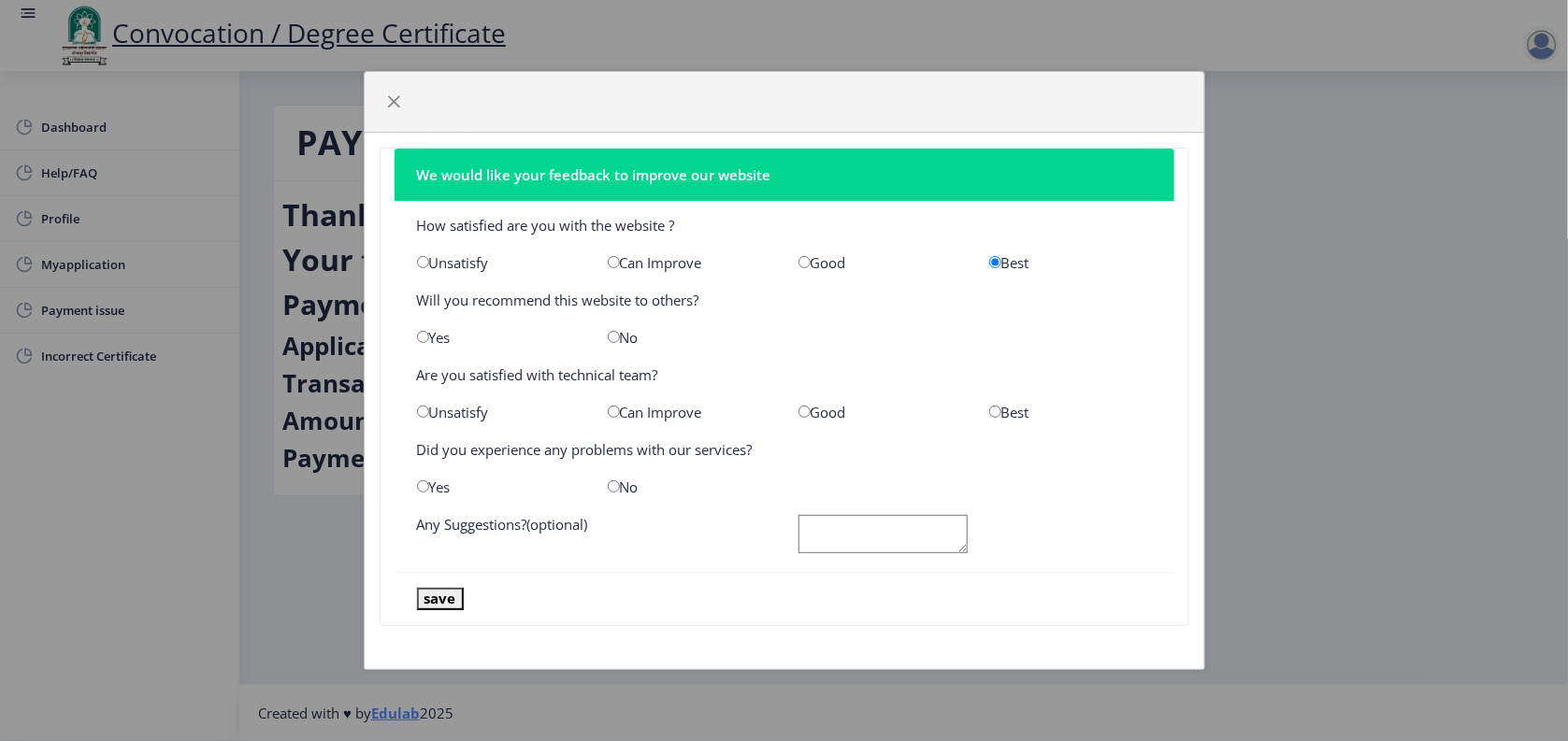 click at bounding box center [423, 336] 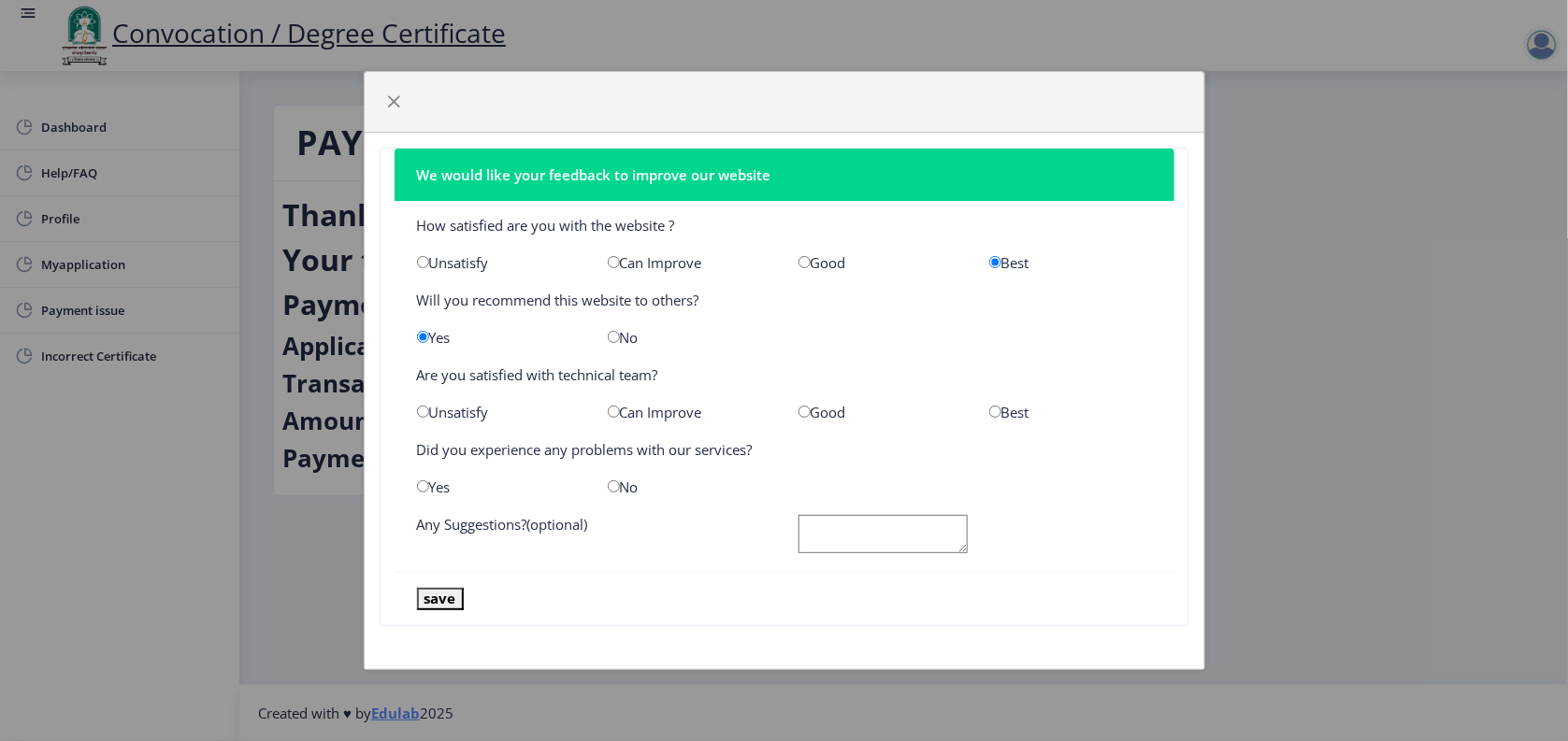 click at bounding box center [995, 411] 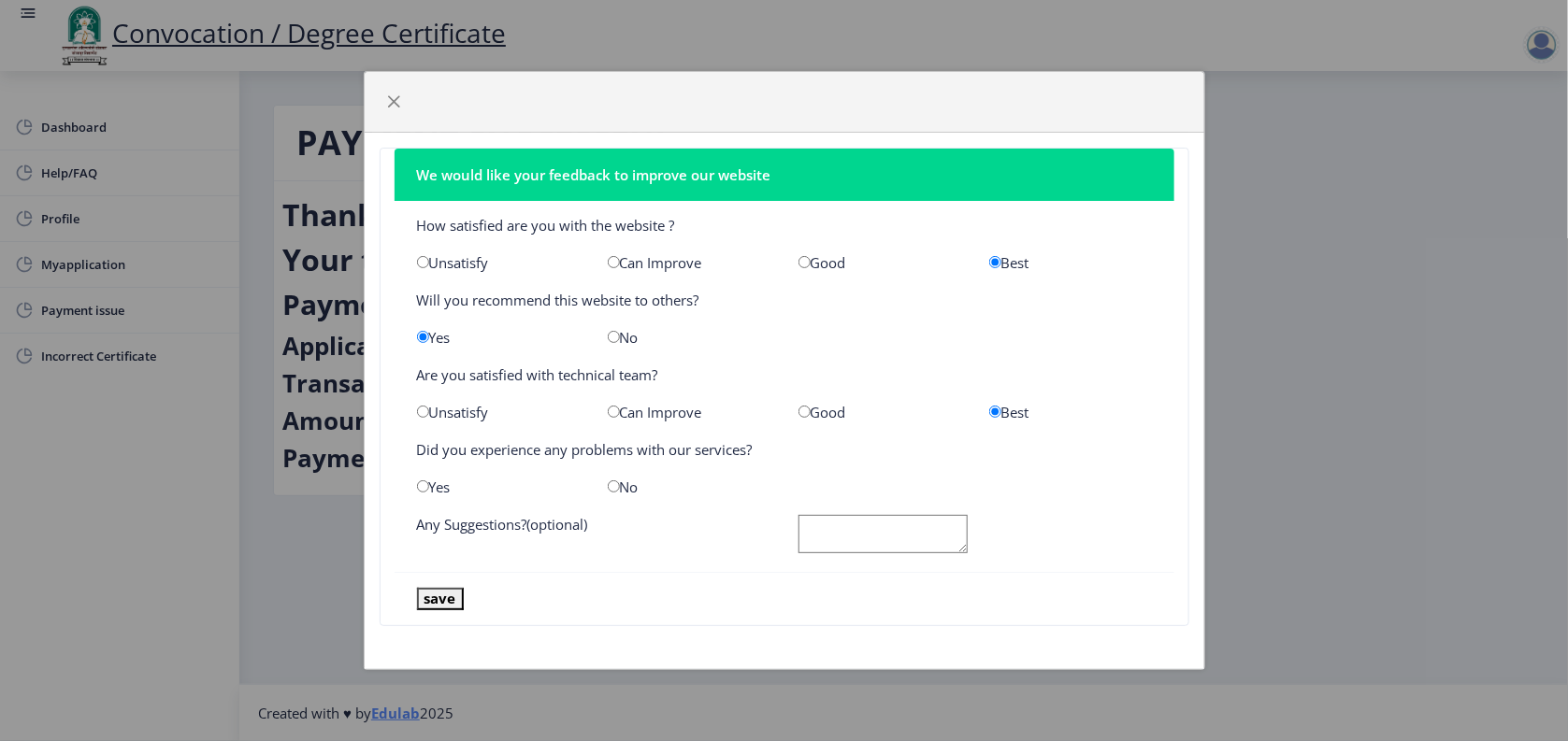 click at bounding box center (613, 486) 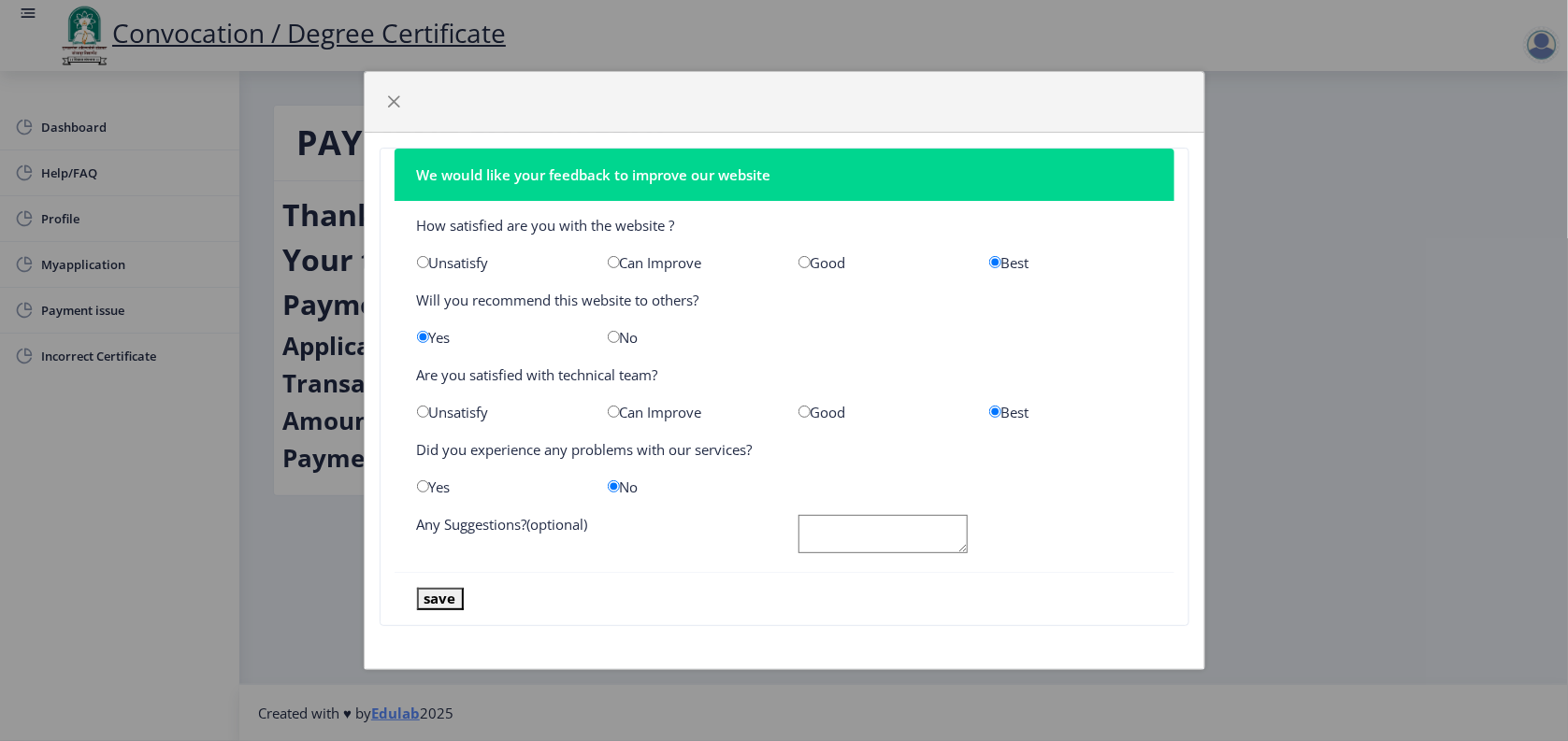 click 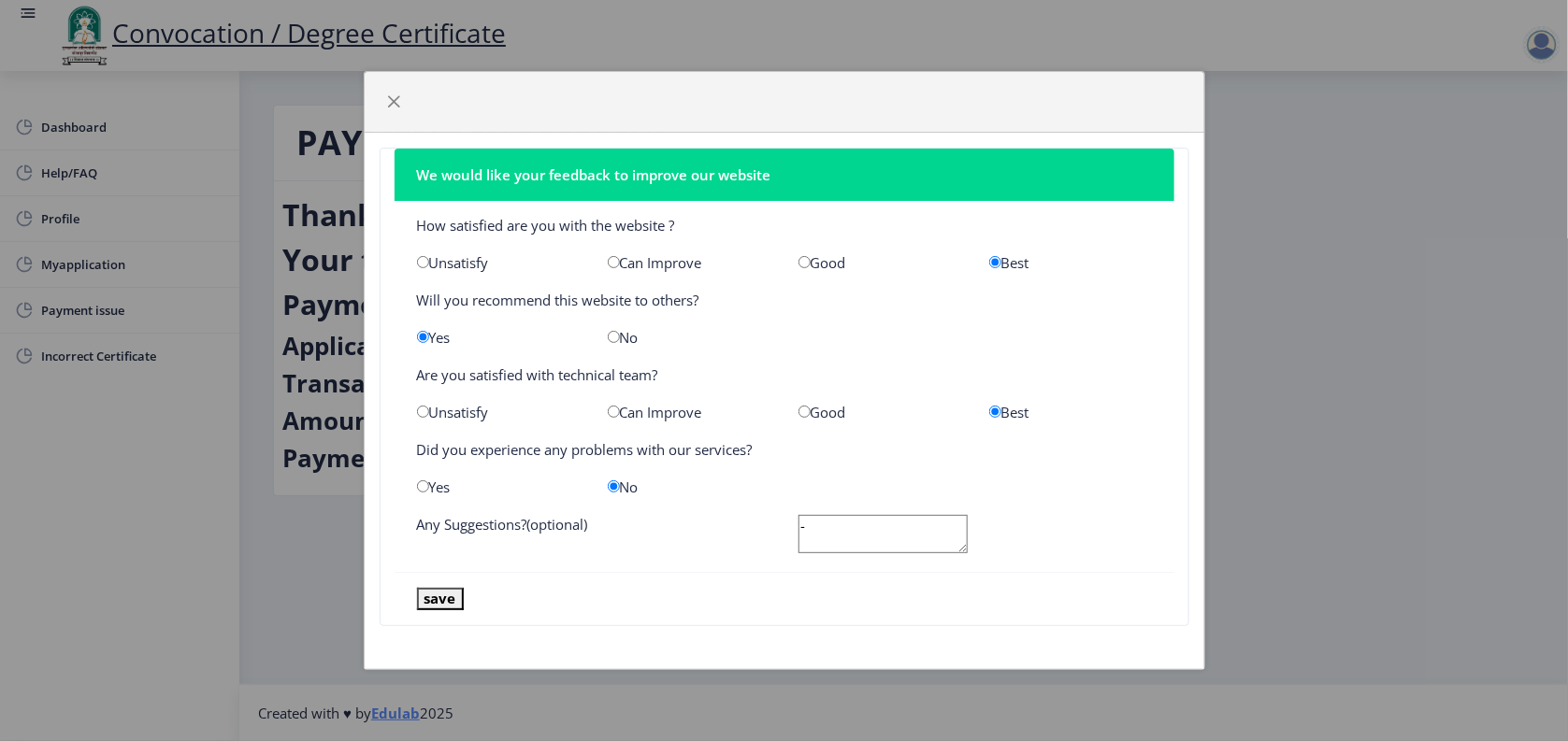 type on "-" 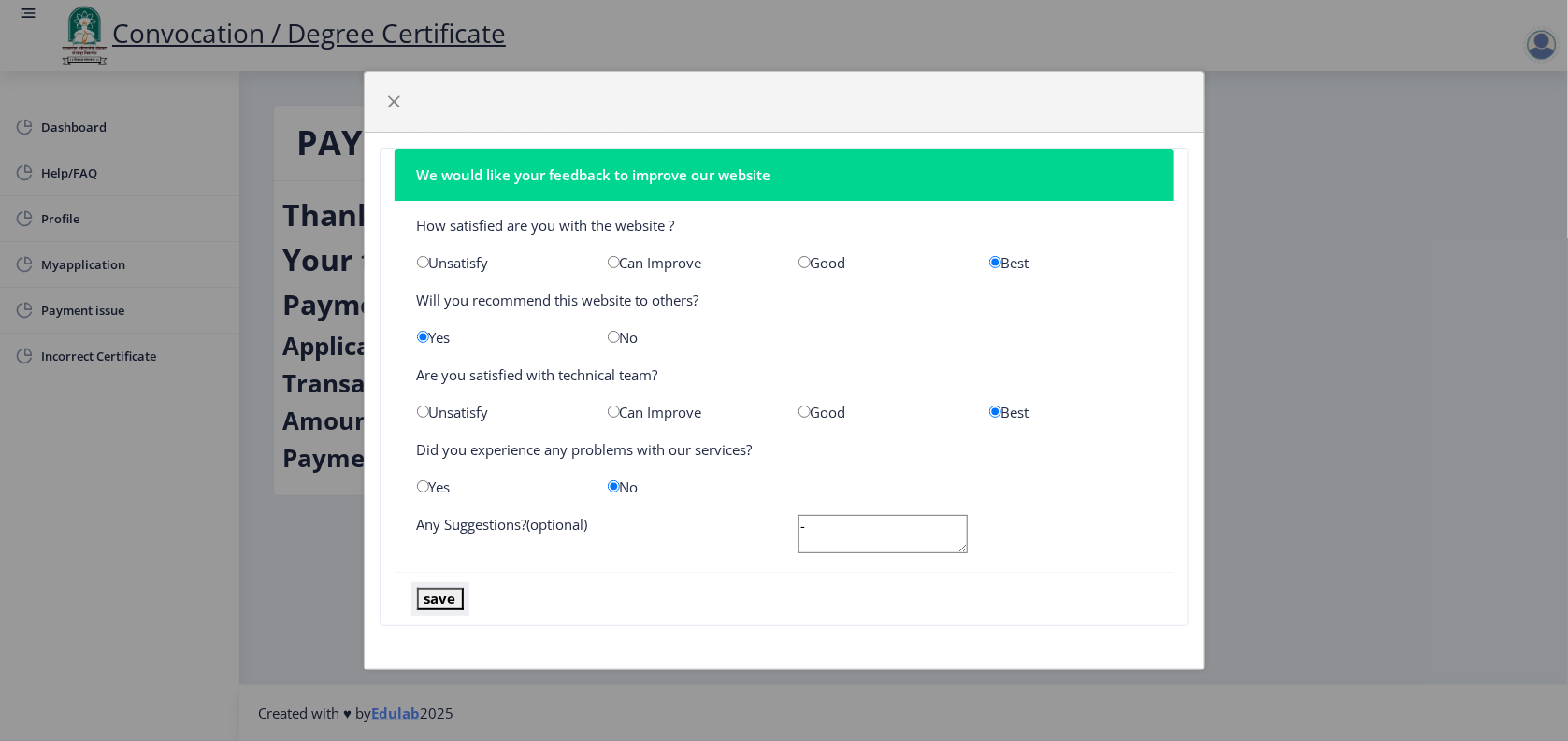 click on "save" 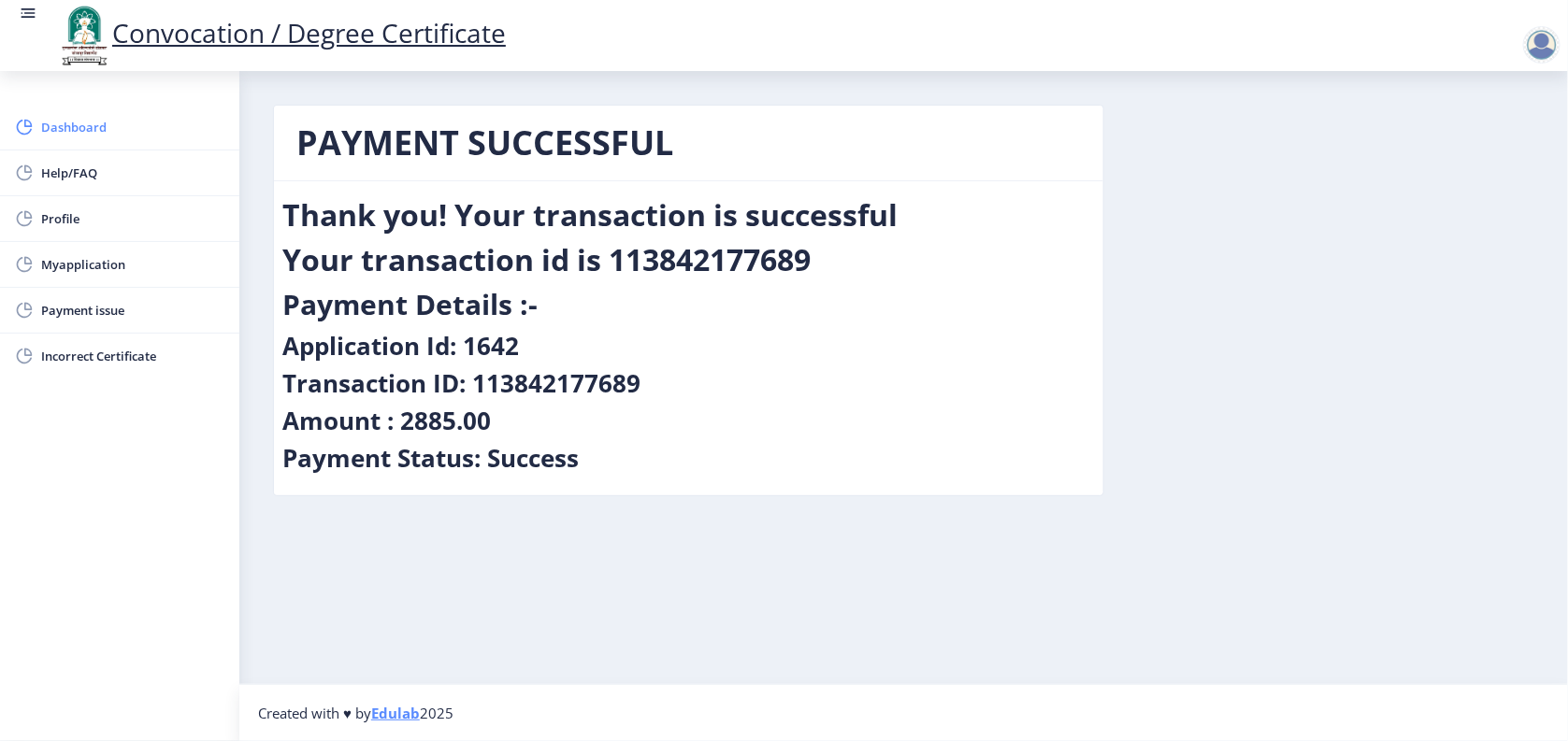 click on "Dashboard" 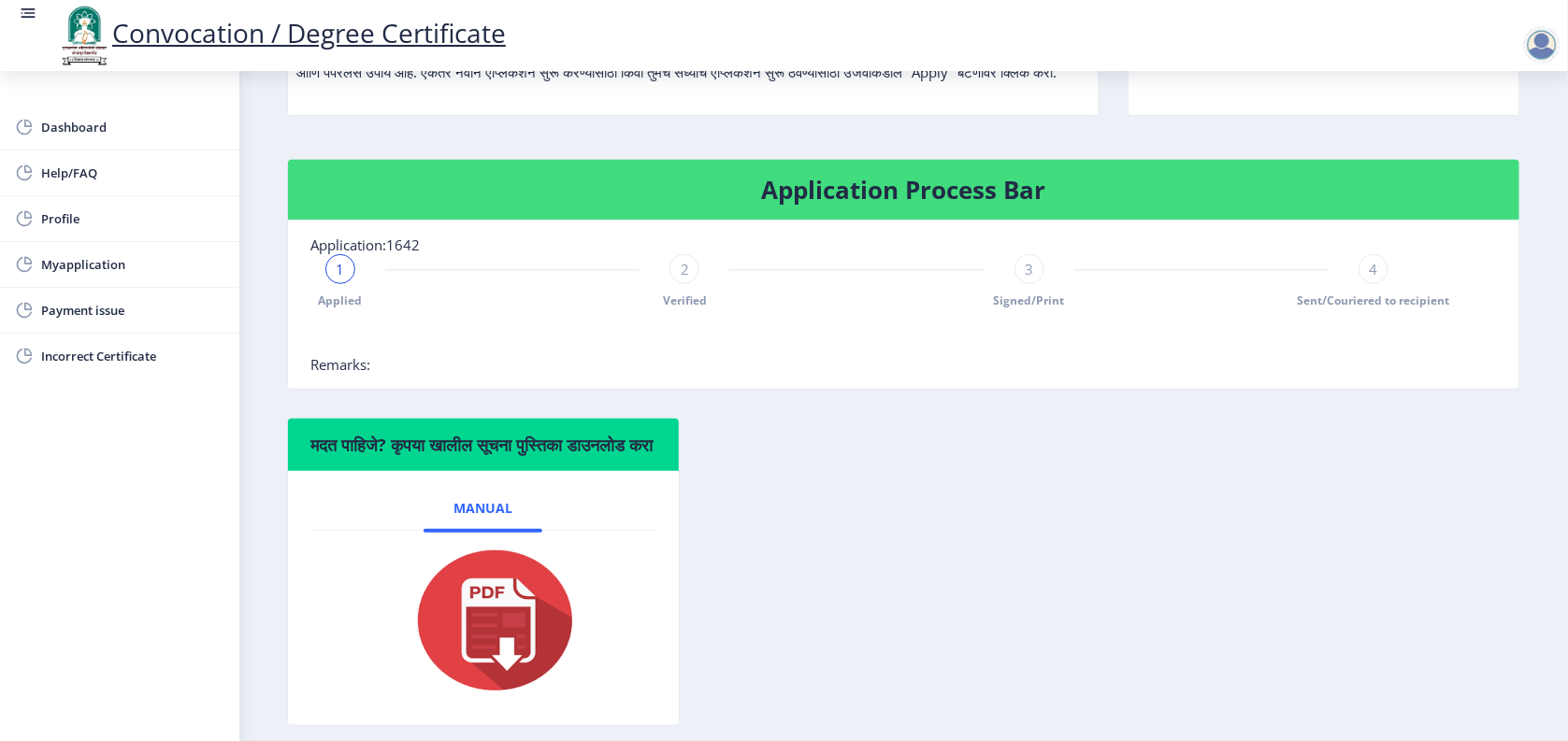 scroll, scrollTop: 0, scrollLeft: 0, axis: both 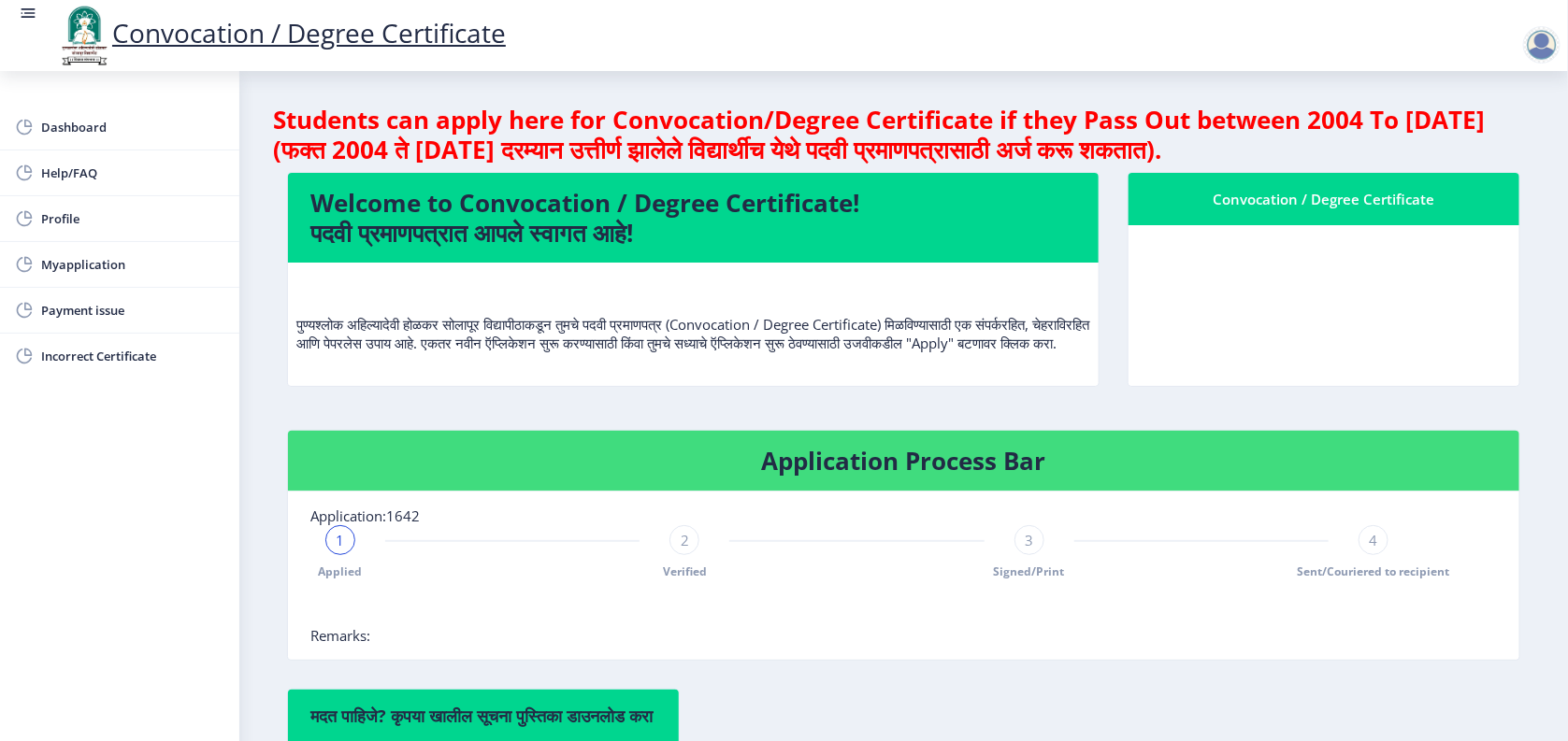 click 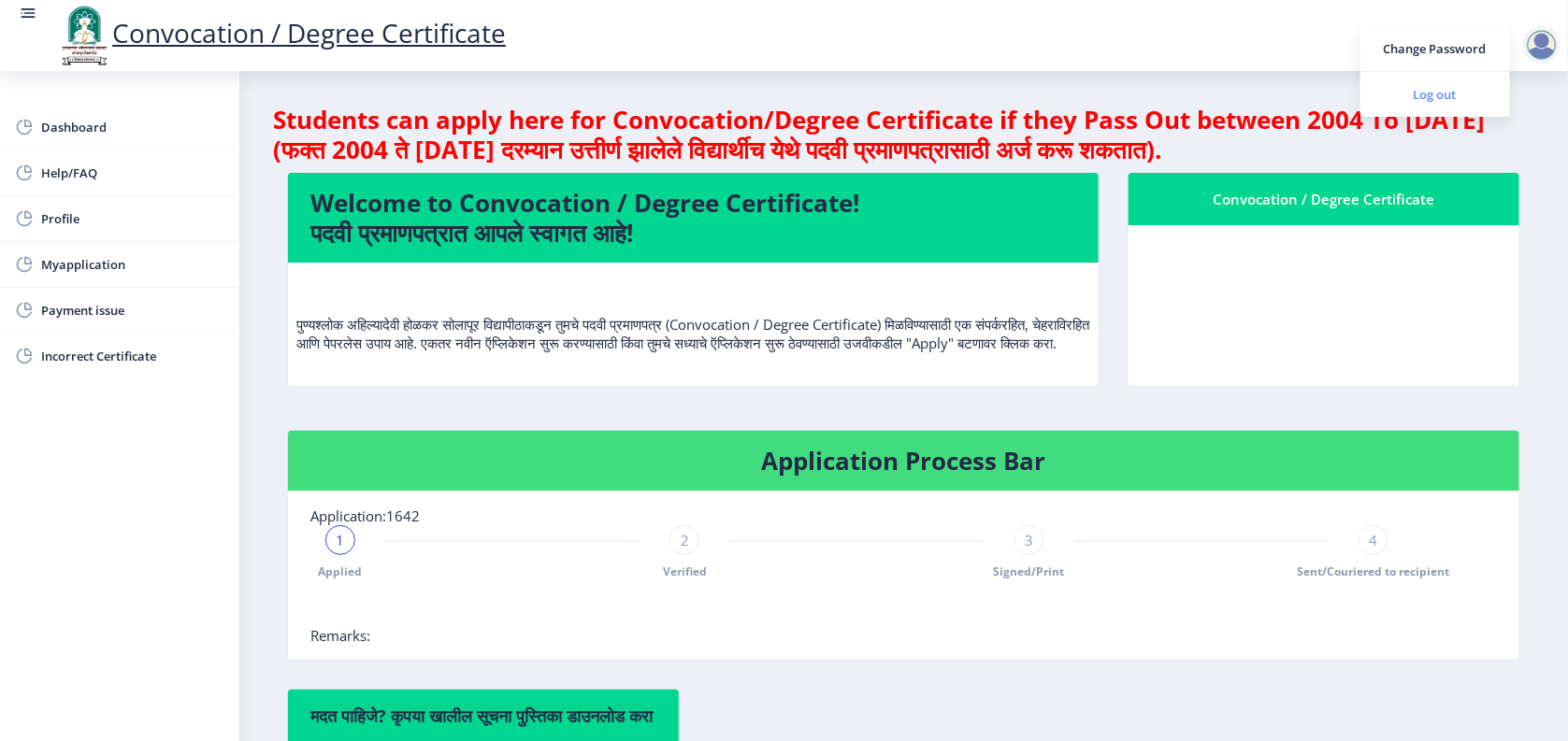 click on "Log out" at bounding box center (1435, 94) 